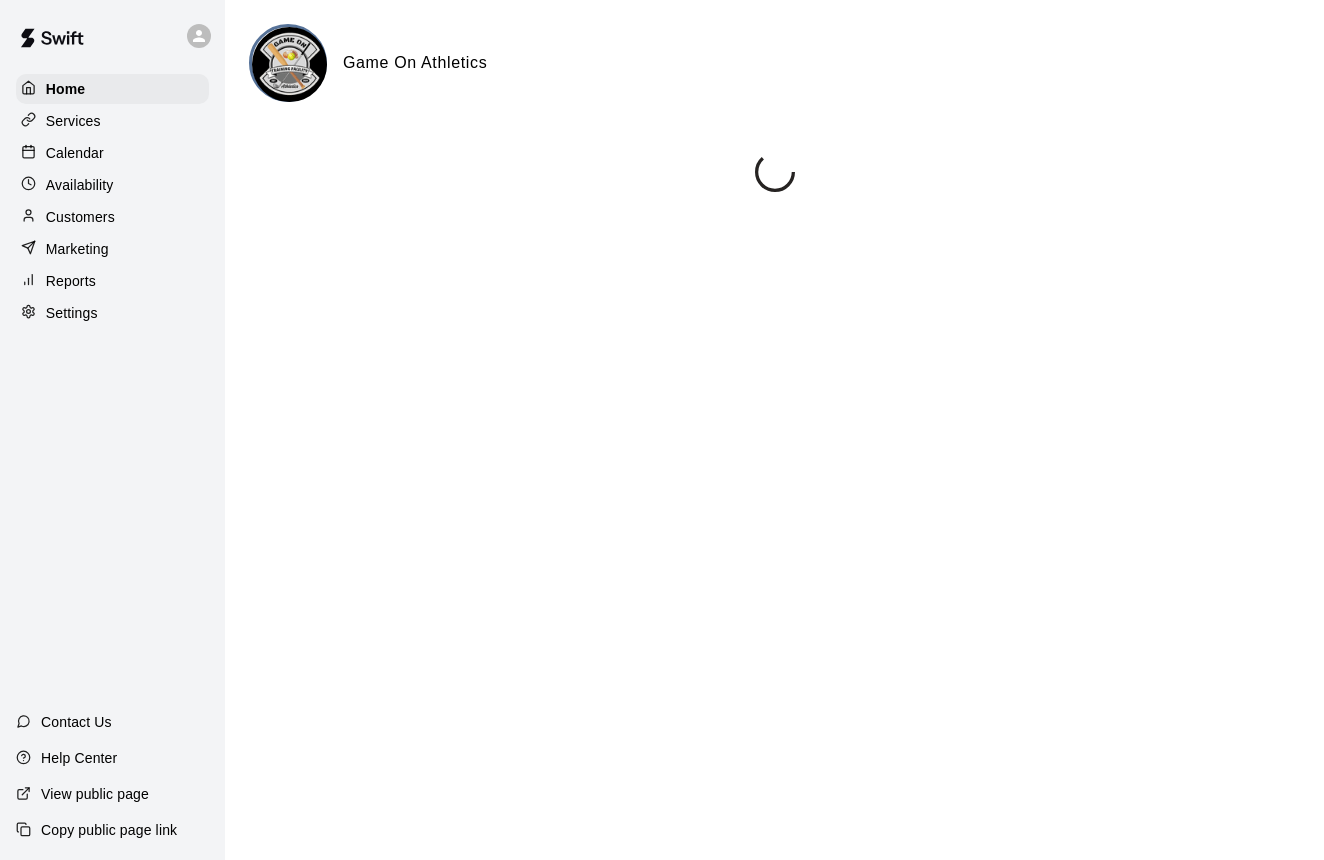 scroll, scrollTop: 0, scrollLeft: 0, axis: both 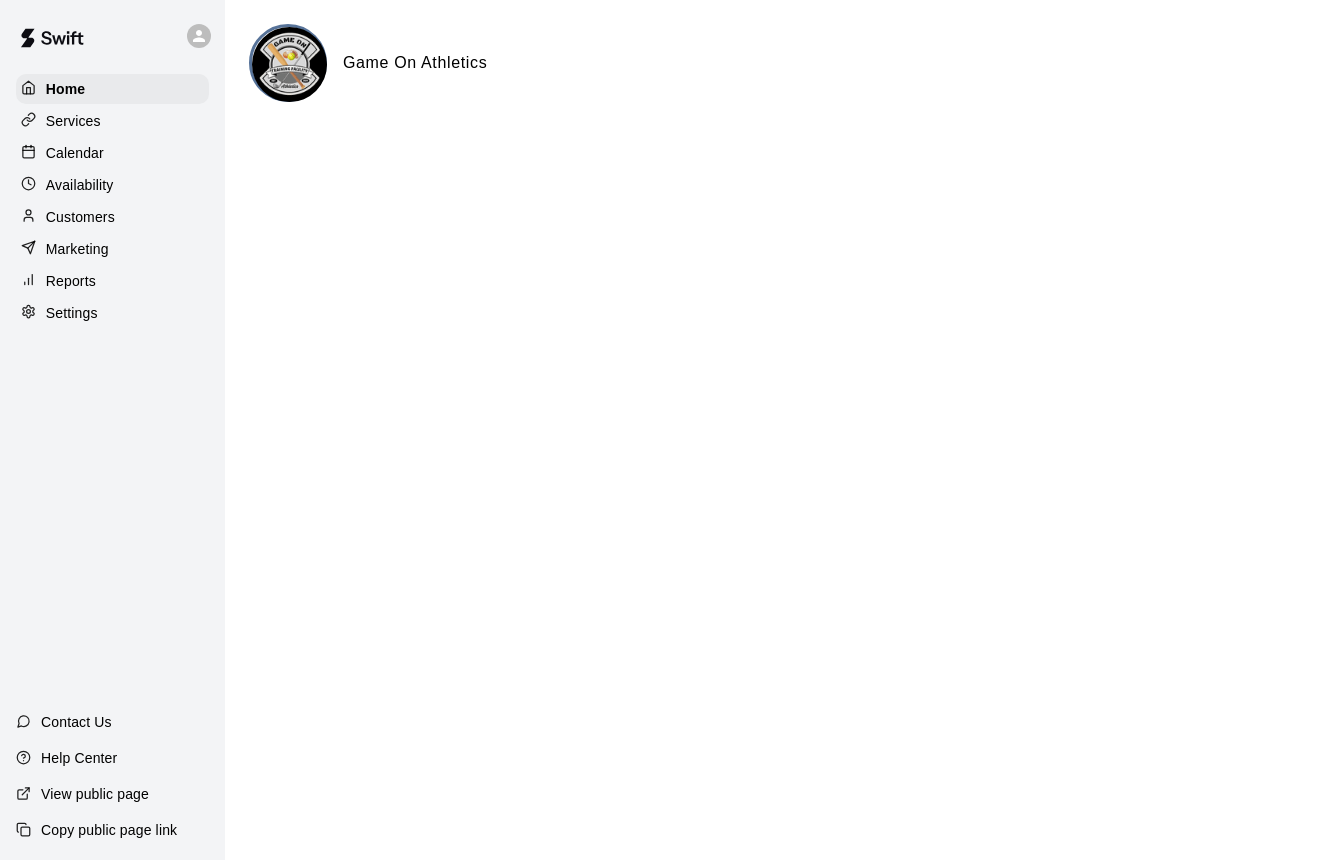 click on "Settings" at bounding box center (72, 313) 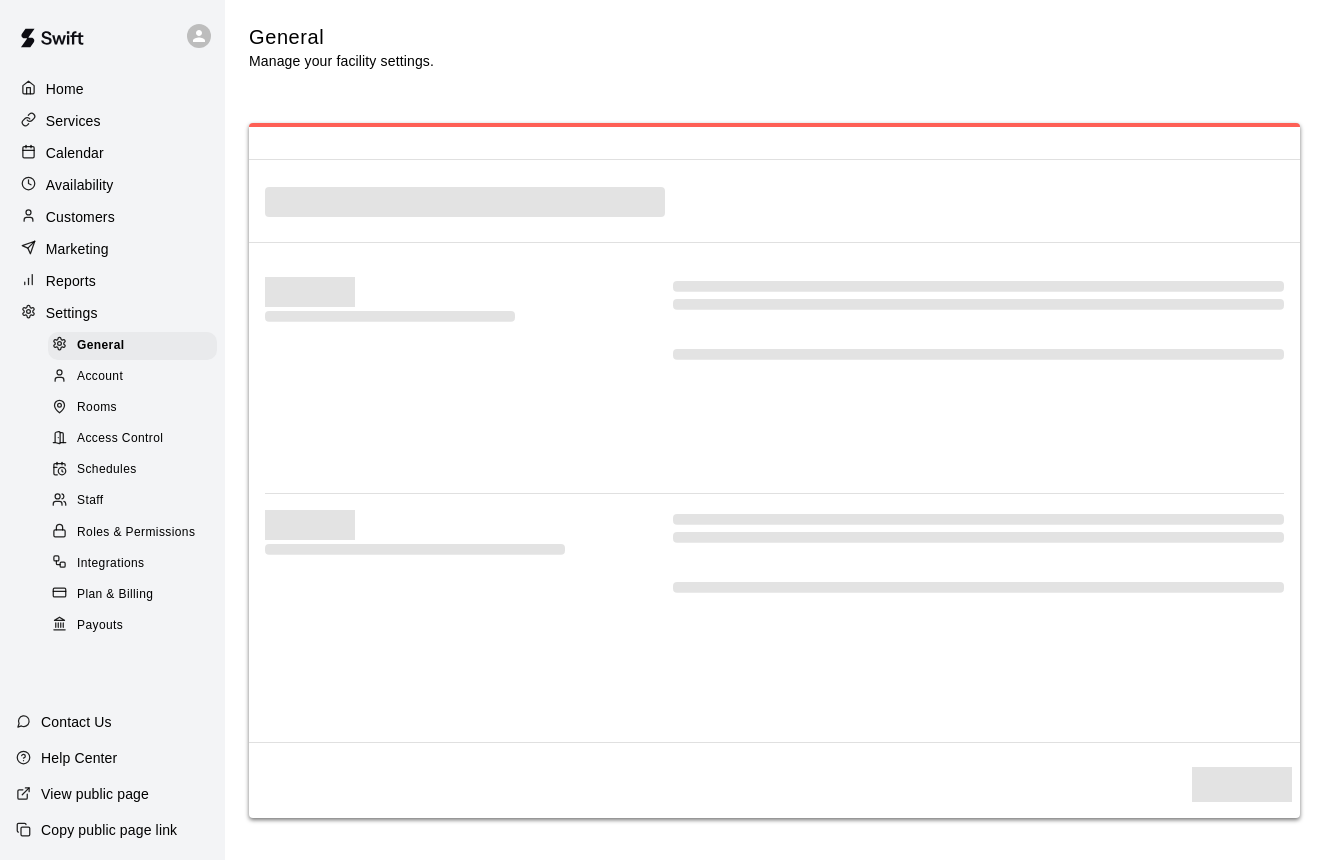 select on "**" 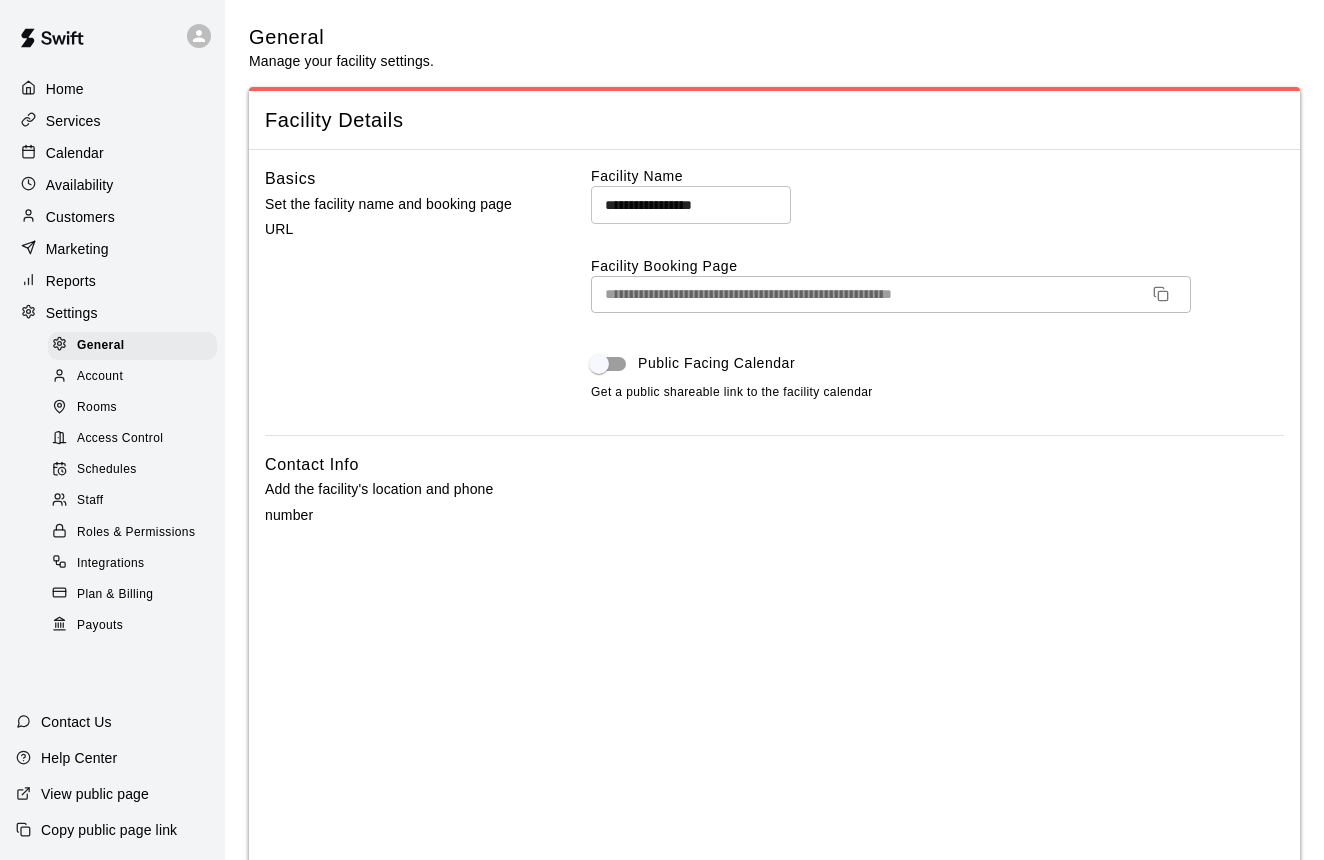 click on "Access Control" at bounding box center [132, 439] 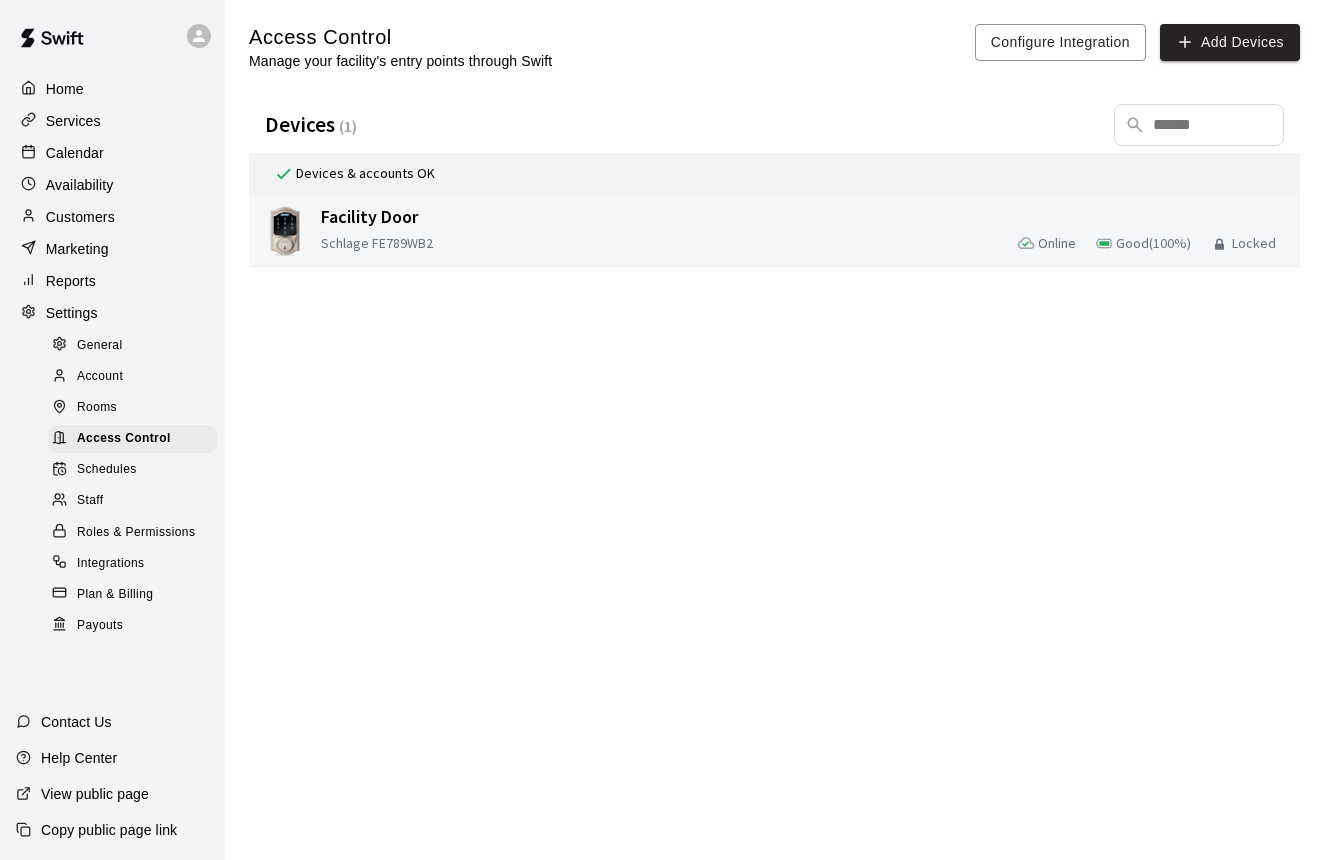 scroll, scrollTop: 0, scrollLeft: 1, axis: horizontal 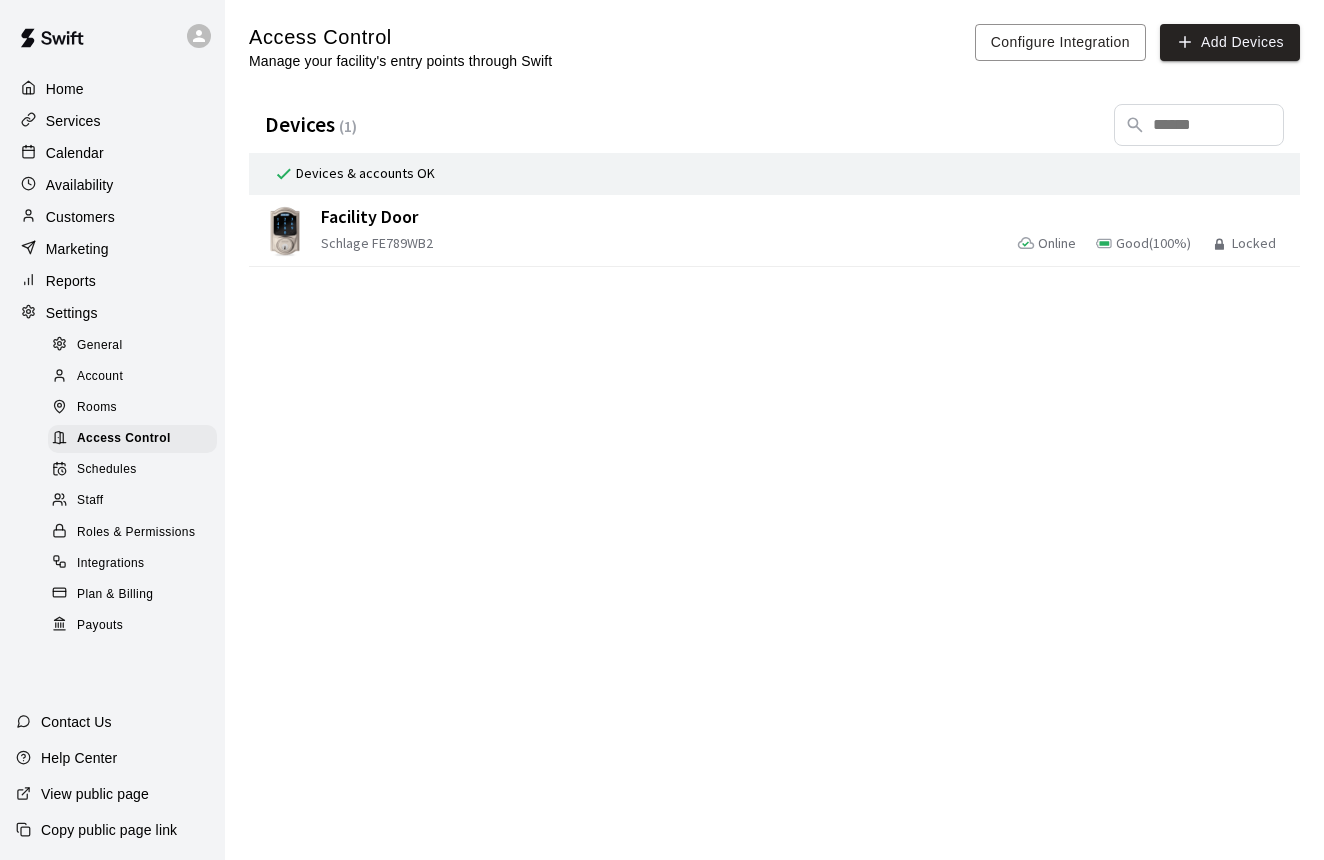 click on "Schlage   FE789WB2 Online Good  ( 100 %) Locked" at bounding box center (806, 243) 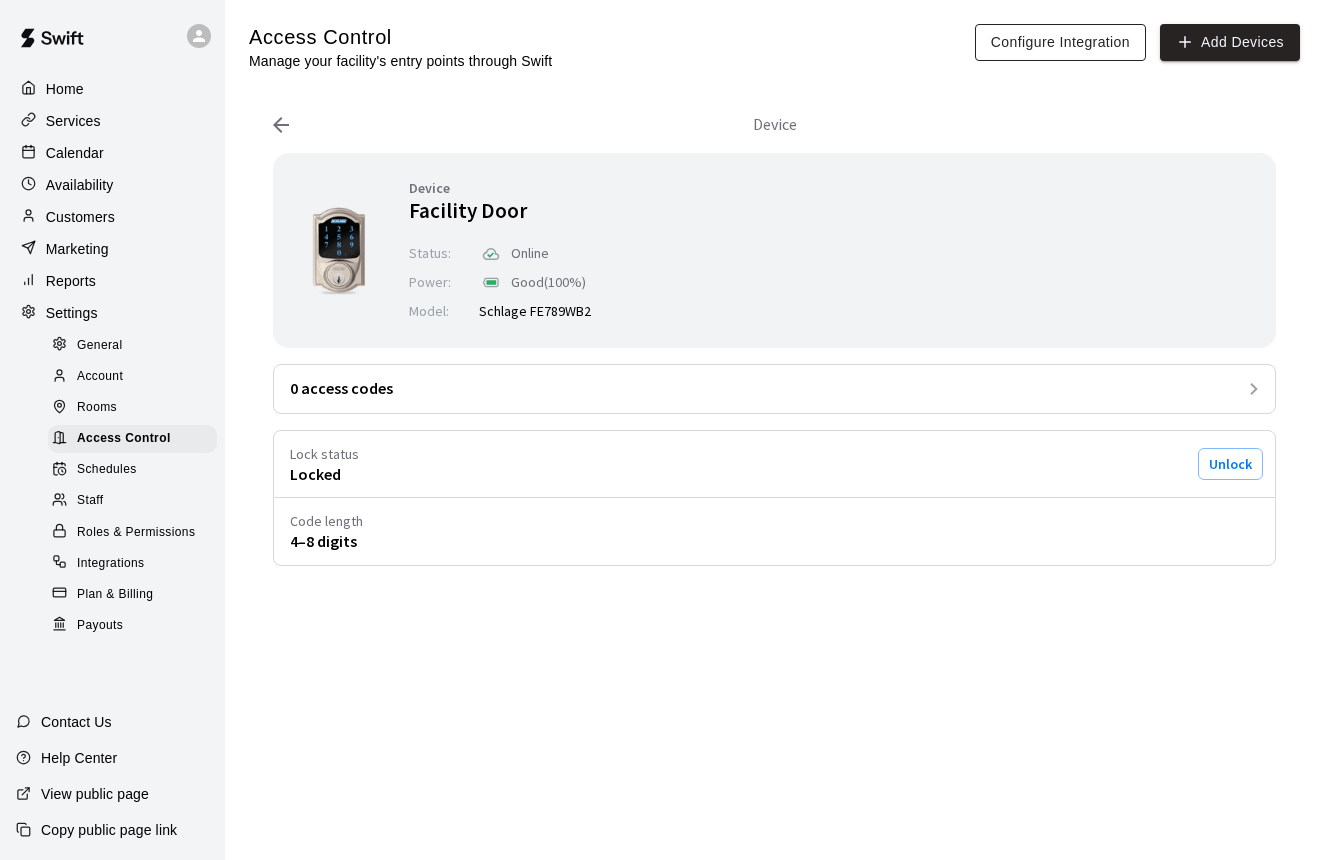 scroll, scrollTop: 2, scrollLeft: 0, axis: vertical 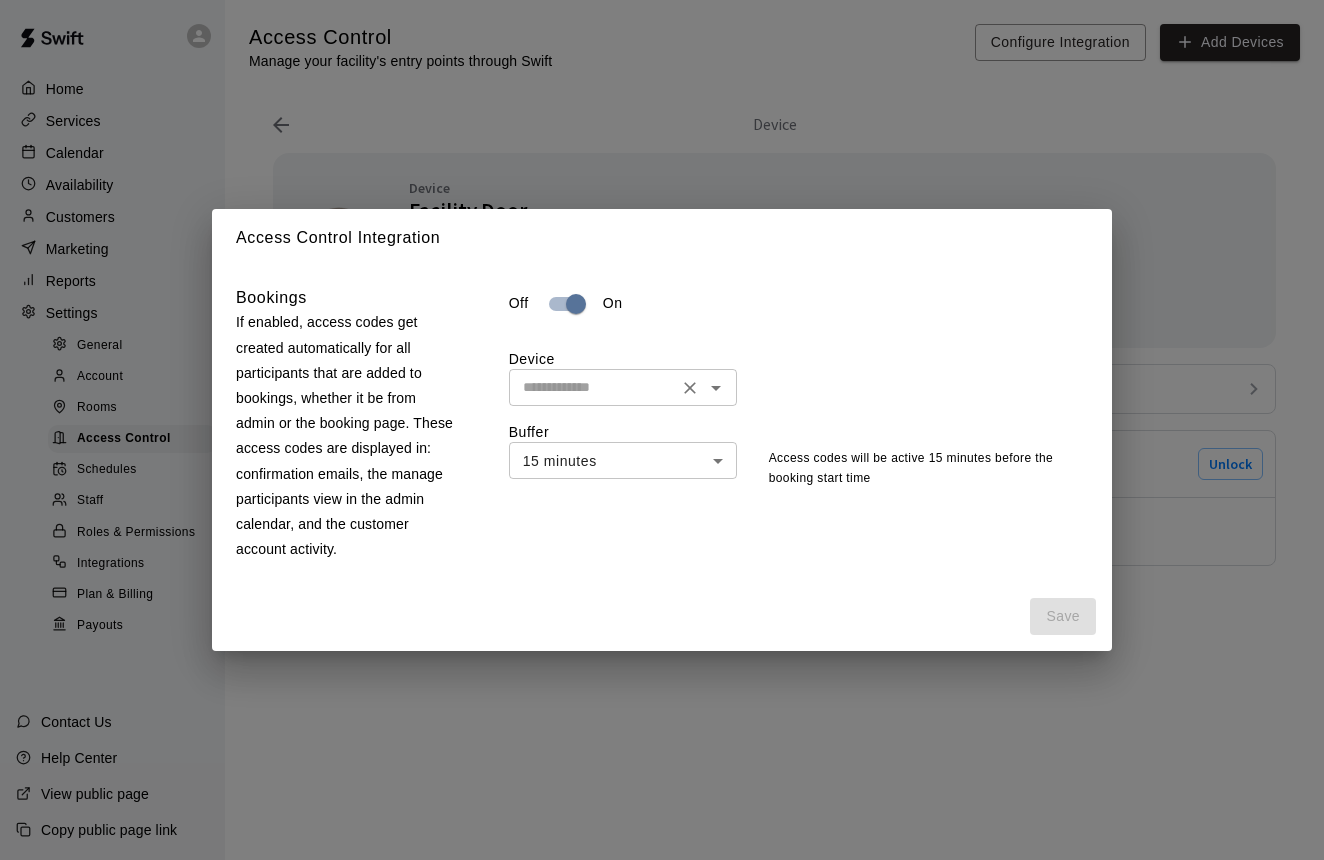 click at bounding box center [593, 387] 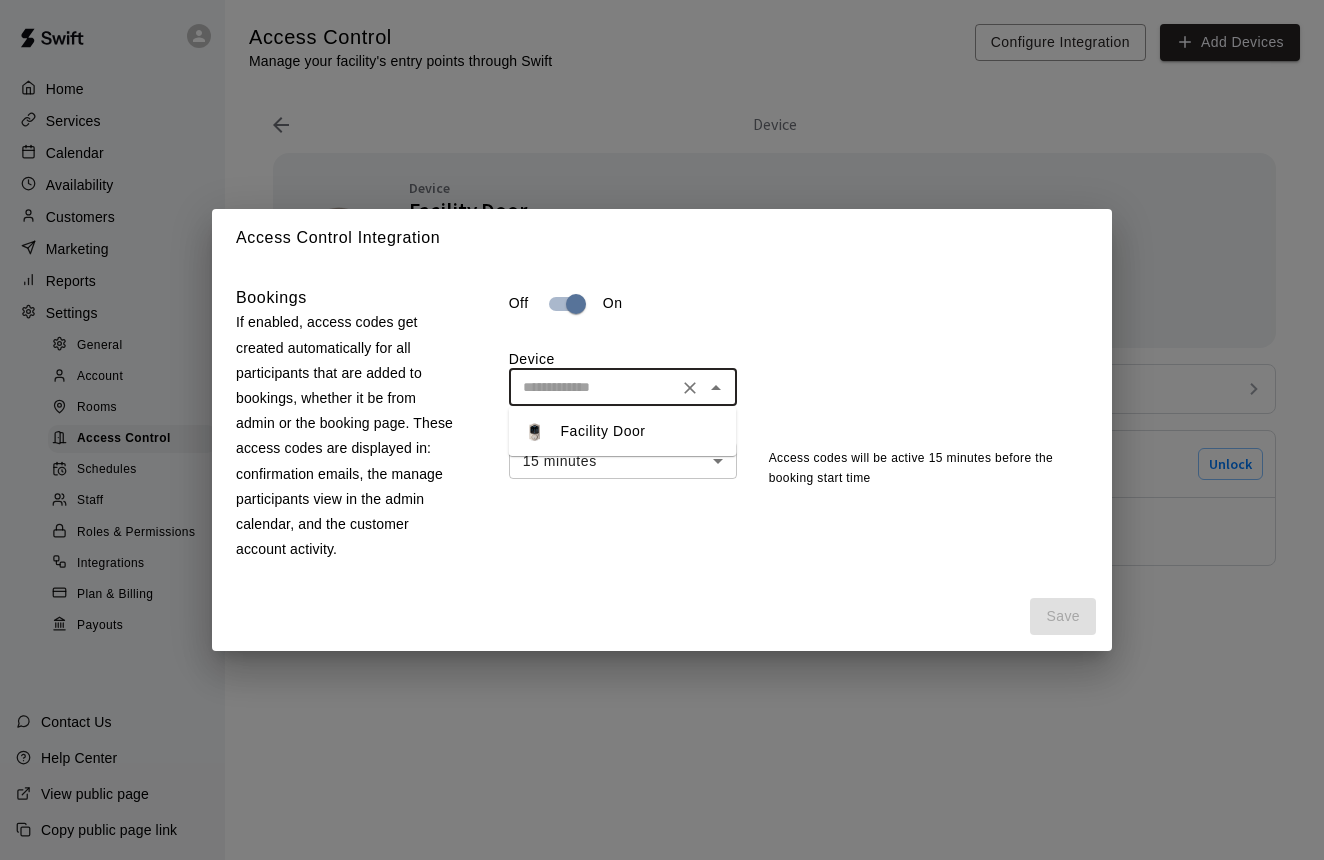 click on "Facility Door" at bounding box center [623, 431] 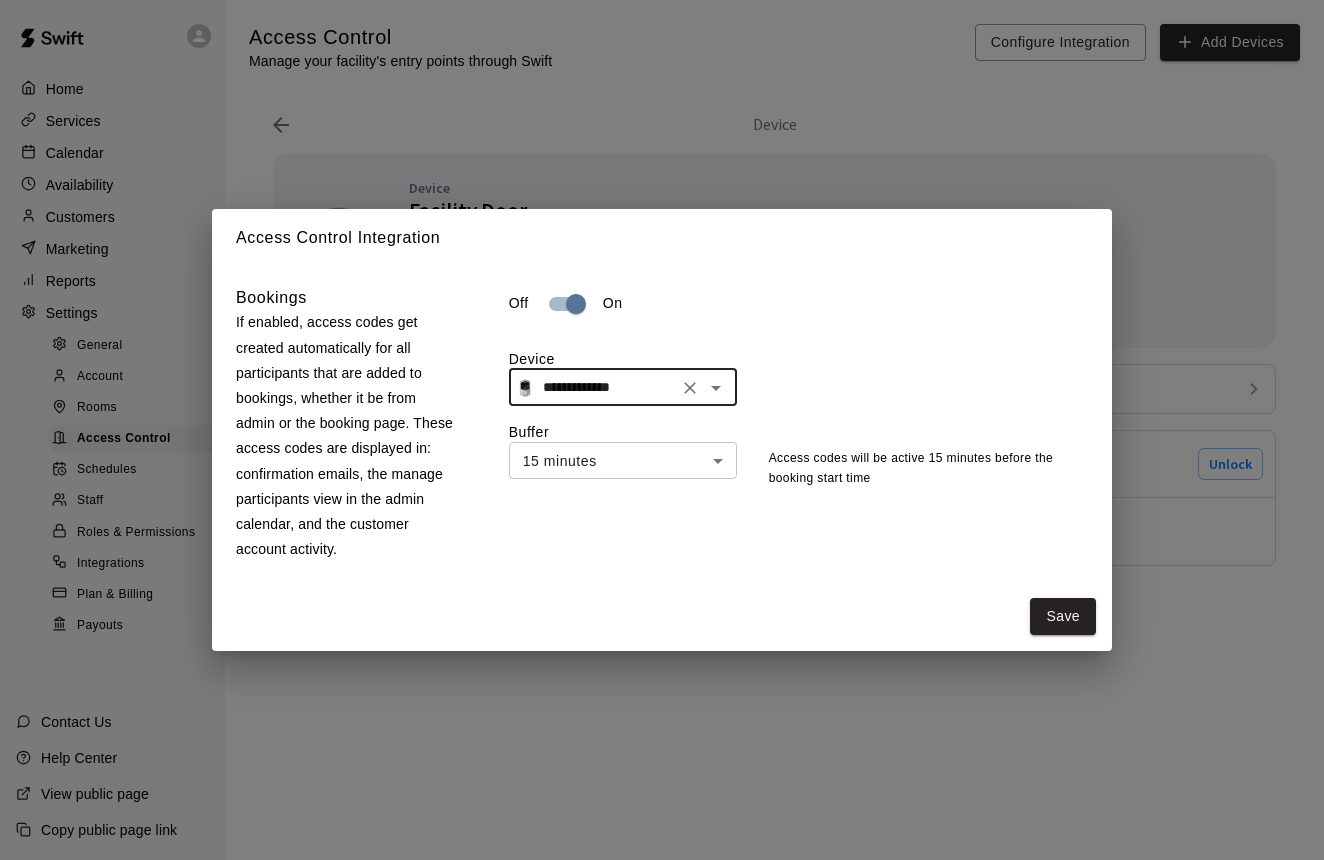 type on "**********" 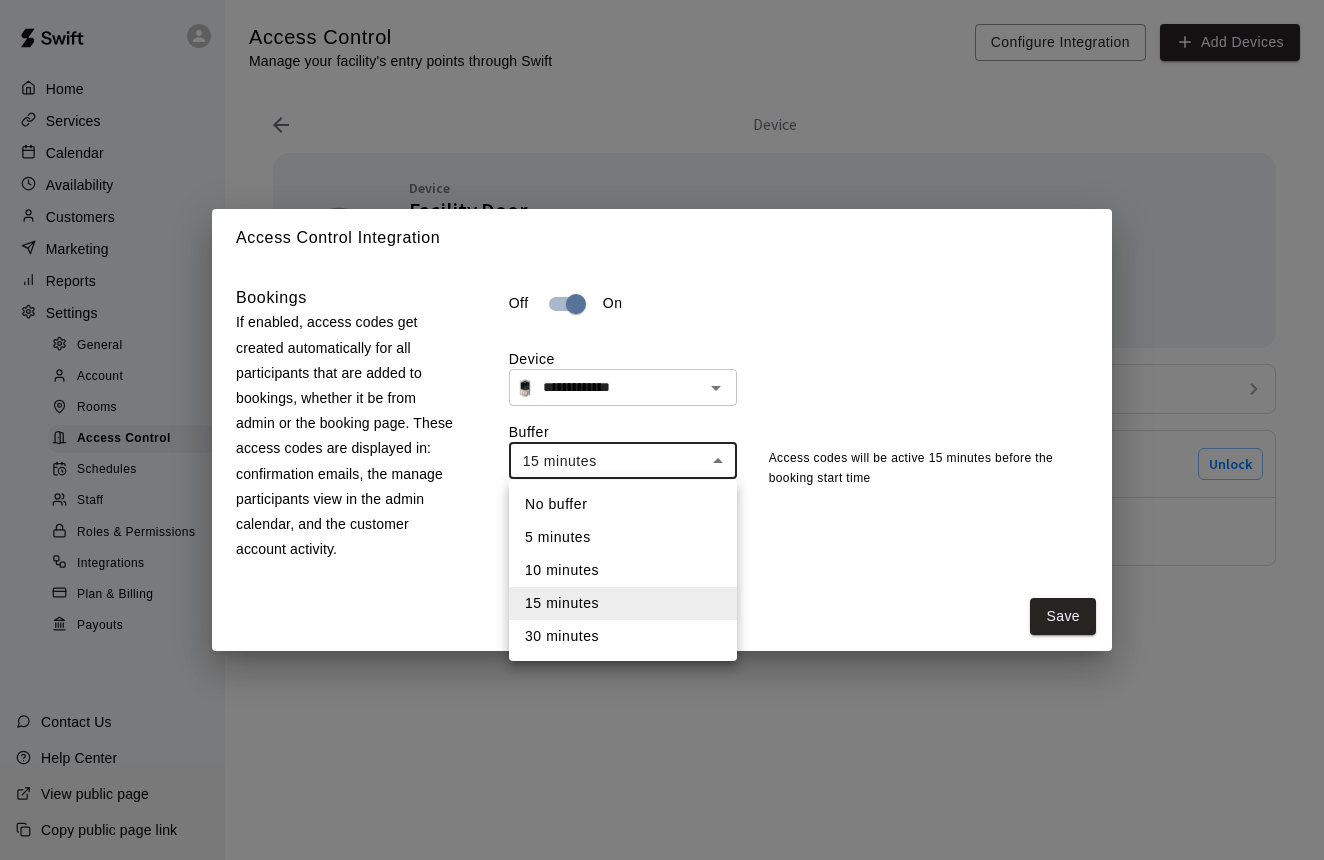 click on "10 minutes" at bounding box center [623, 570] 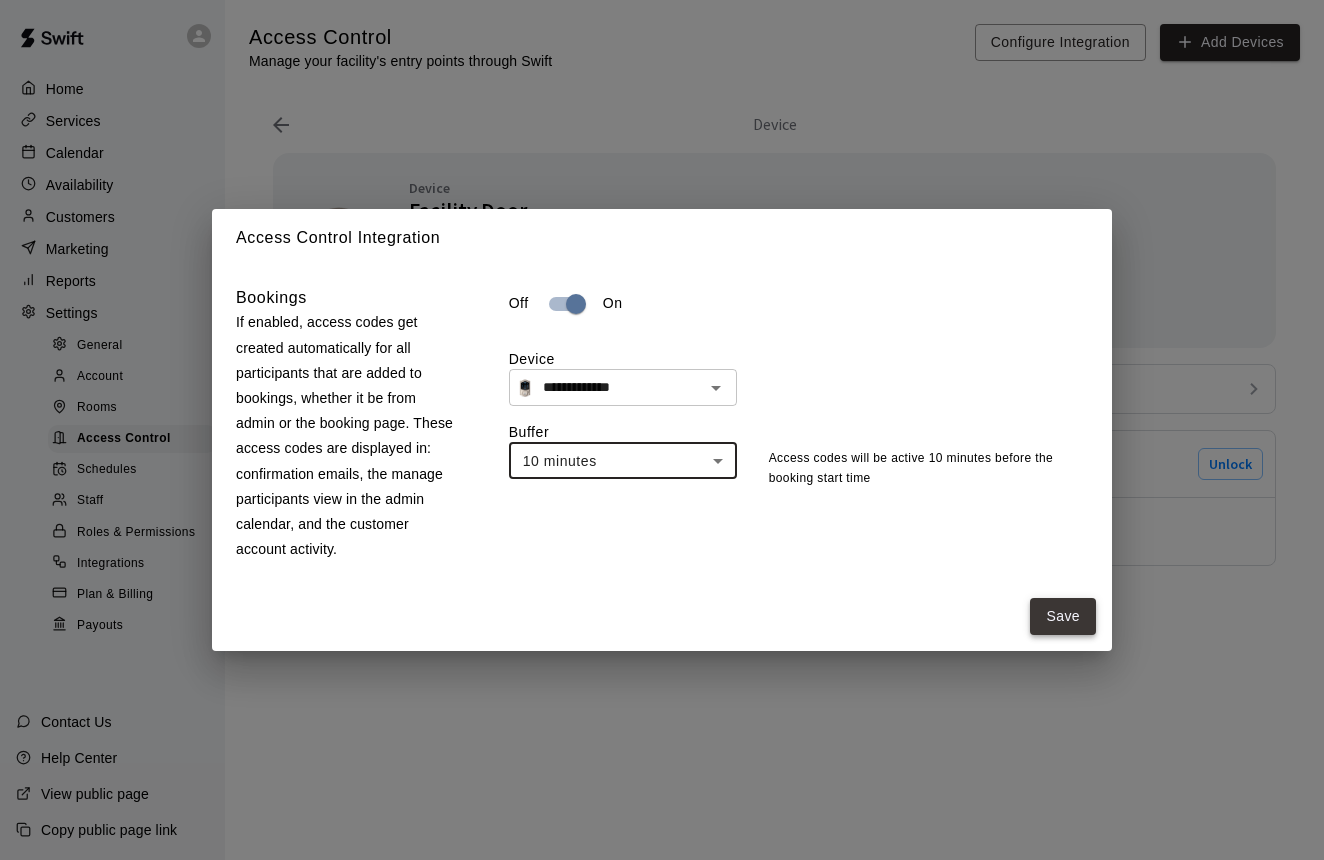 click on "Save" at bounding box center [1063, 616] 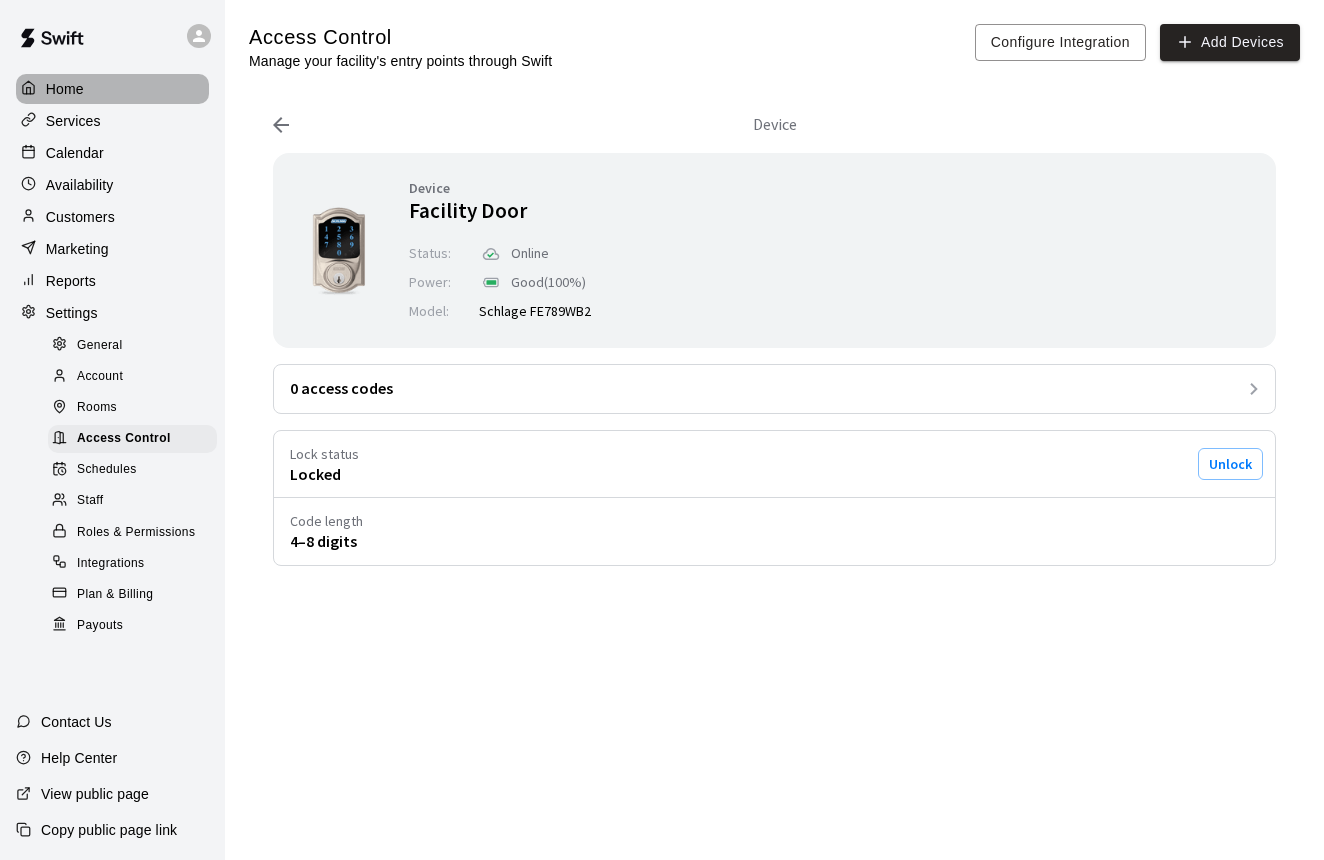 click on "Home" at bounding box center [112, 89] 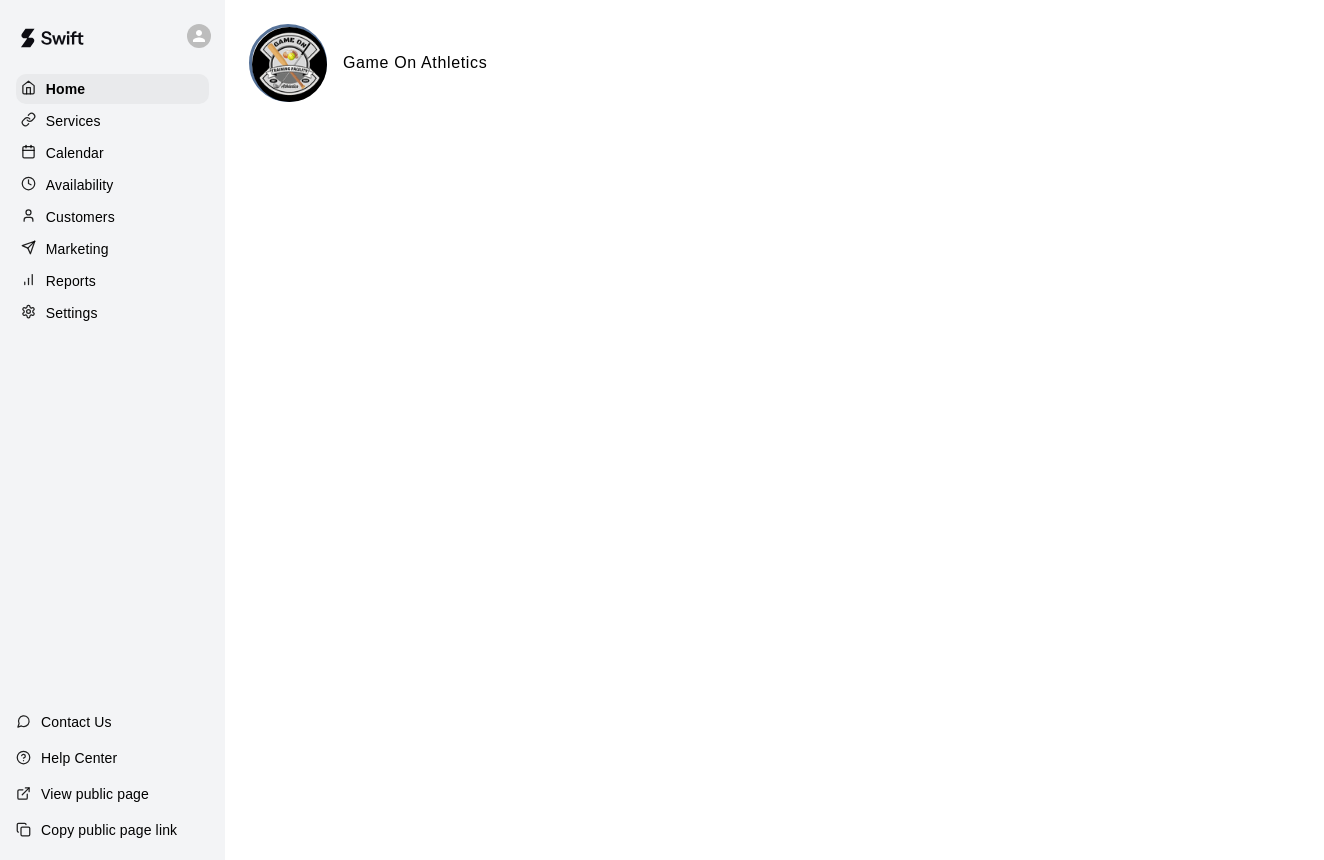 click on "Calendar" at bounding box center [112, 153] 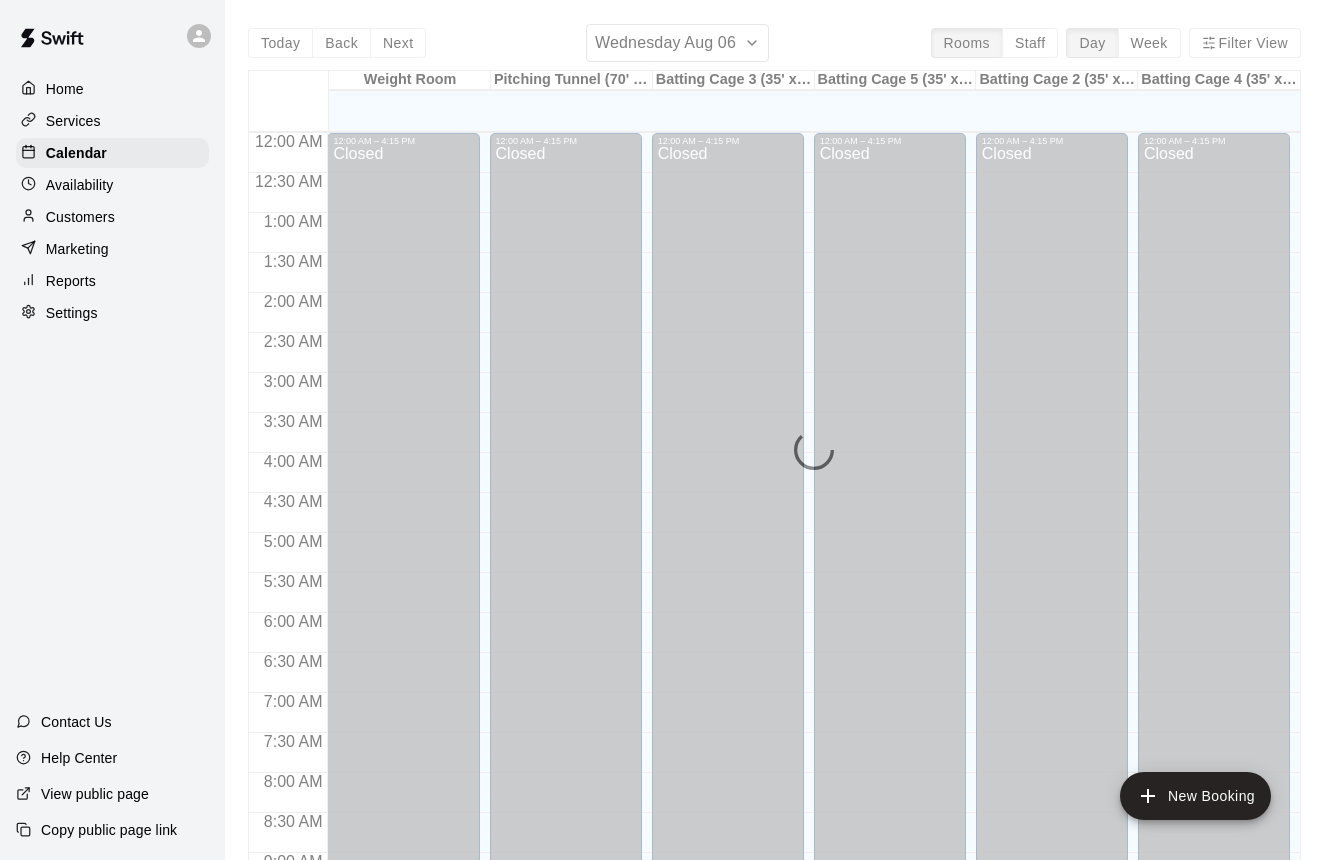 scroll, scrollTop: 1111, scrollLeft: 0, axis: vertical 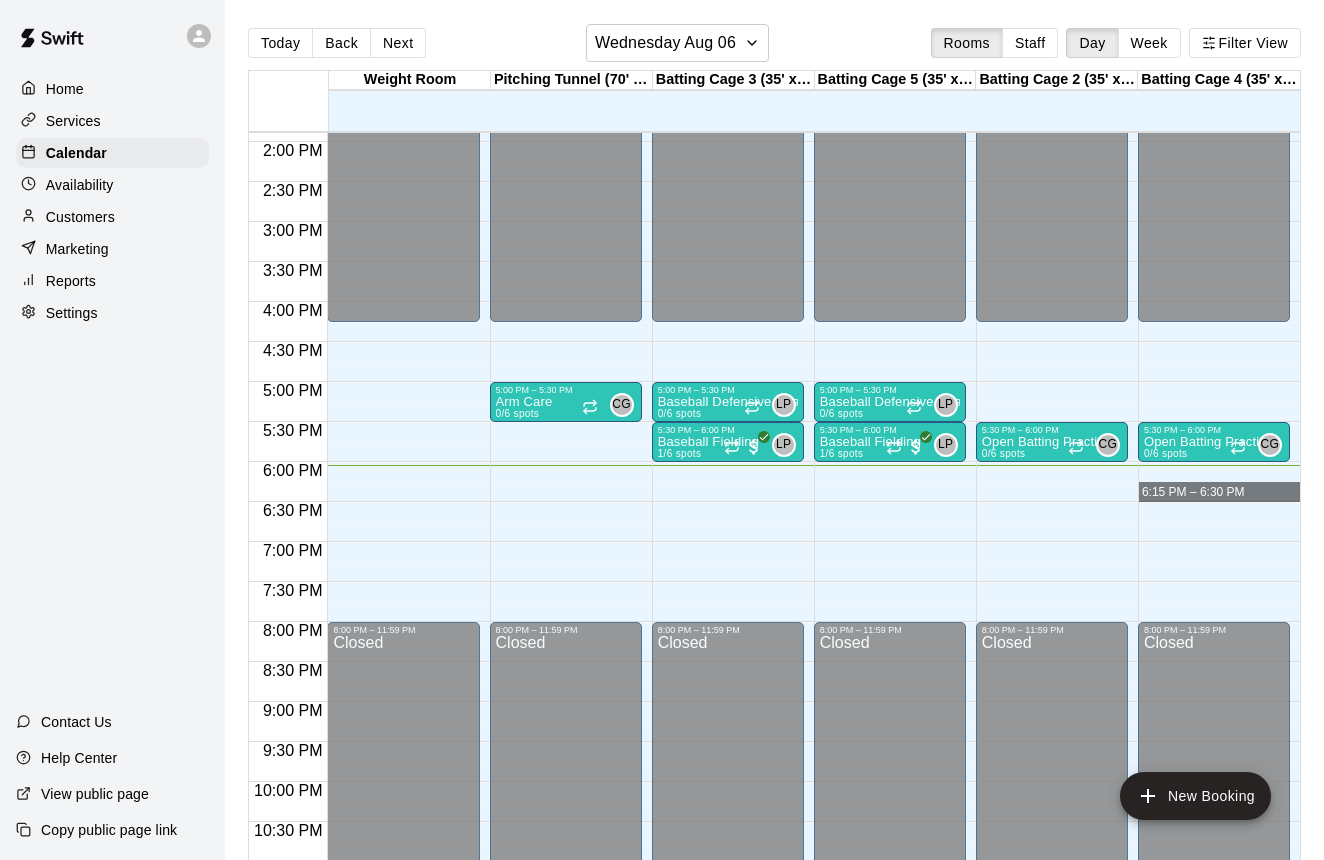 drag, startPoint x: 1236, startPoint y: 497, endPoint x: 1126, endPoint y: 506, distance: 110.36757 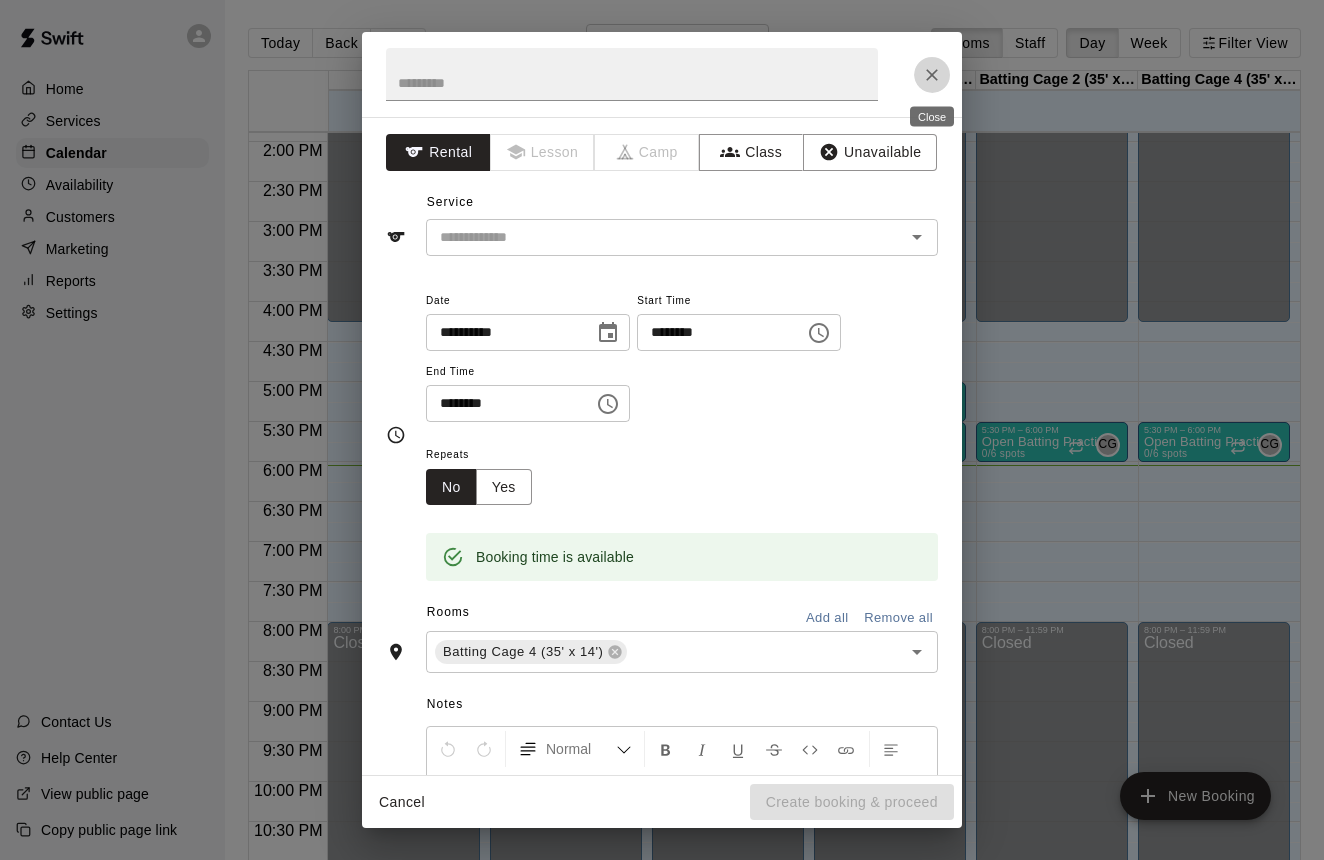 click 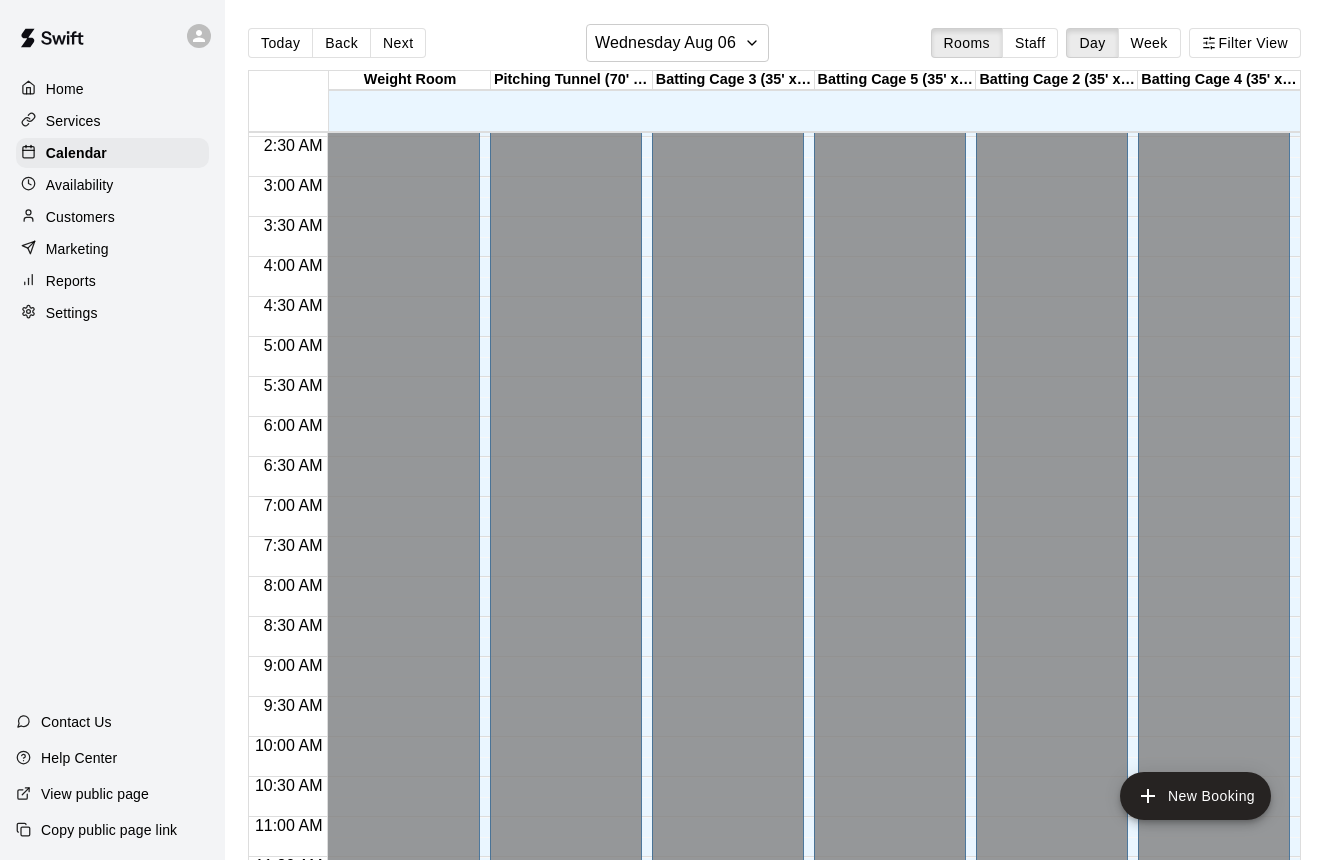 scroll, scrollTop: 195, scrollLeft: 0, axis: vertical 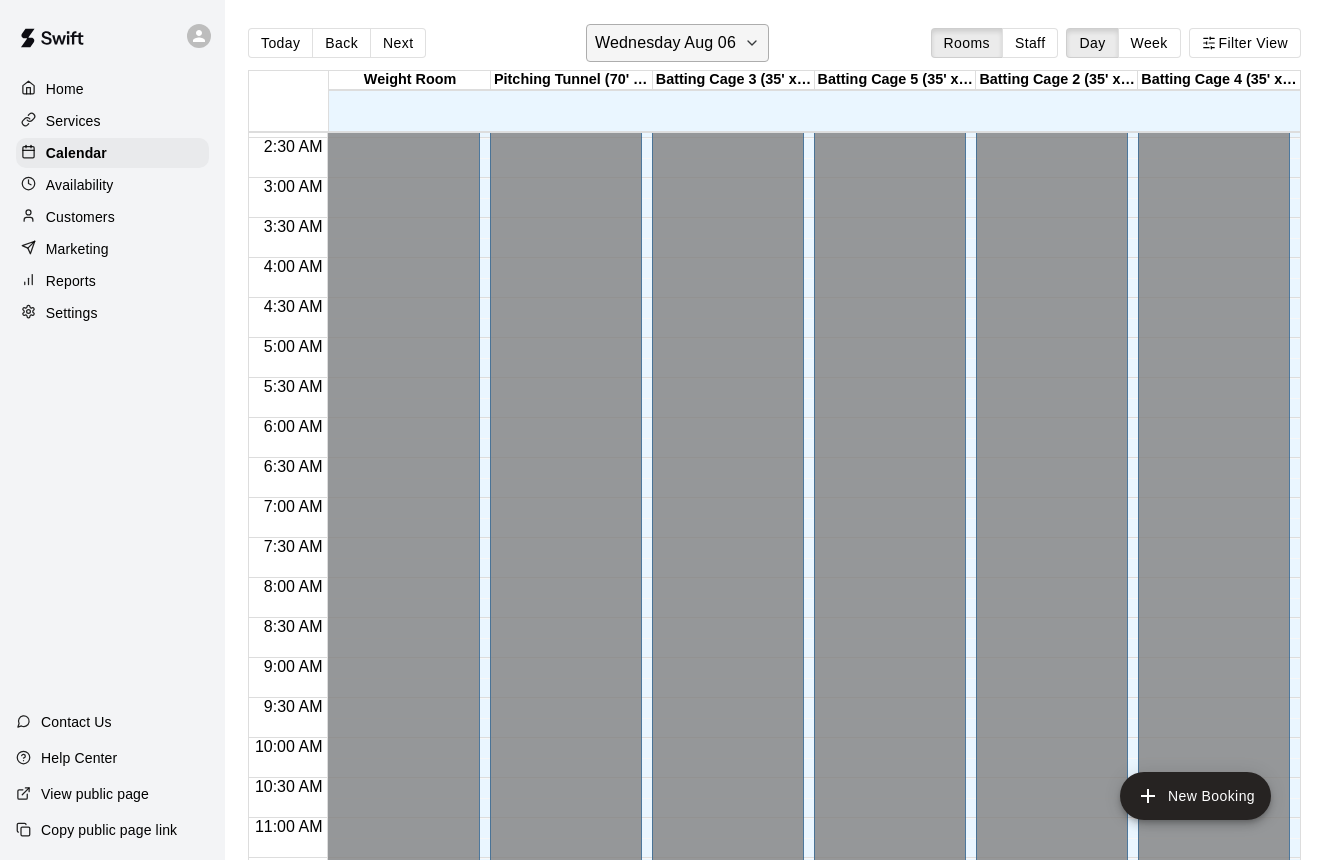 click on "Wednesday Aug 06" at bounding box center [665, 43] 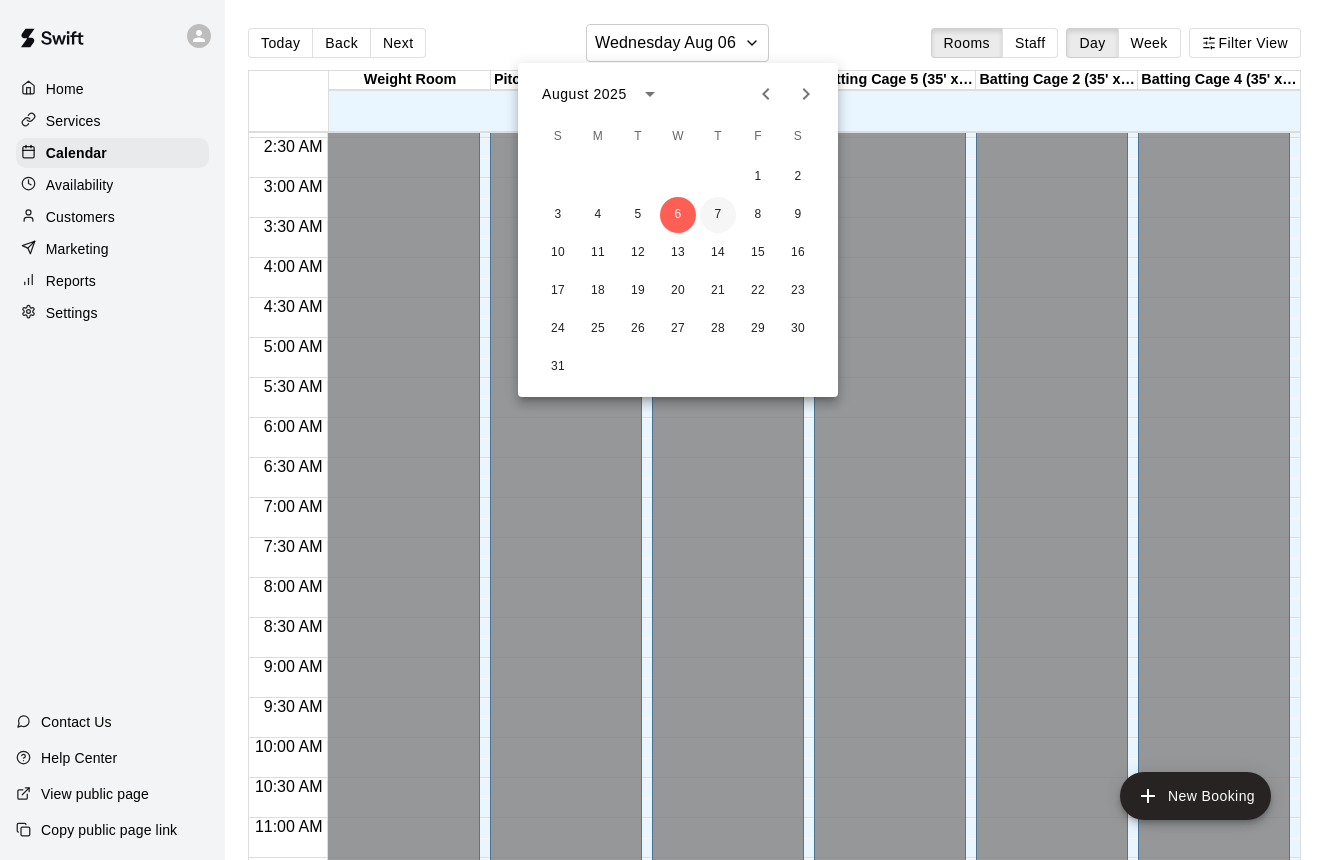 click on "7" at bounding box center [718, 215] 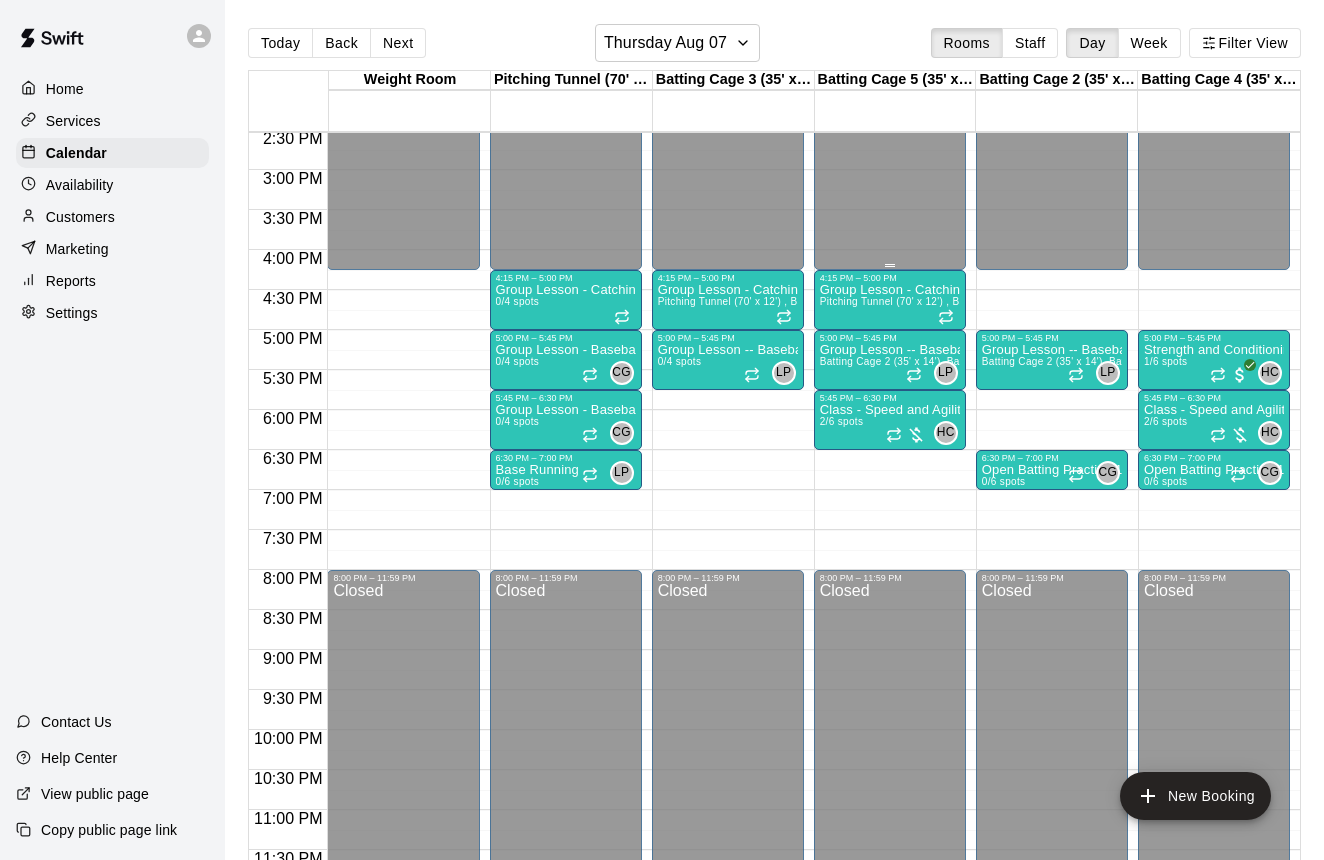 scroll, scrollTop: 1146, scrollLeft: 0, axis: vertical 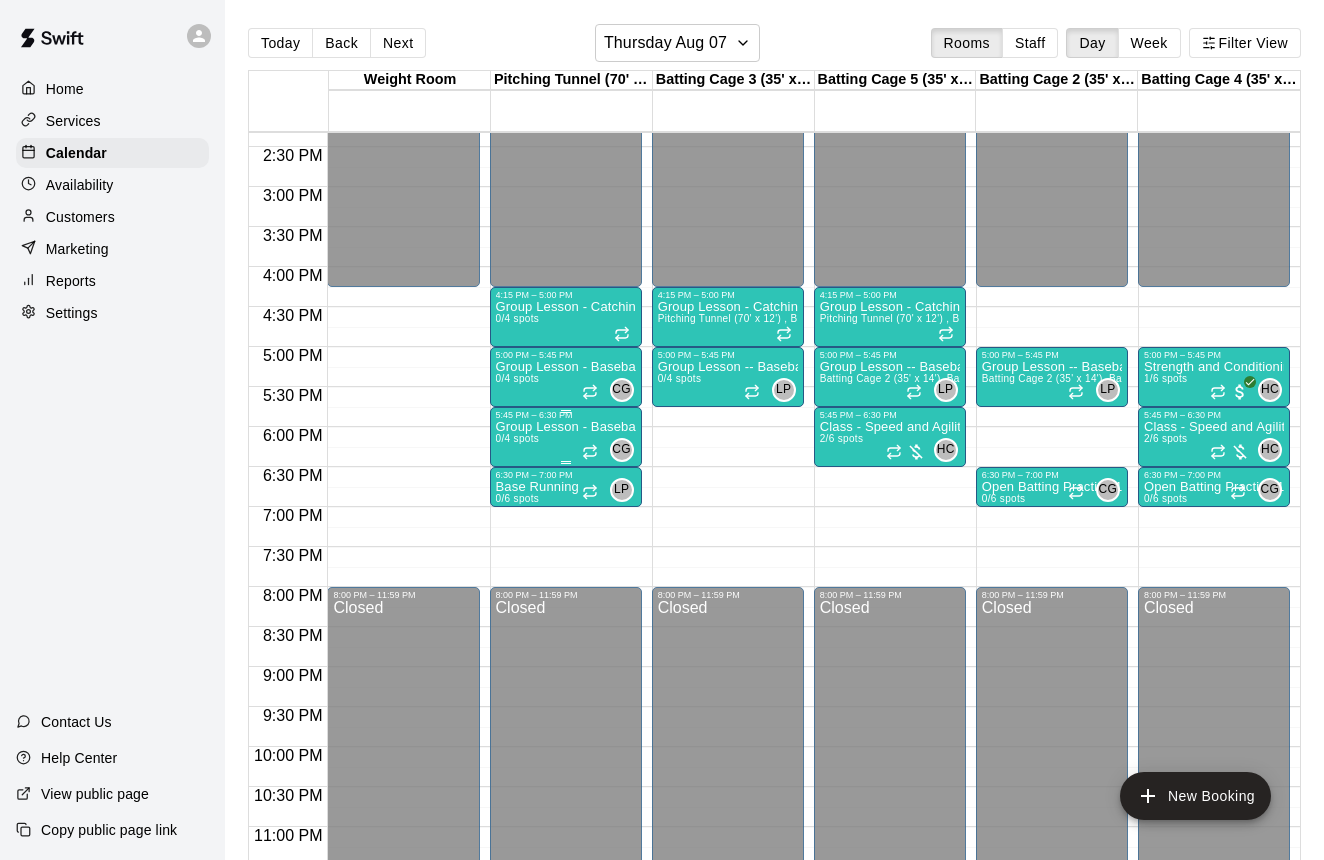 click on "Group Lesson - Baseball Pitching 0/4 spots" at bounding box center [566, 850] 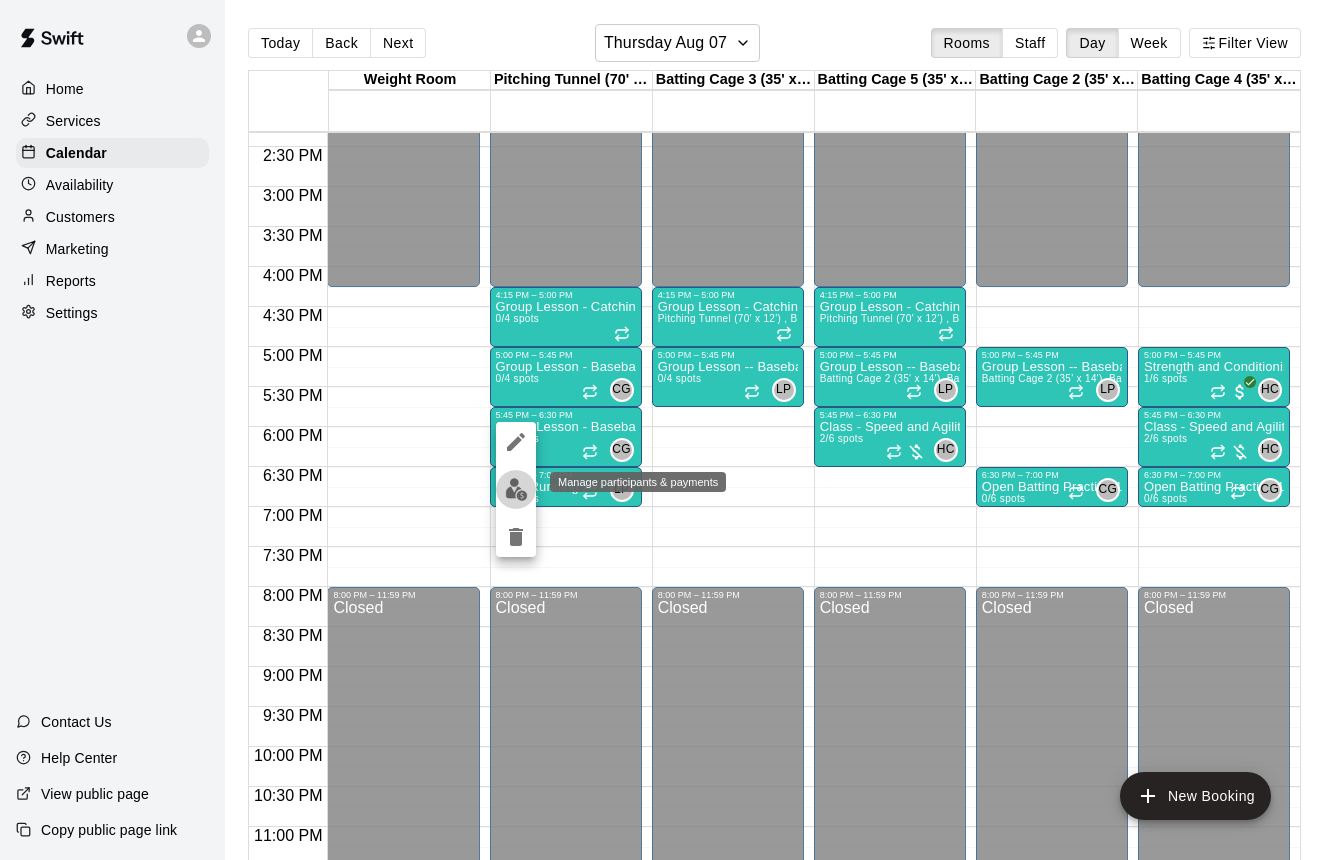 click at bounding box center (516, 489) 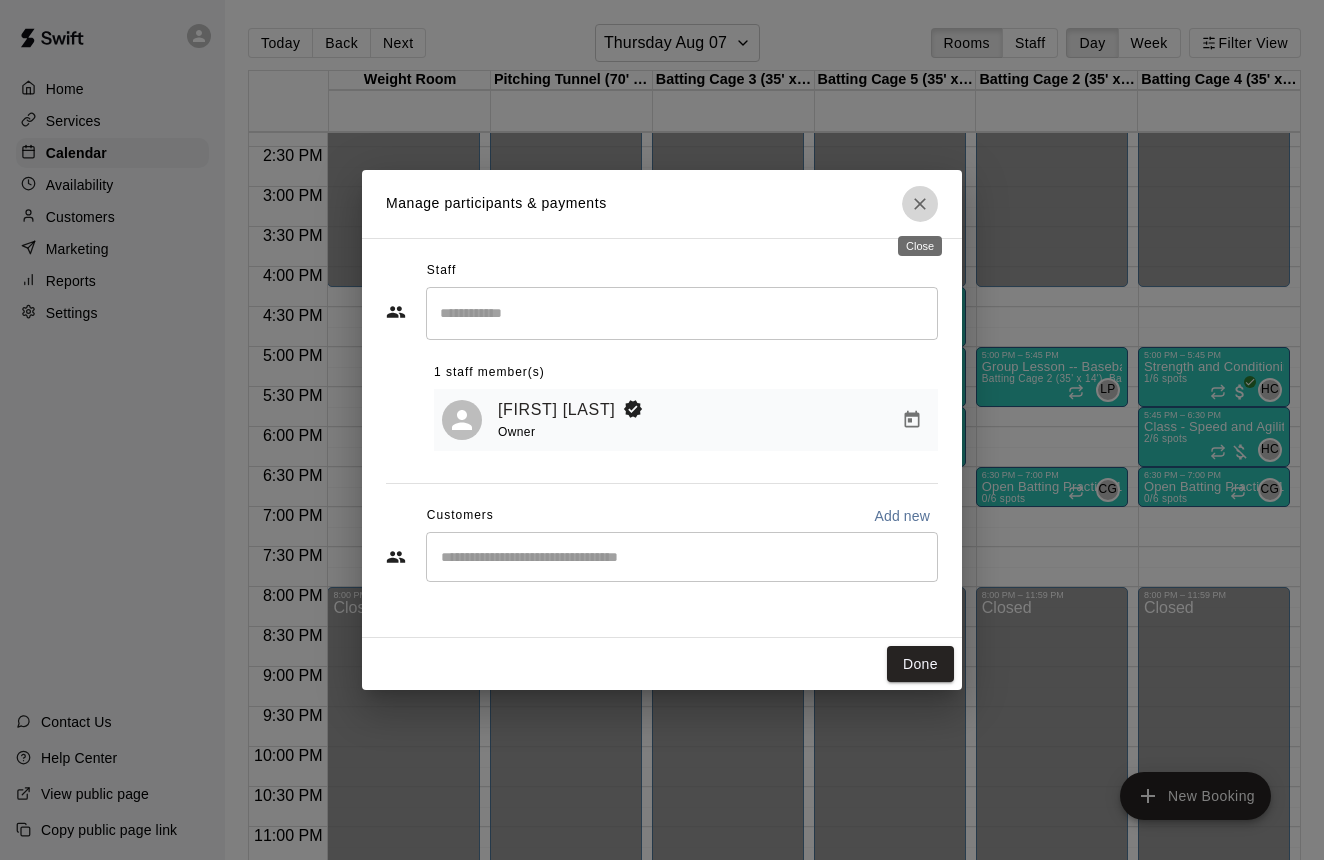 click 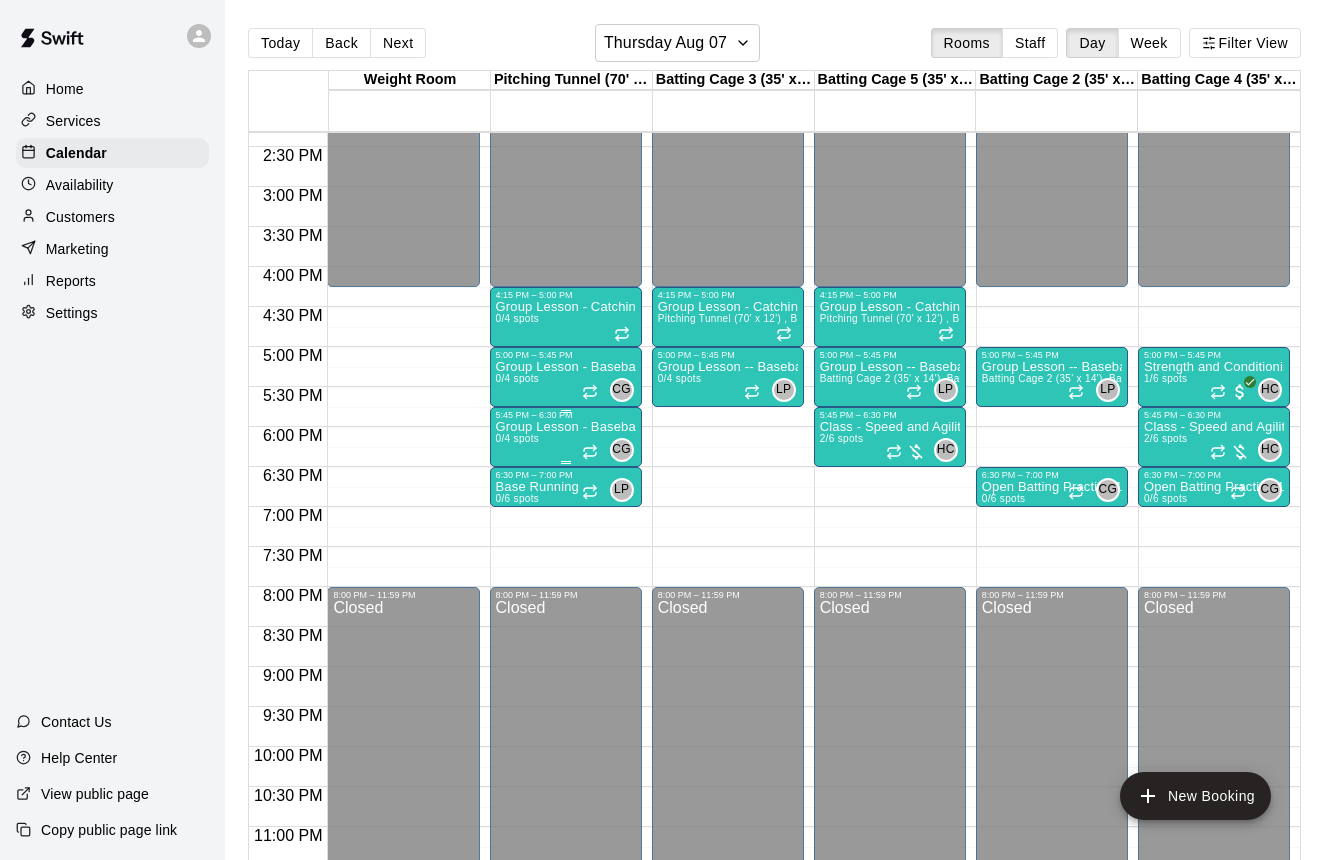 click on "Group Lesson - Baseball Pitching 0/4 spots" at bounding box center (566, 850) 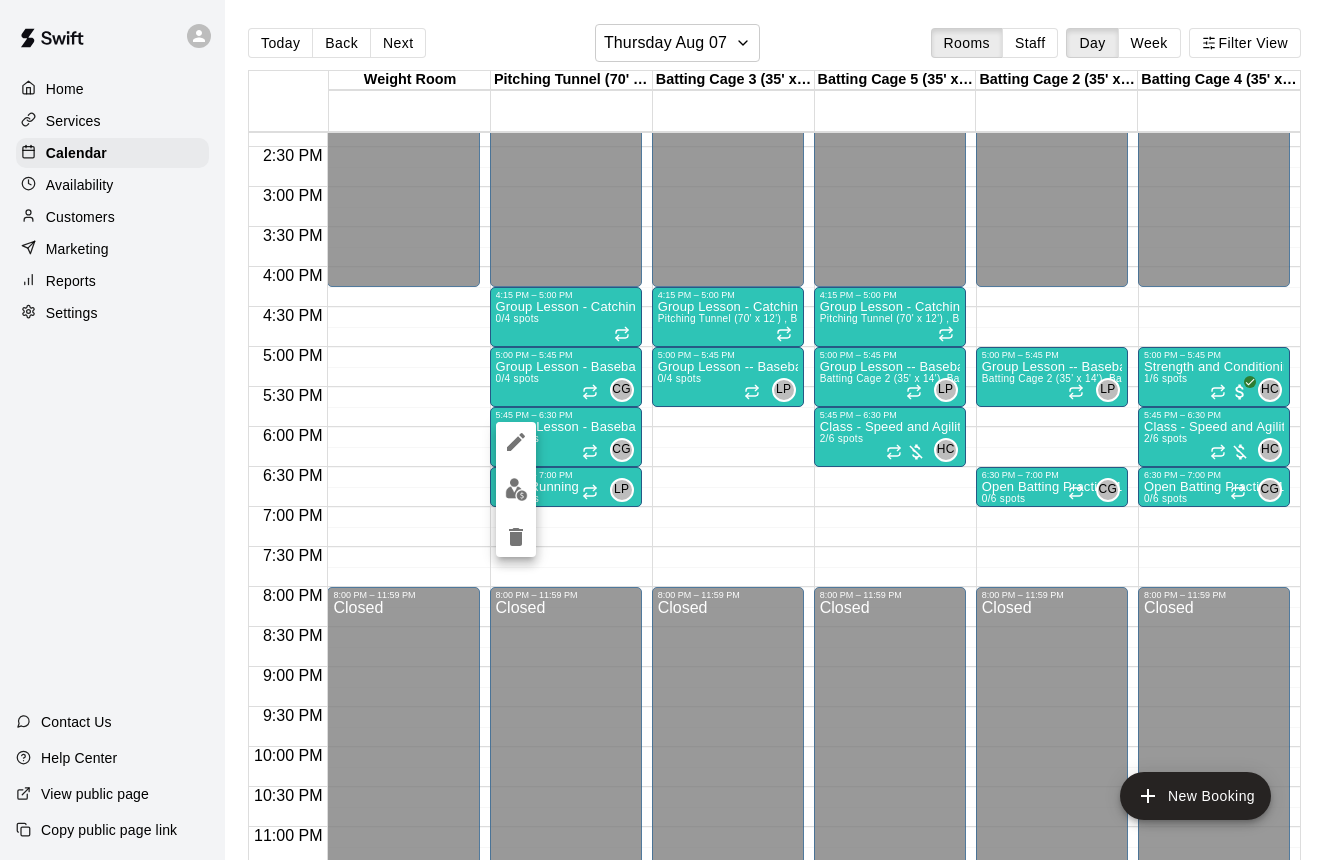click at bounding box center [662, 430] 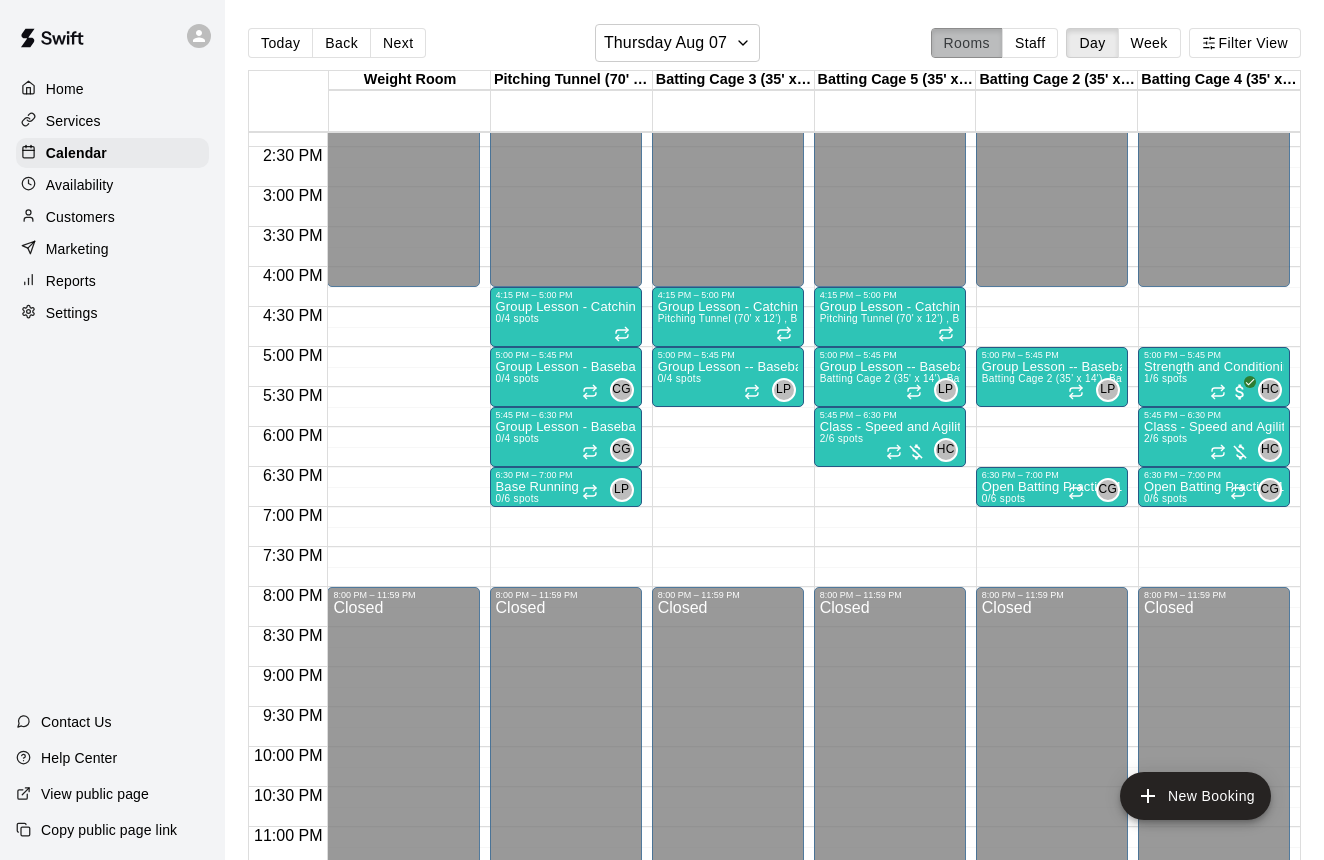 click on "Rooms" at bounding box center (967, 43) 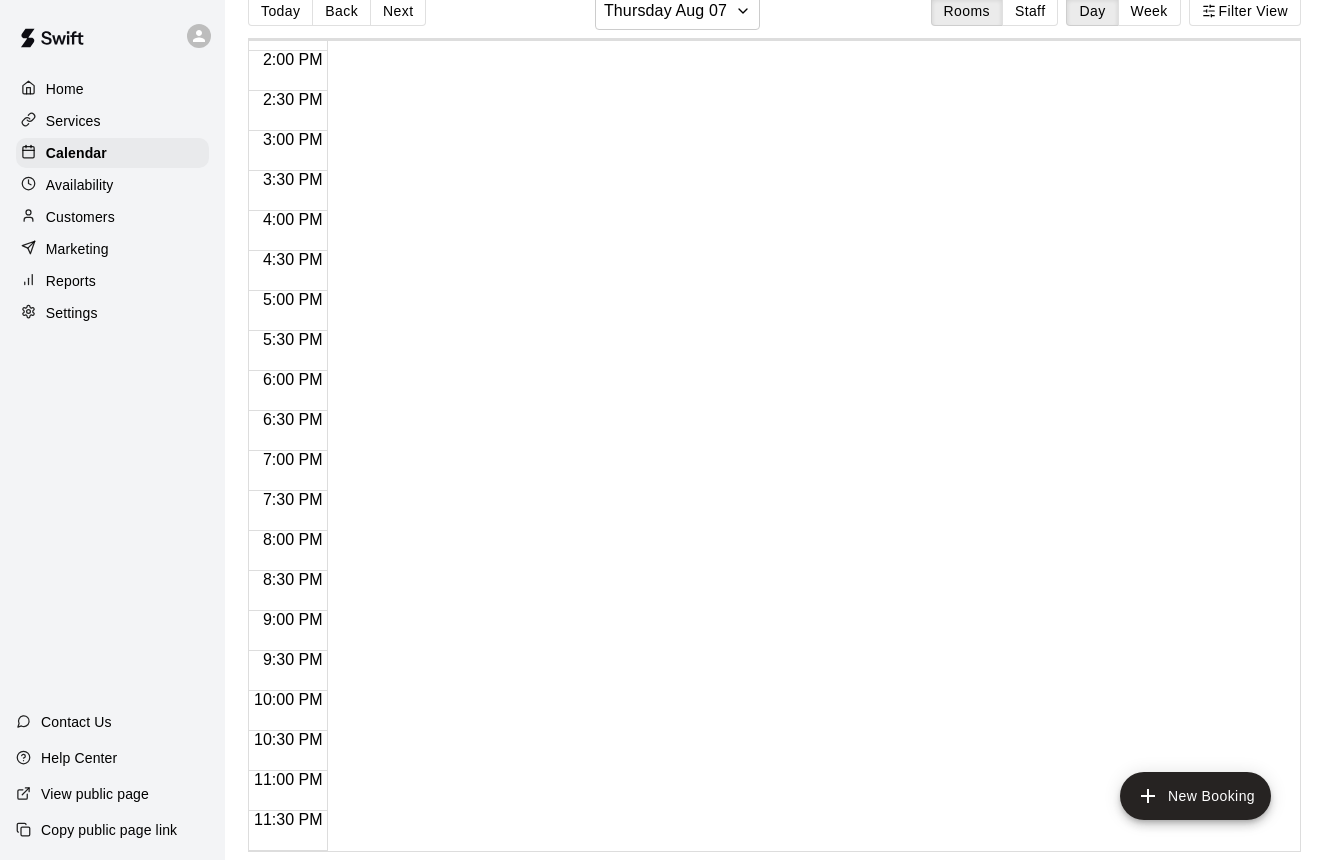 scroll, scrollTop: 33, scrollLeft: 0, axis: vertical 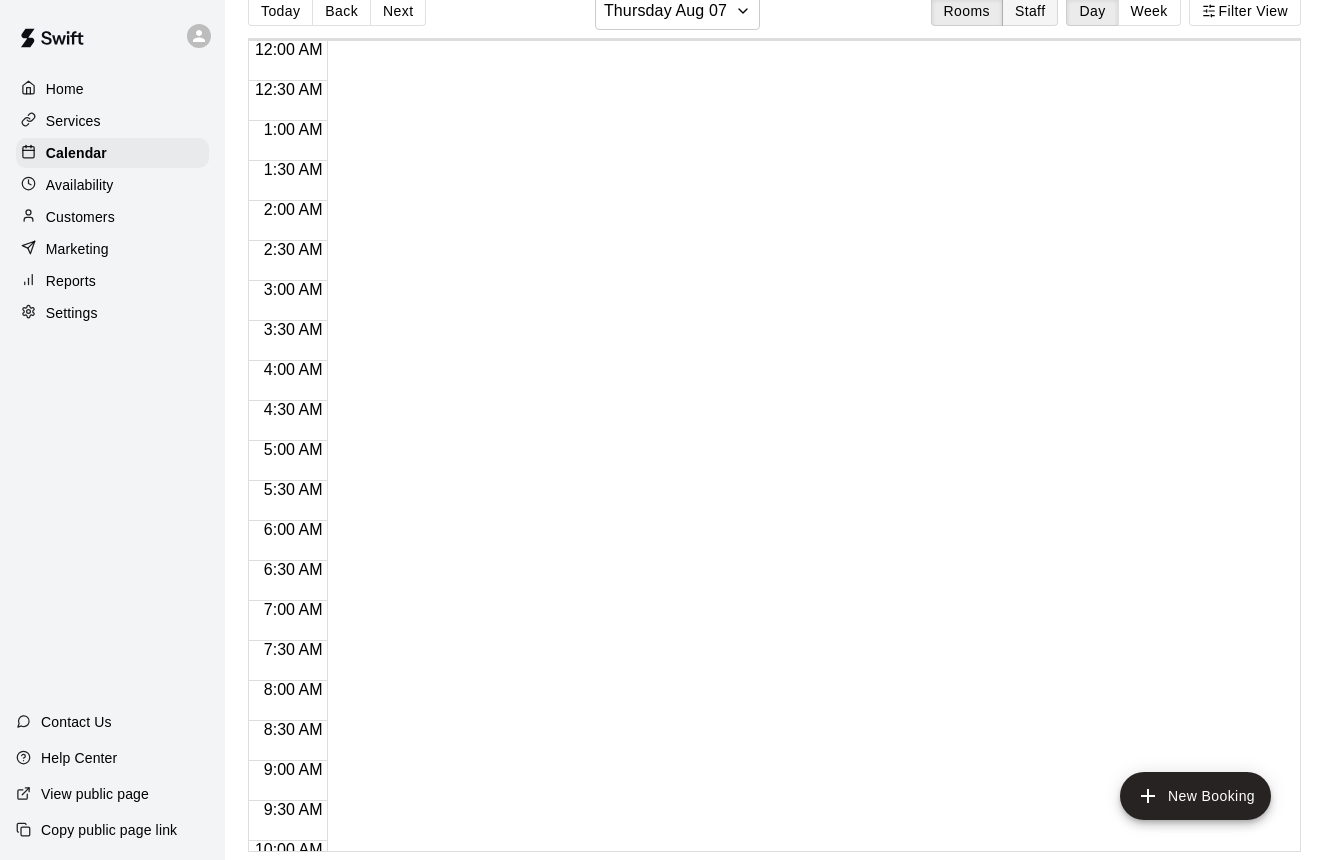 click on "Staff" at bounding box center [1030, 11] 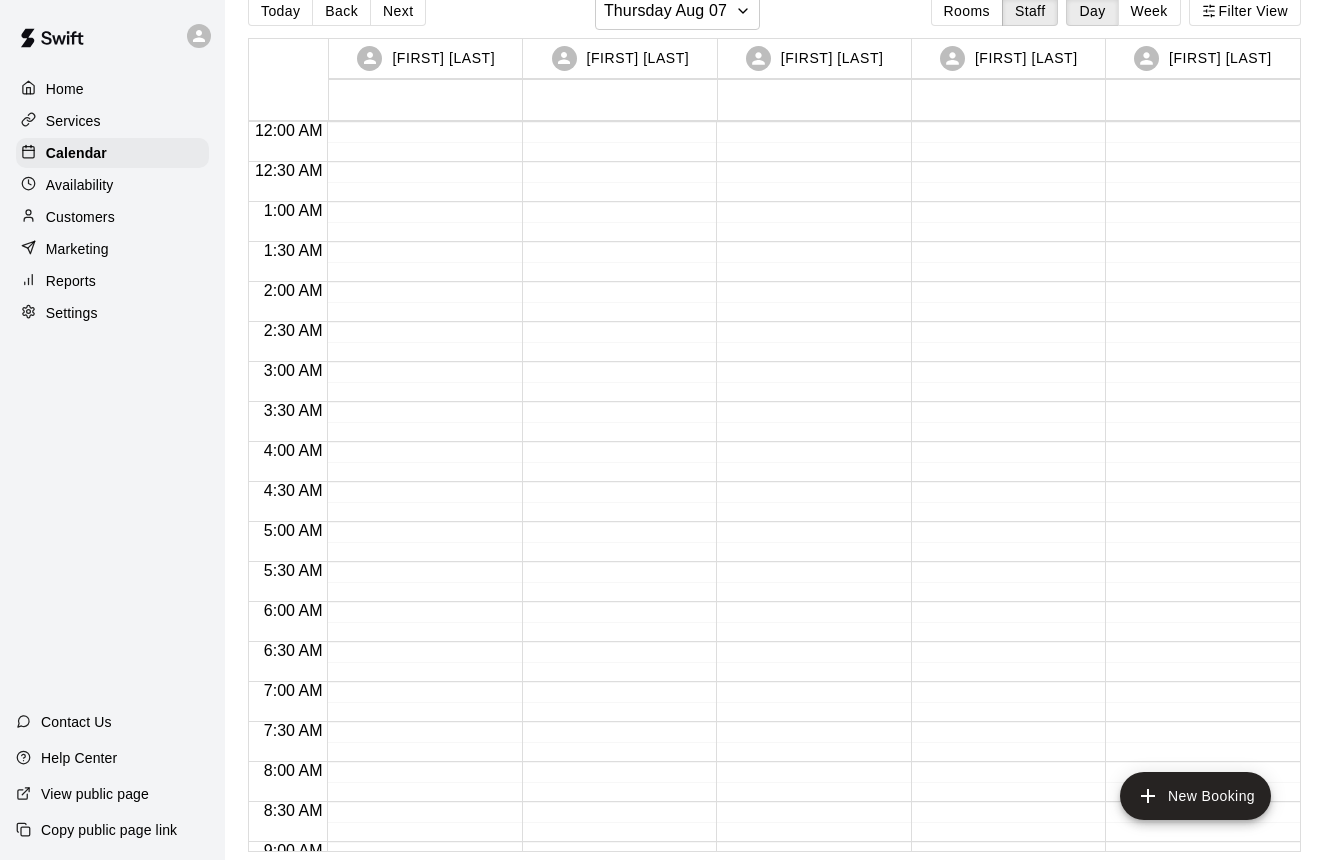 scroll, scrollTop: 3, scrollLeft: 0, axis: vertical 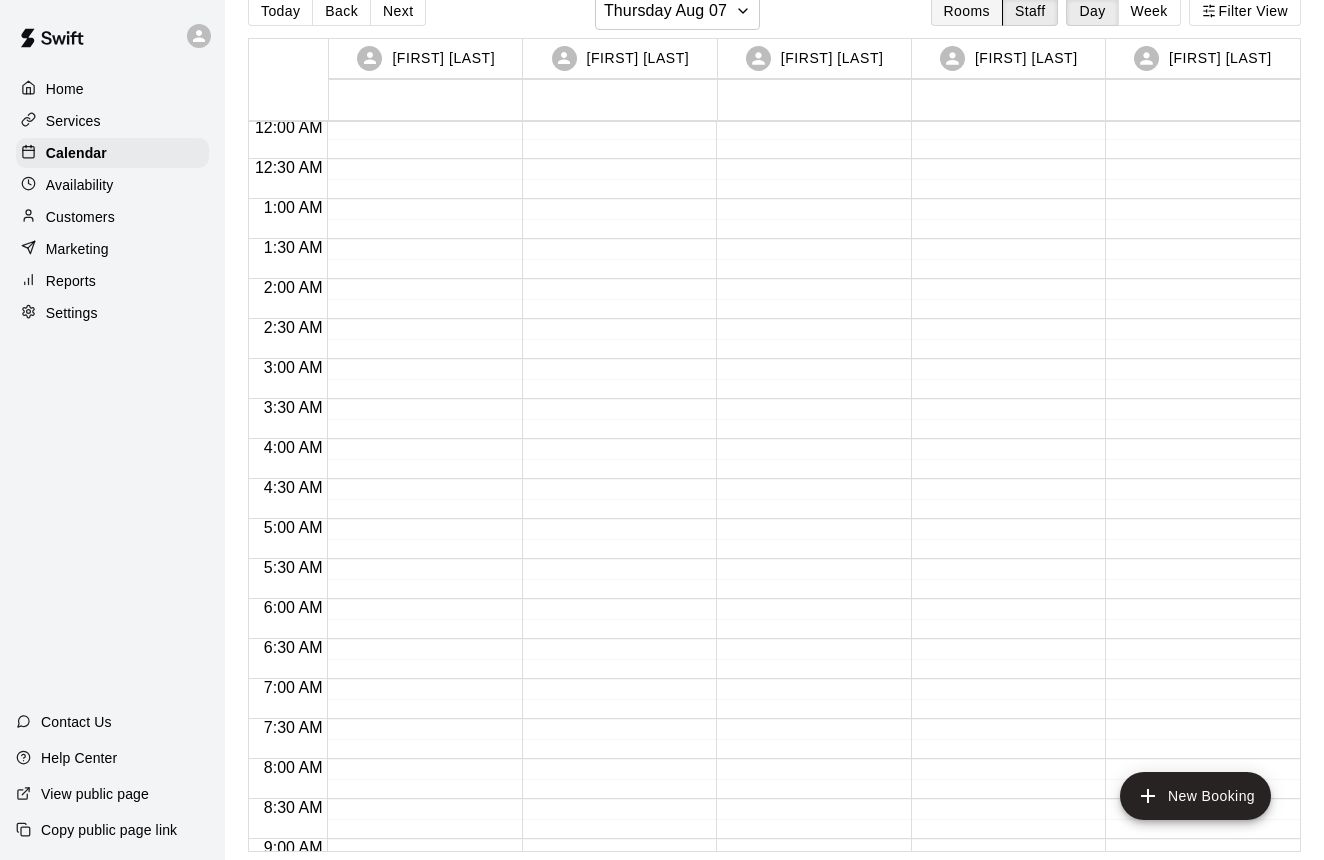 click on "Rooms" at bounding box center [967, 11] 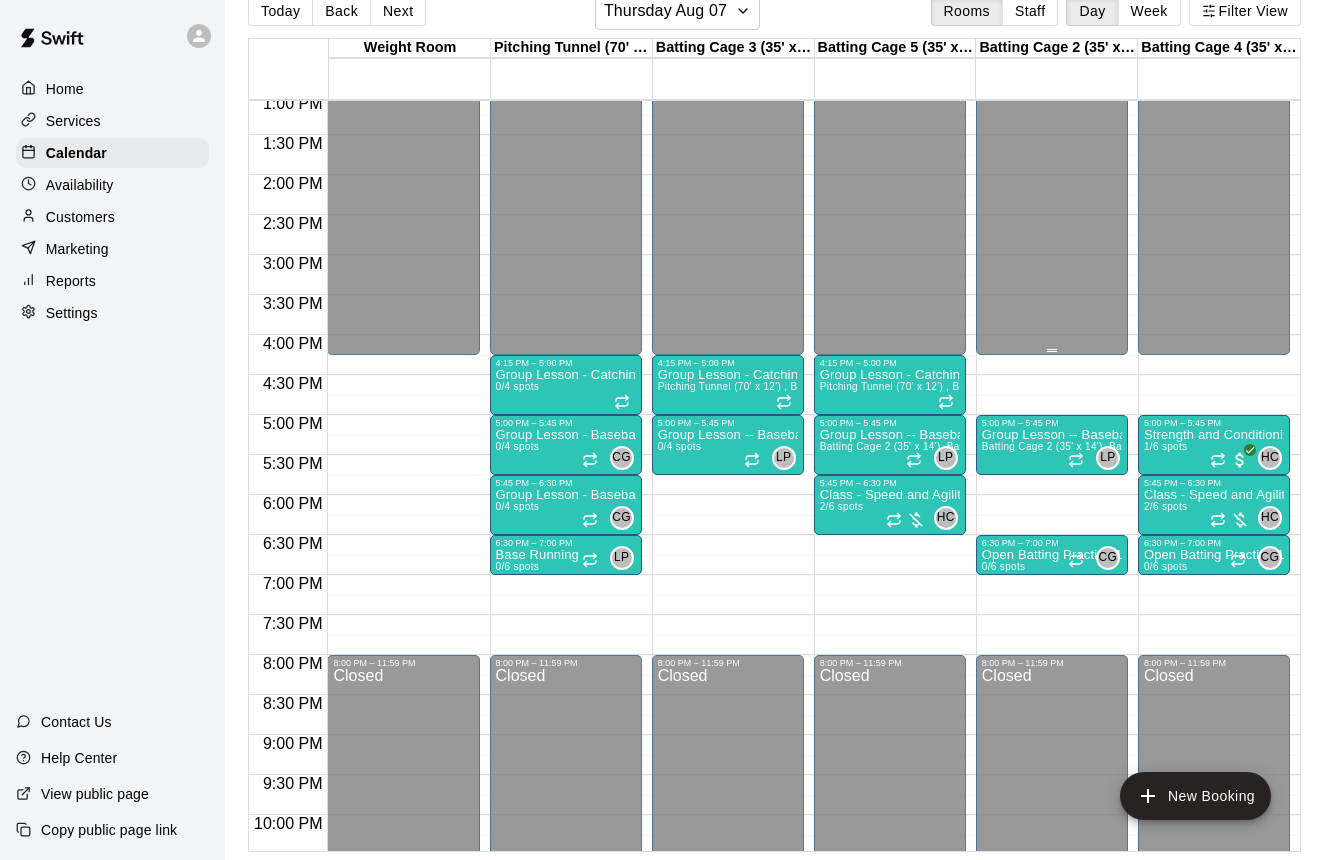 scroll, scrollTop: 1047, scrollLeft: 0, axis: vertical 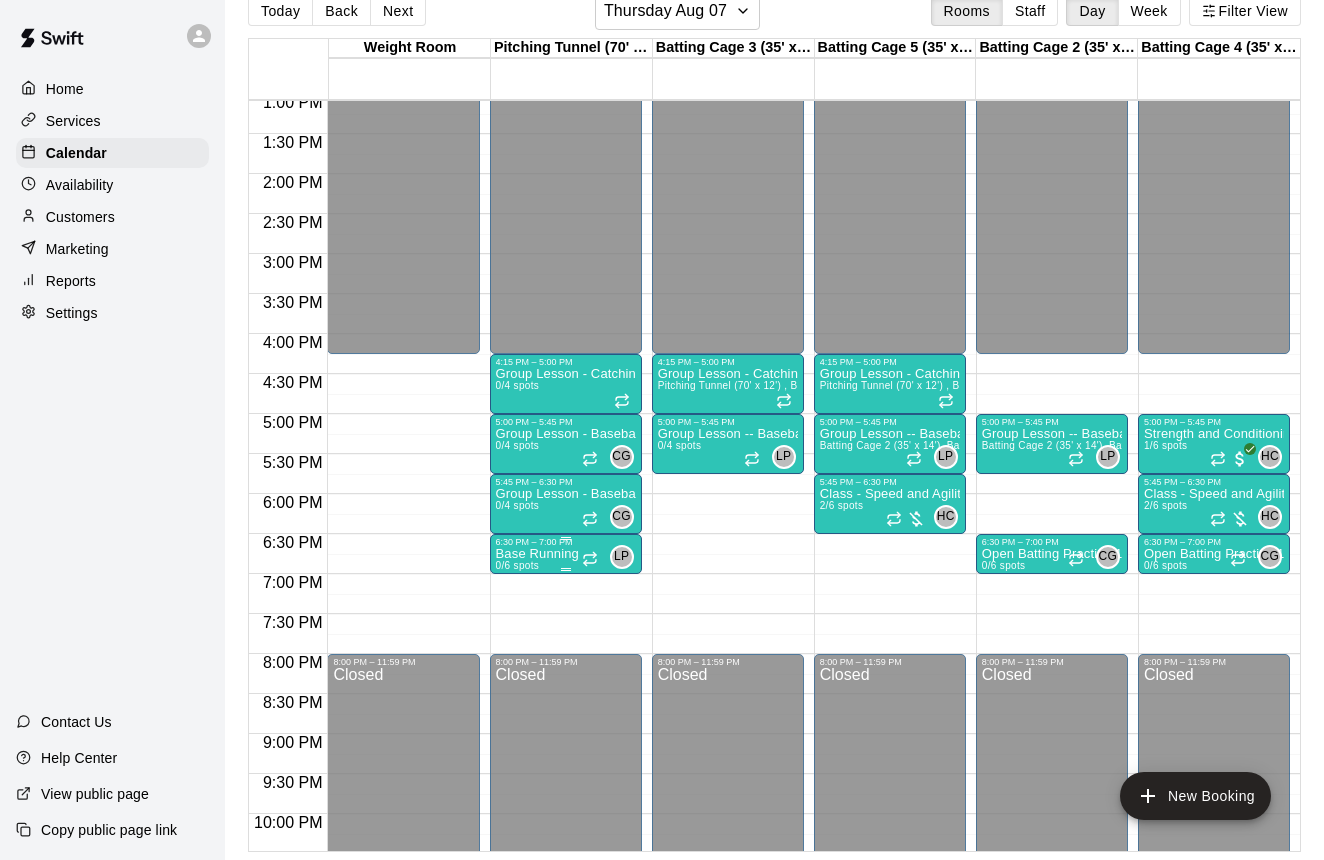 click on "Base Running" at bounding box center [537, 554] 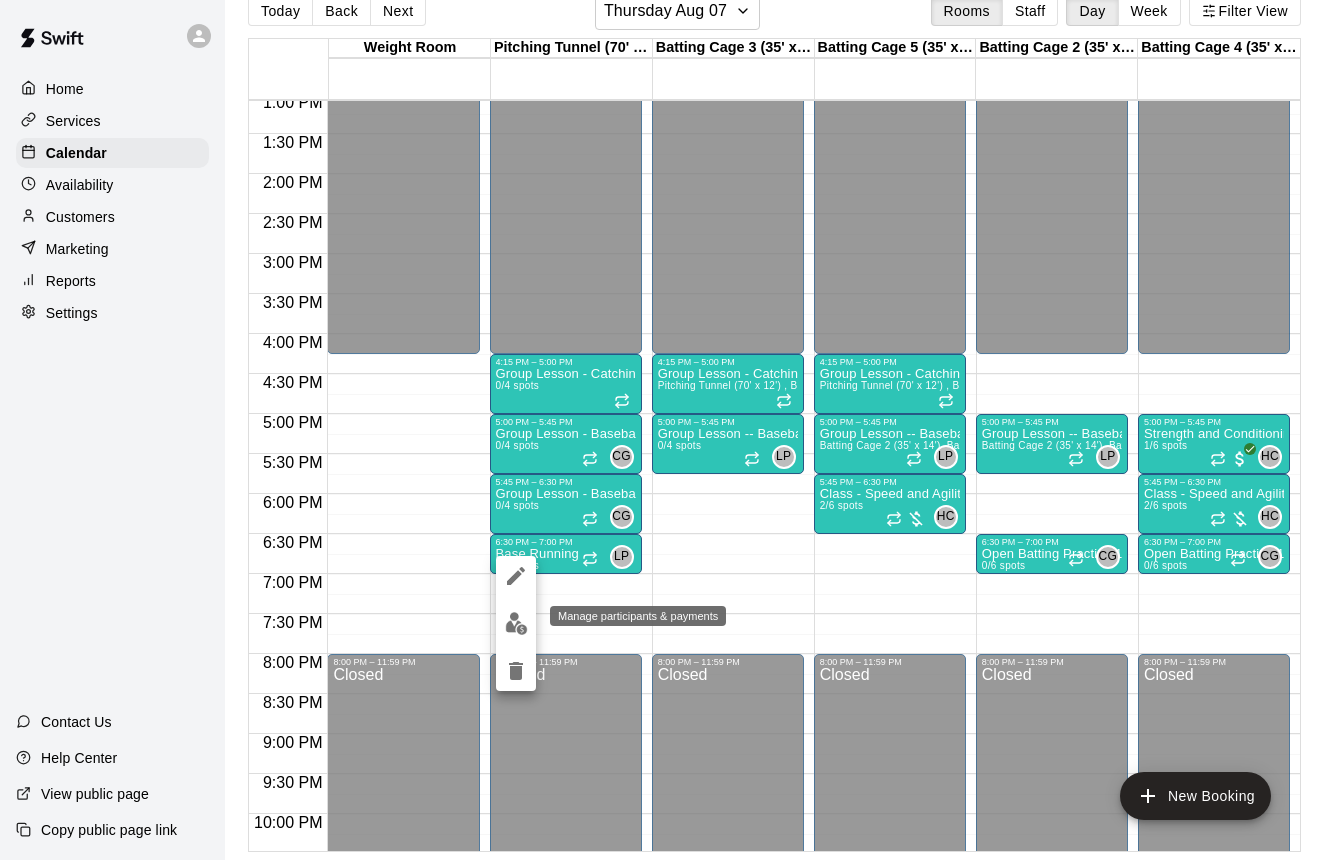 click at bounding box center [516, 623] 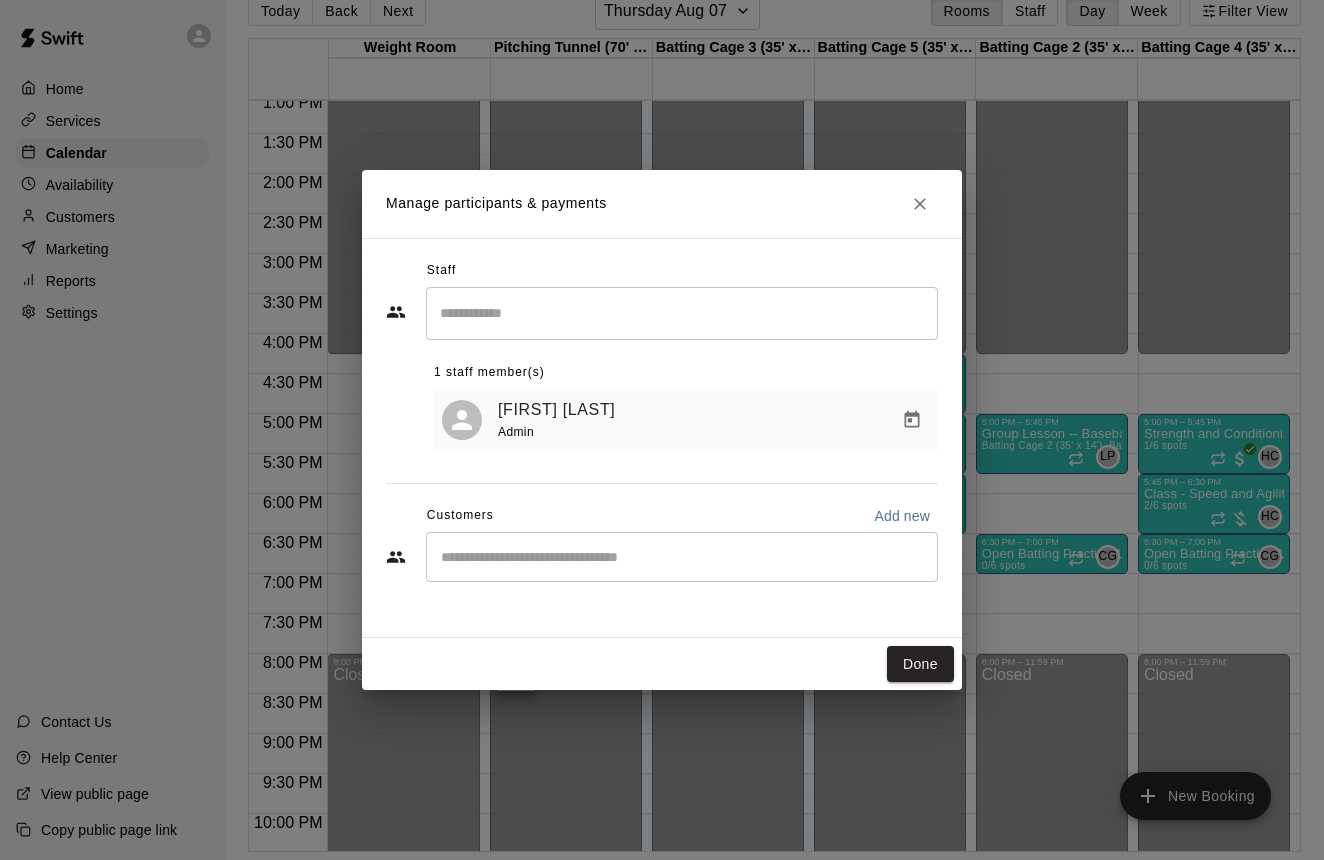 click on "​" at bounding box center [682, 557] 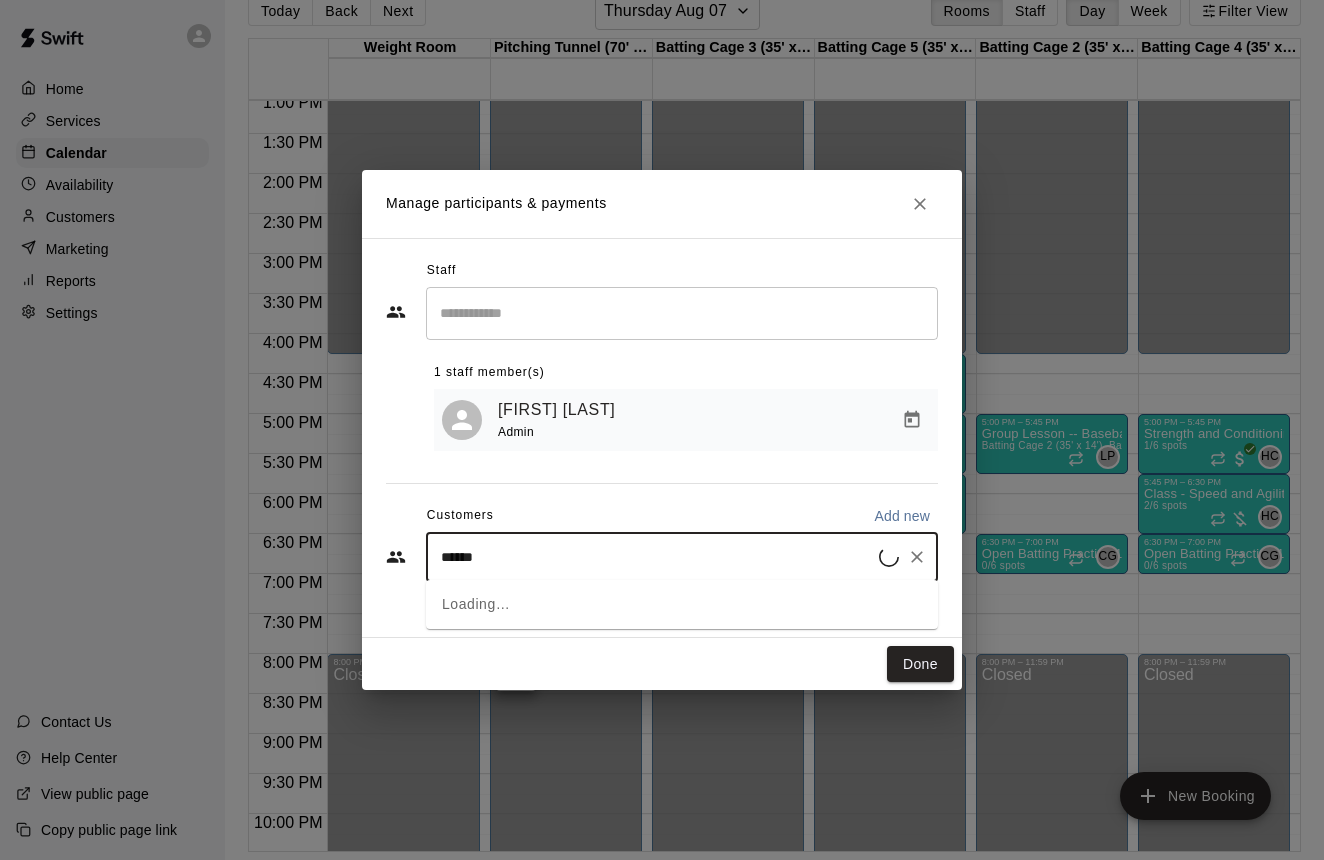 type on "*******" 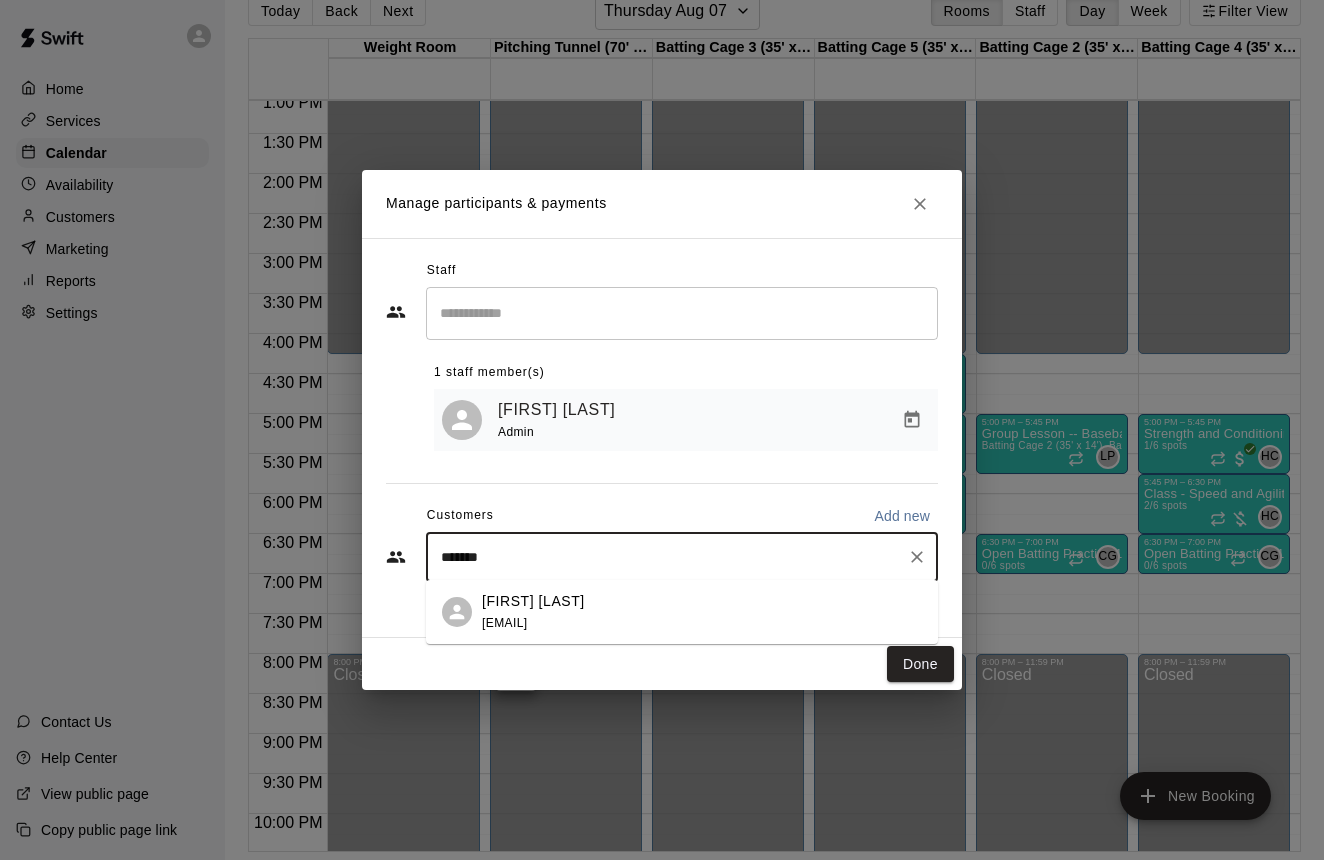 click on "[FIRST] [LAST] [EMAIL]" at bounding box center (533, 612) 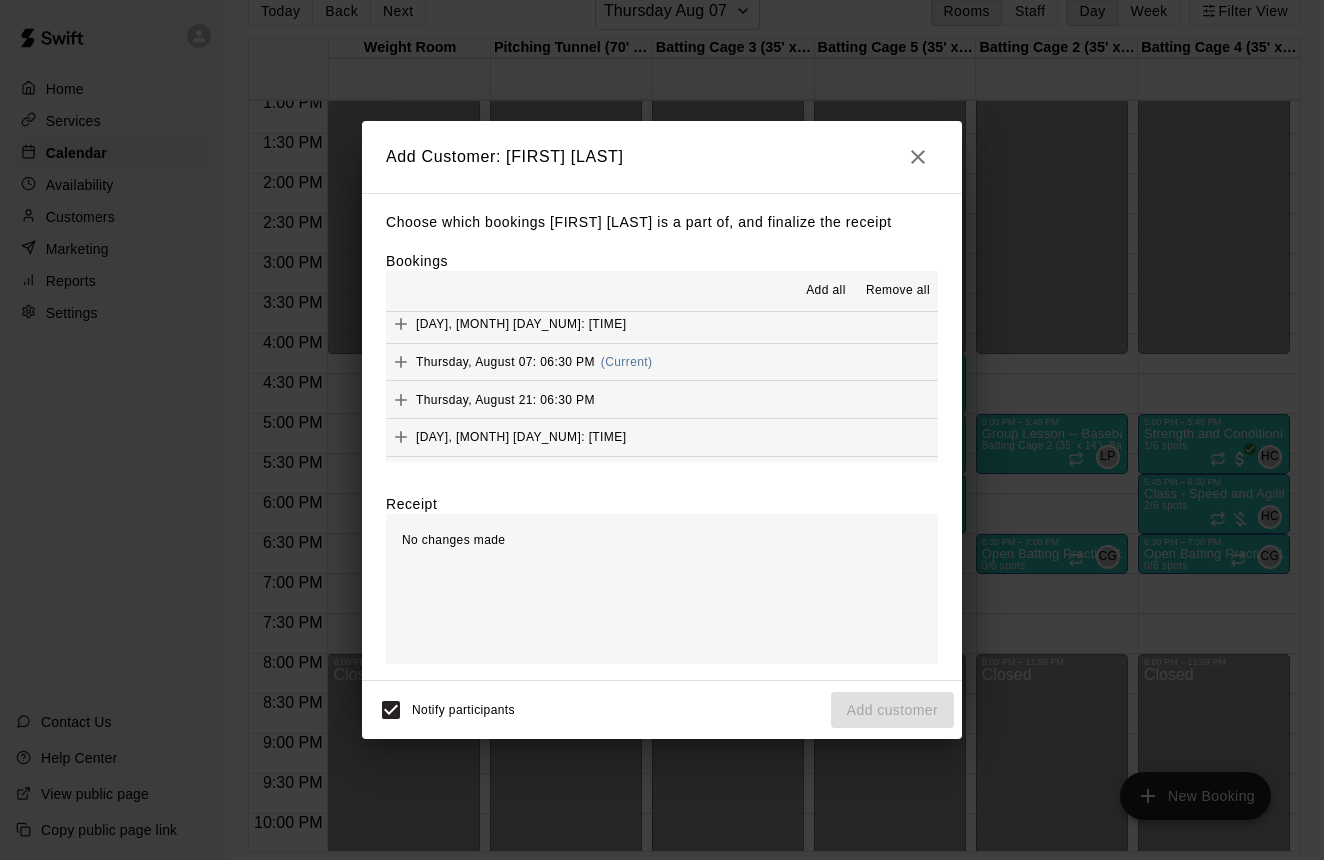 scroll, scrollTop: 86, scrollLeft: 0, axis: vertical 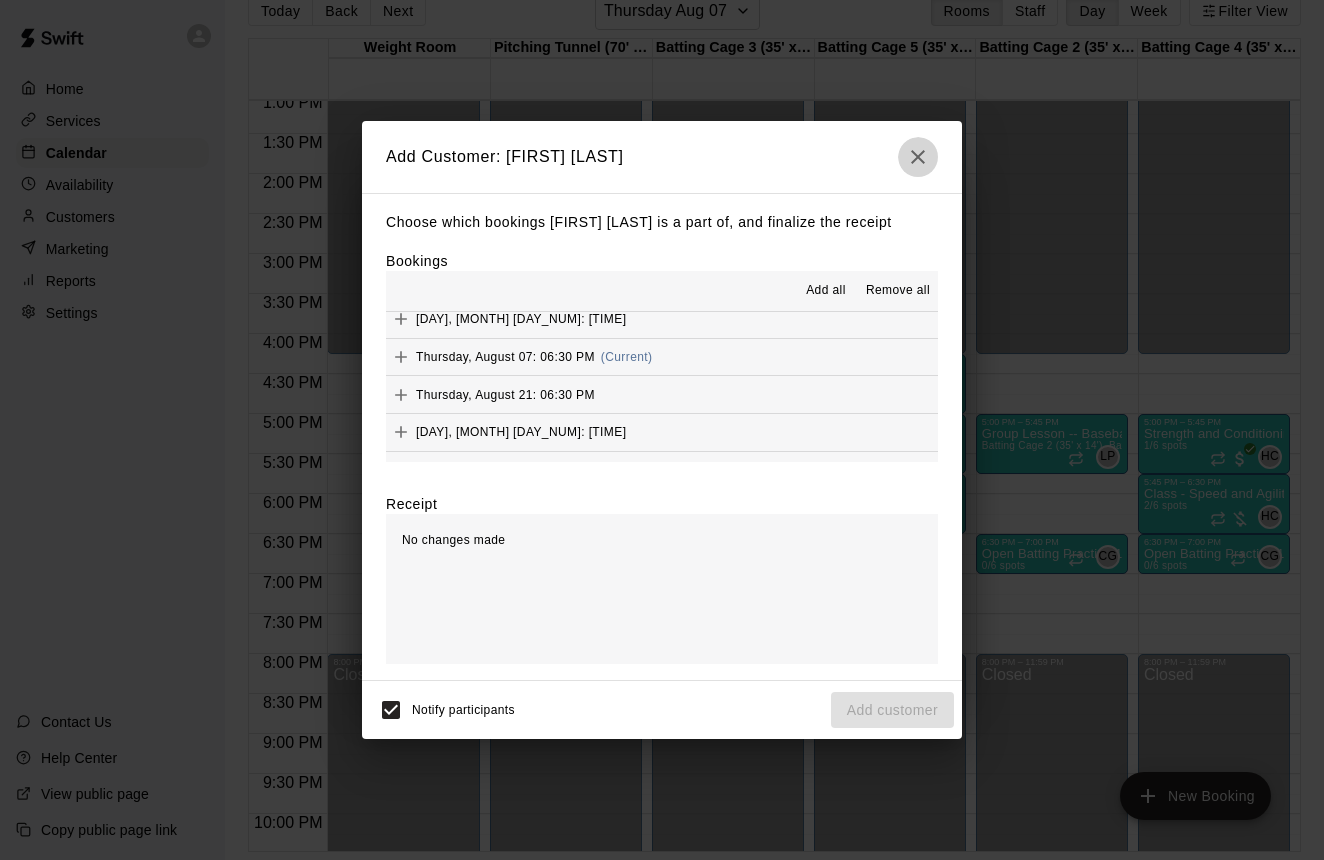 click at bounding box center [918, 157] 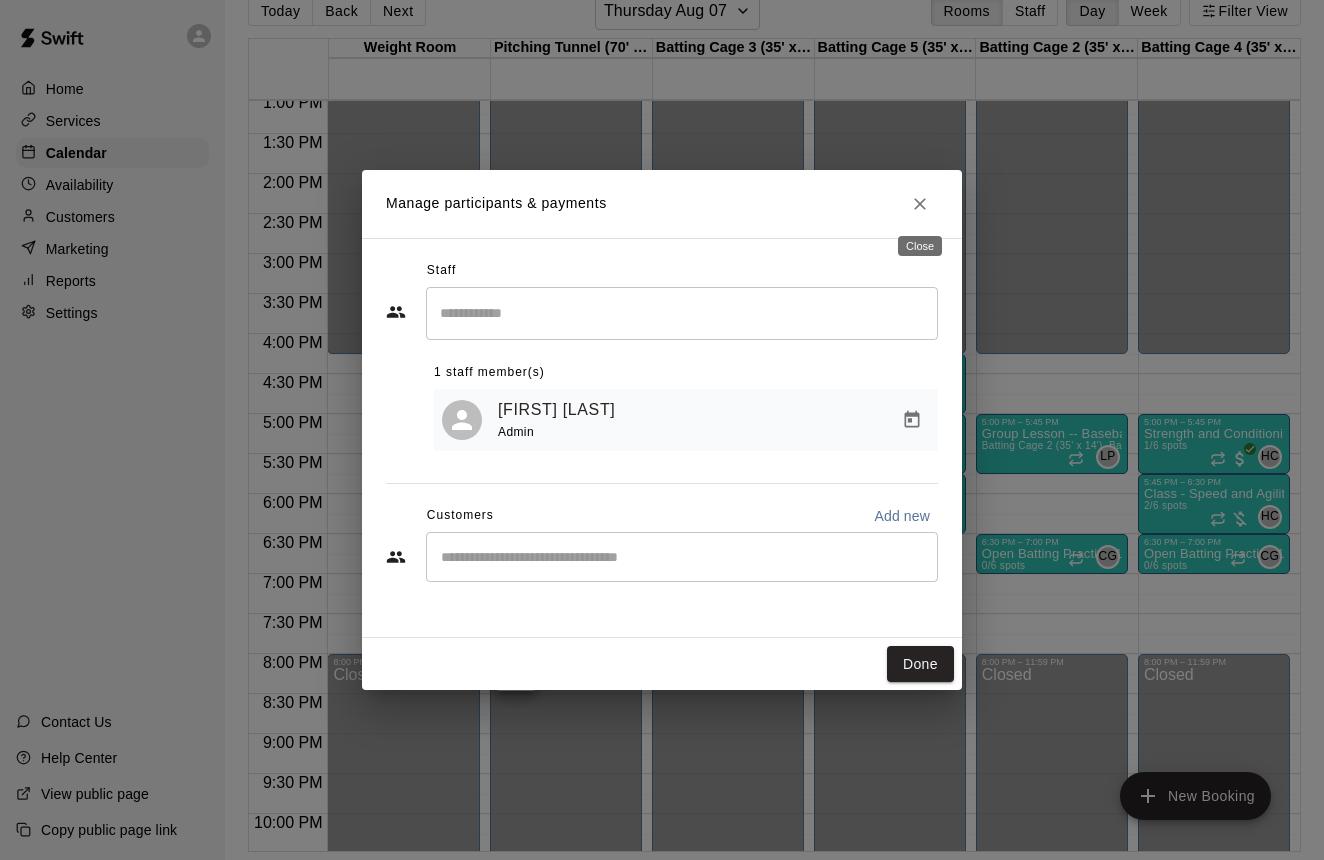 click at bounding box center [920, 204] 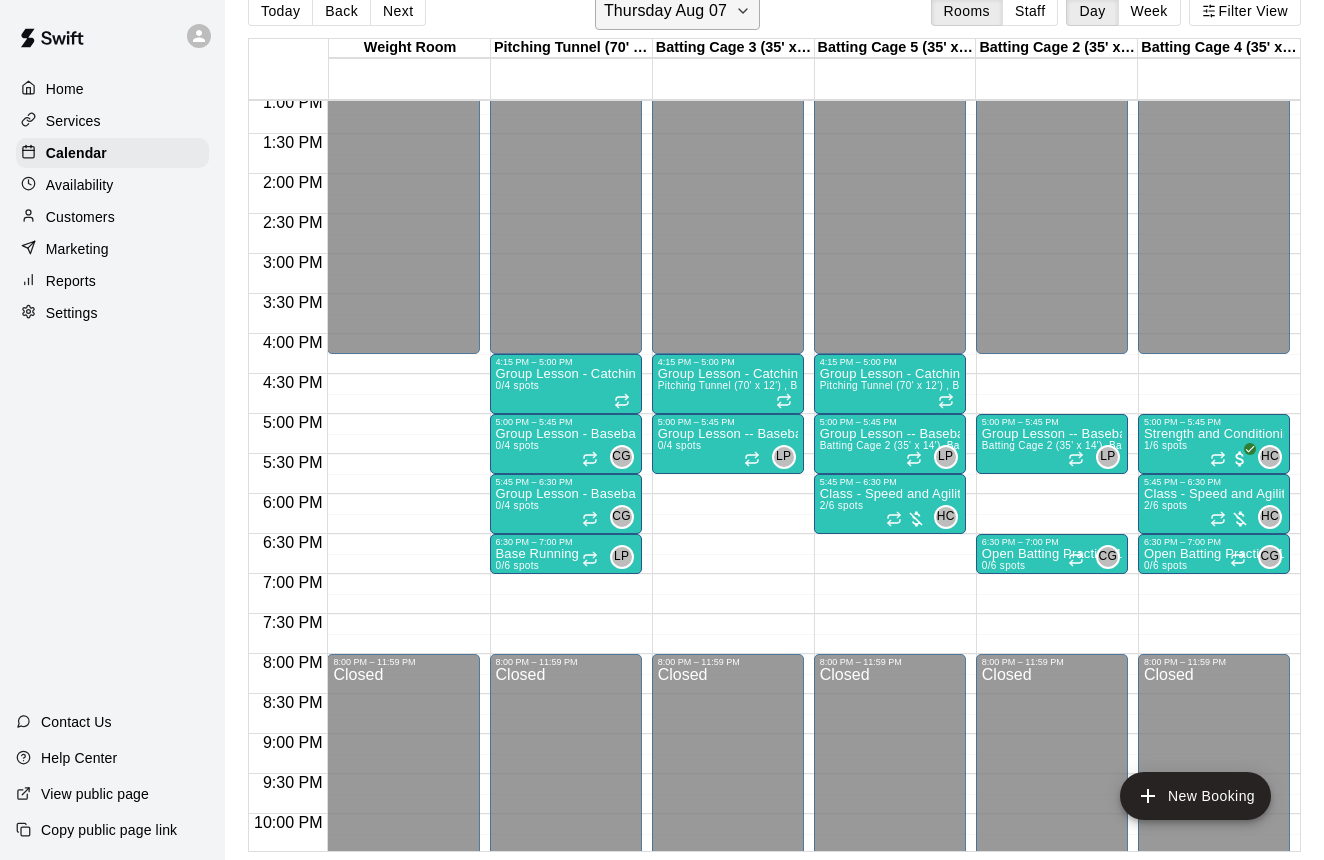 click on "Thursday Aug 07" at bounding box center (677, 11) 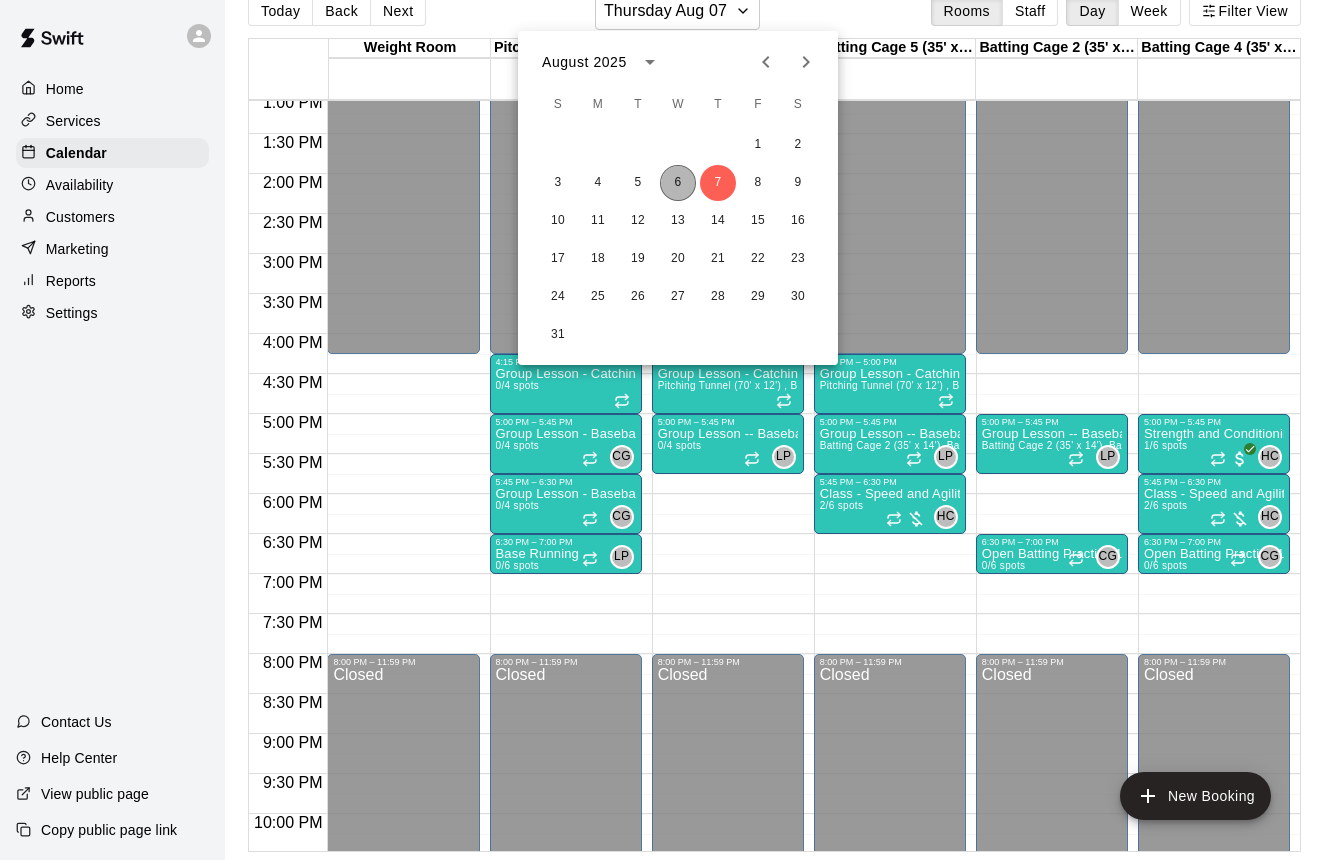 click on "6" at bounding box center (678, 183) 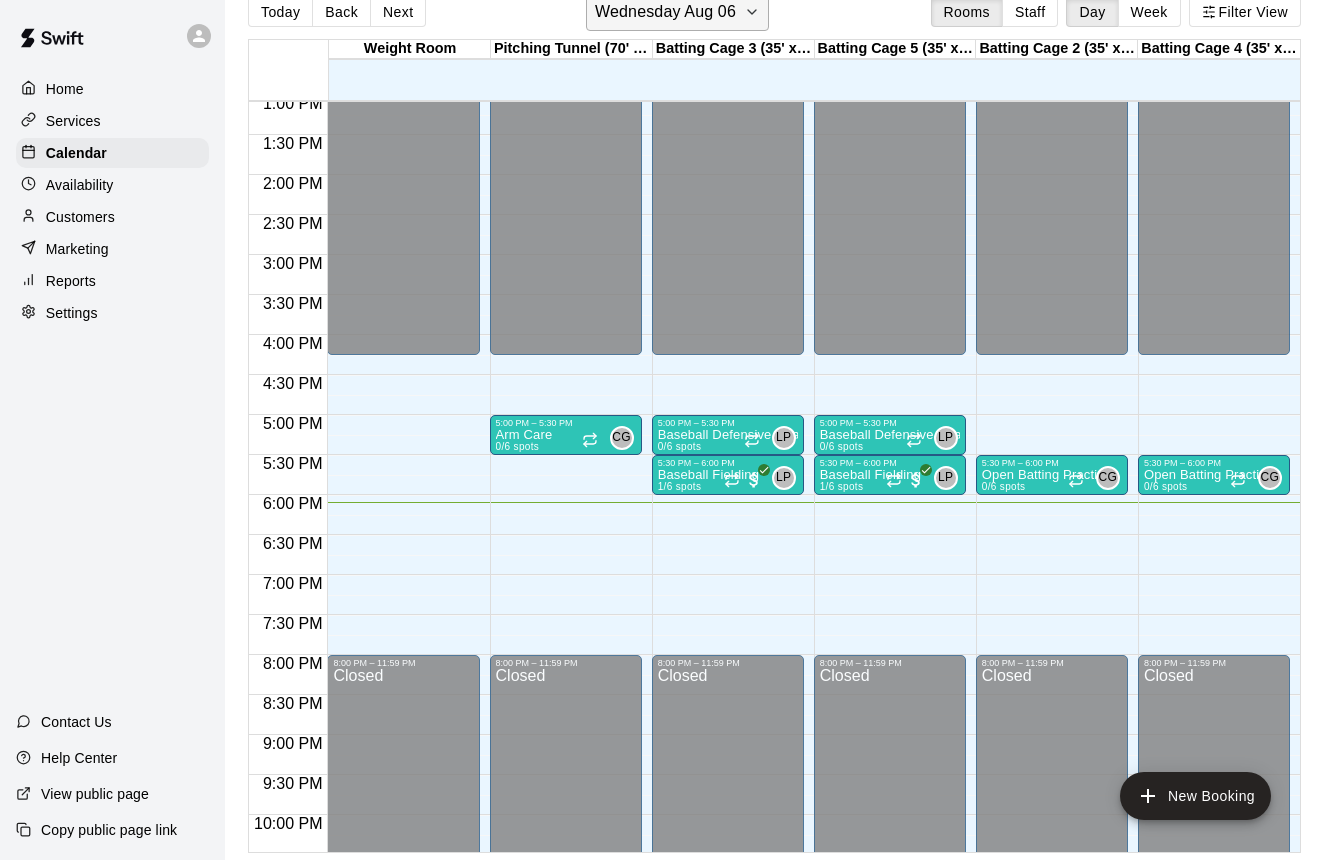 scroll, scrollTop: 27, scrollLeft: 1, axis: both 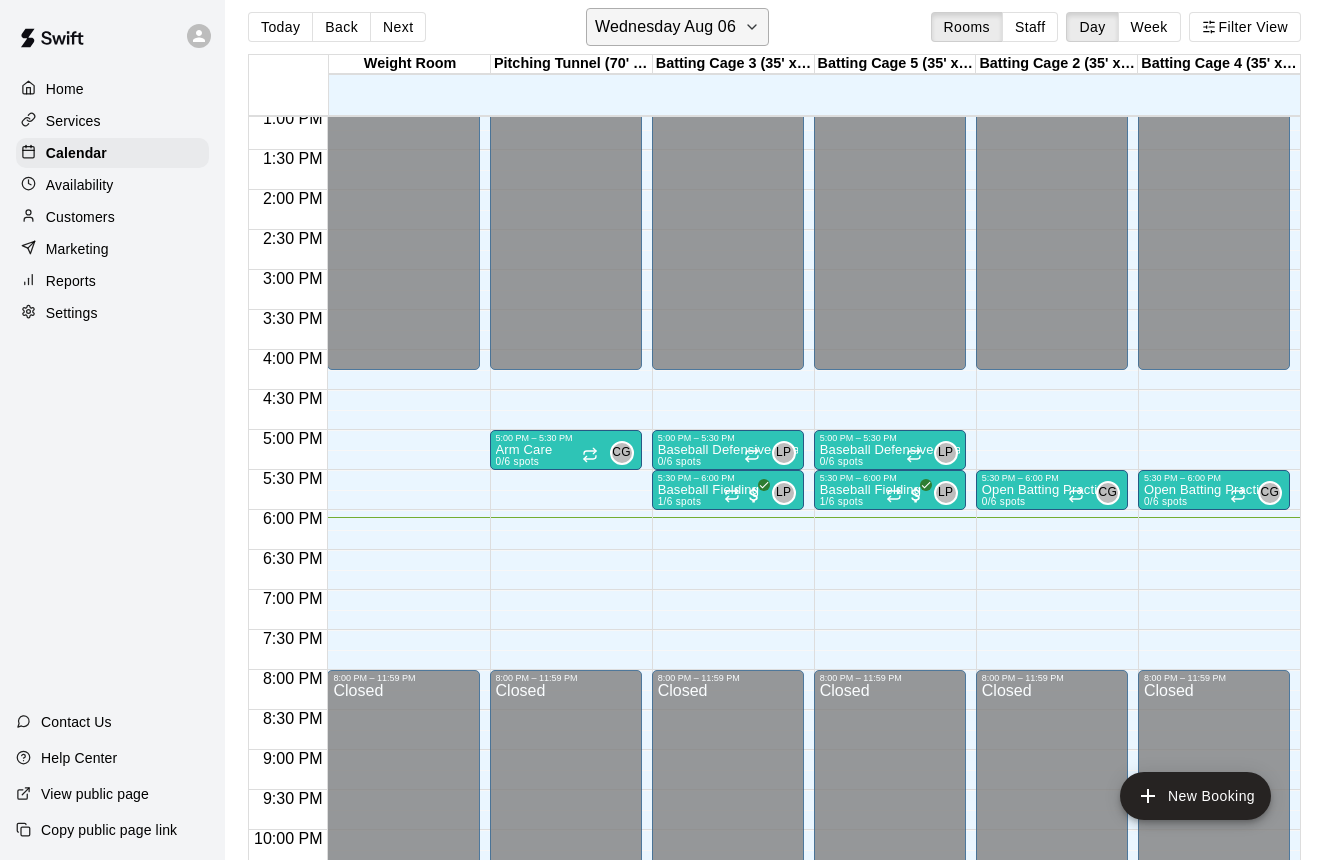 click on "Wednesday Aug 06" at bounding box center (677, 27) 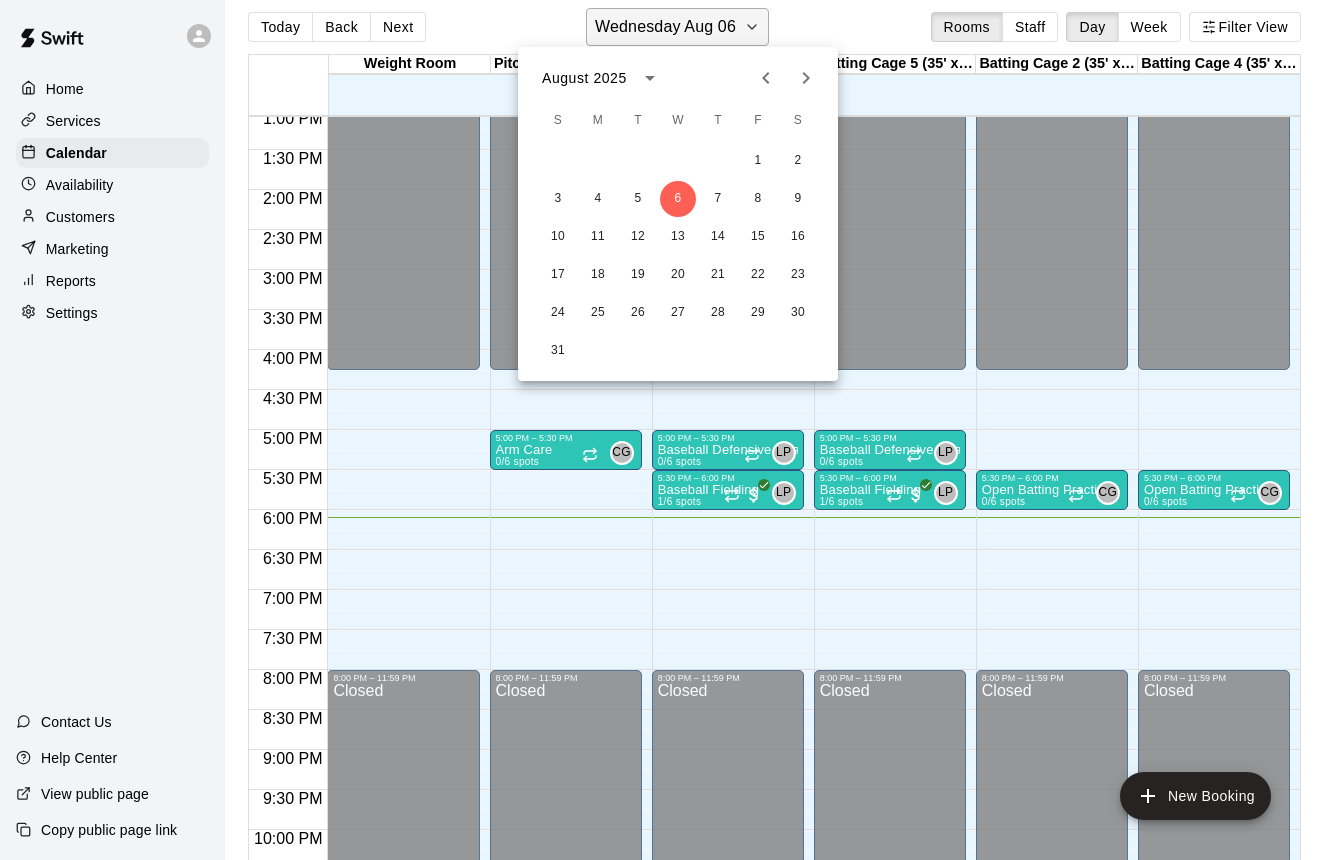 scroll, scrollTop: 17, scrollLeft: 0, axis: vertical 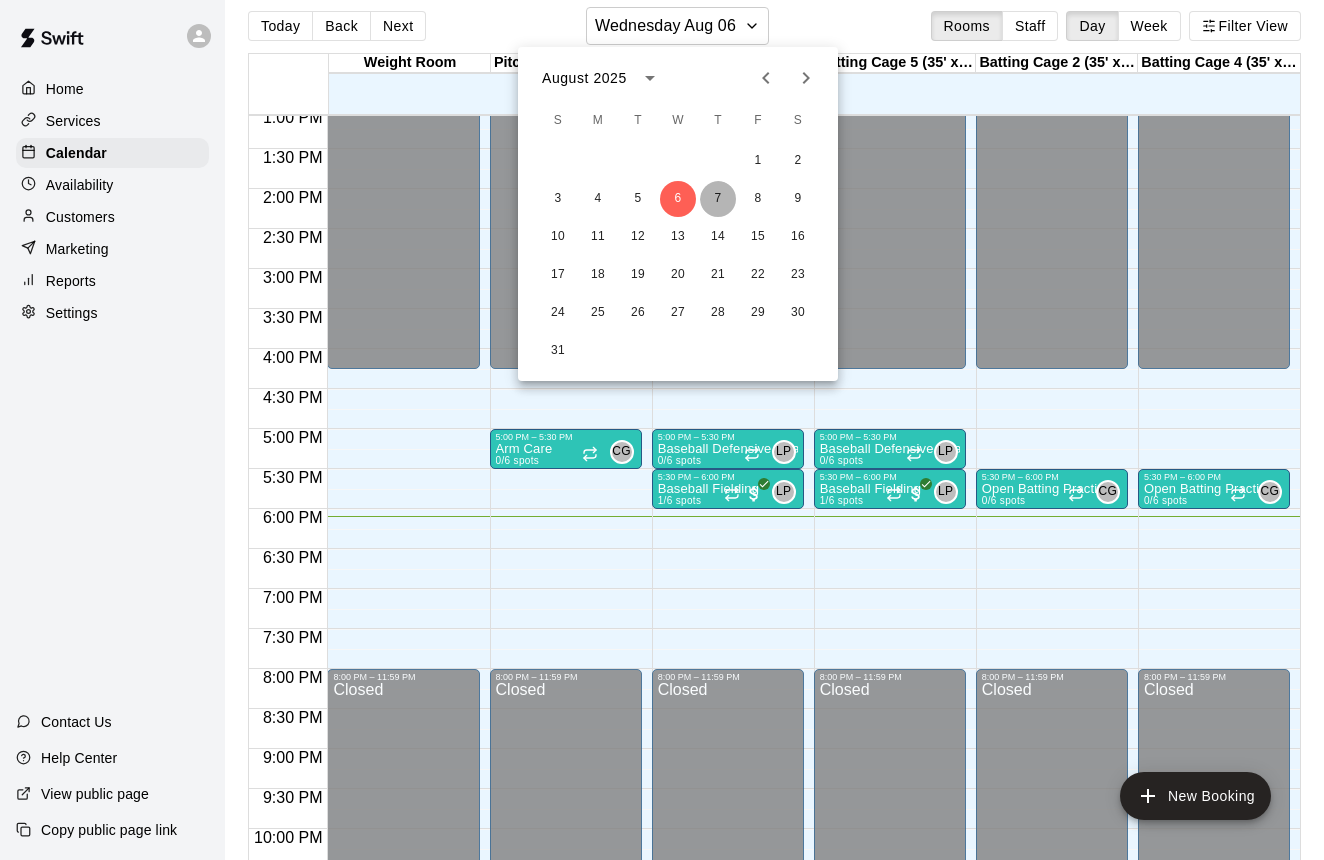 click on "7" at bounding box center (718, 199) 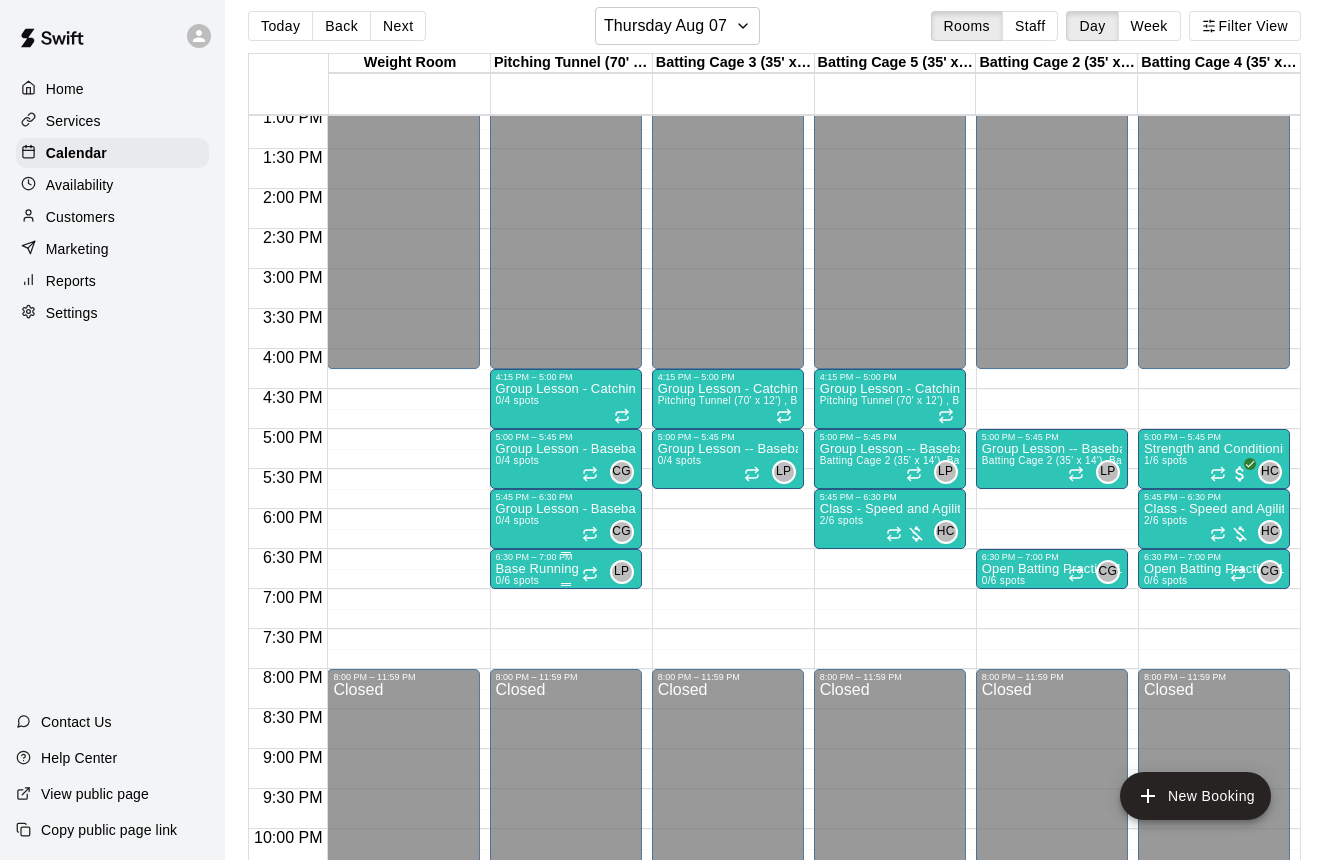 click on "Base Running" at bounding box center [537, 569] 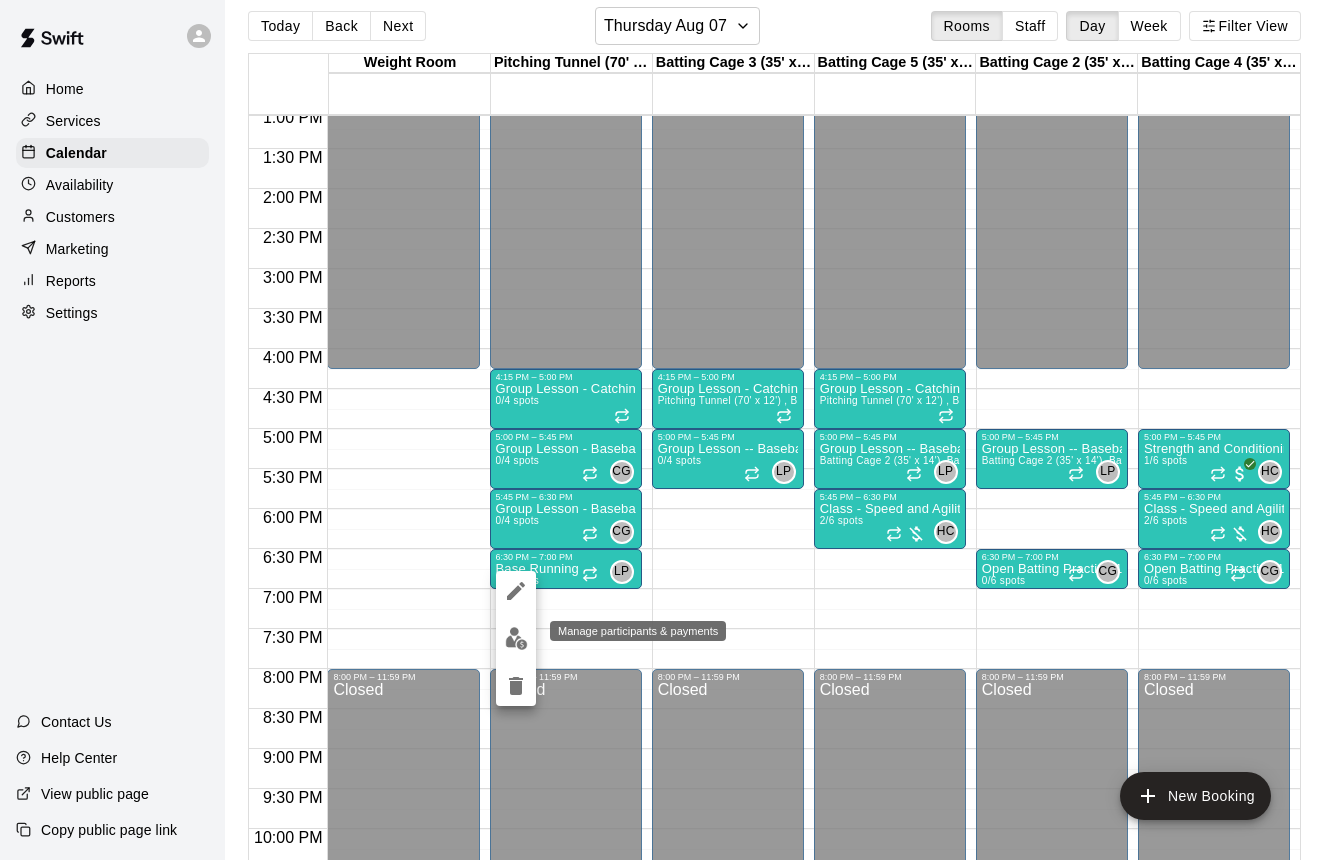click at bounding box center [516, 638] 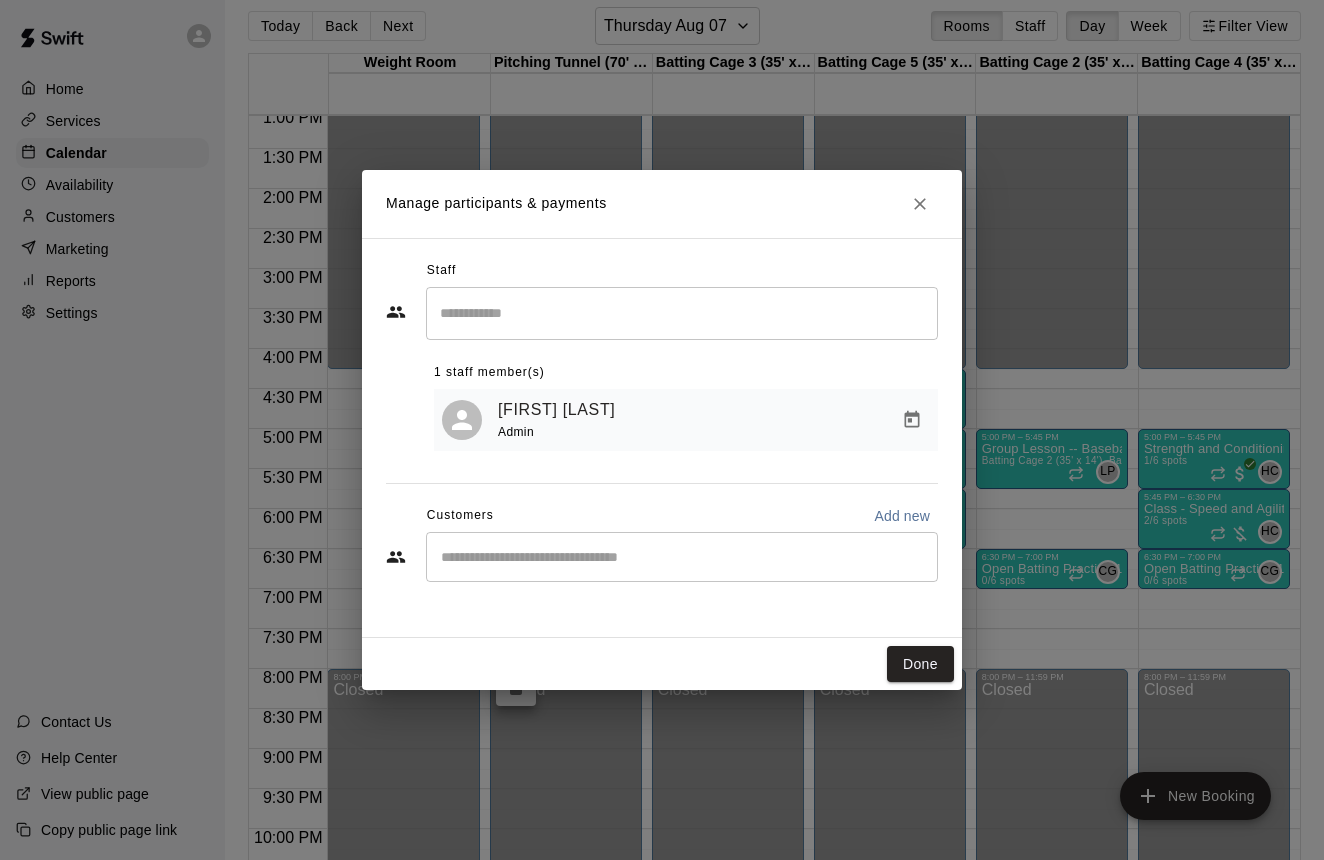 click on "​" at bounding box center (682, 557) 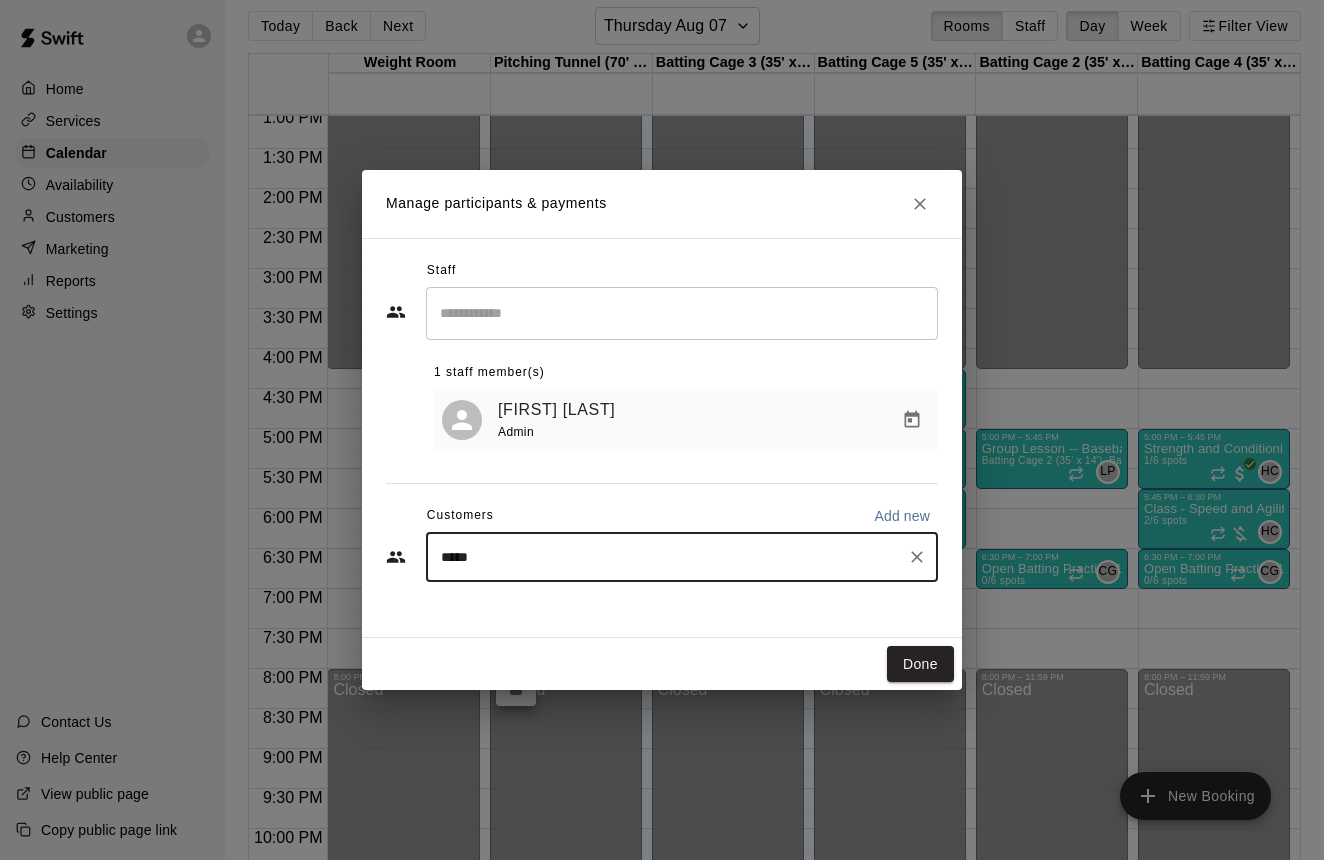type on "******" 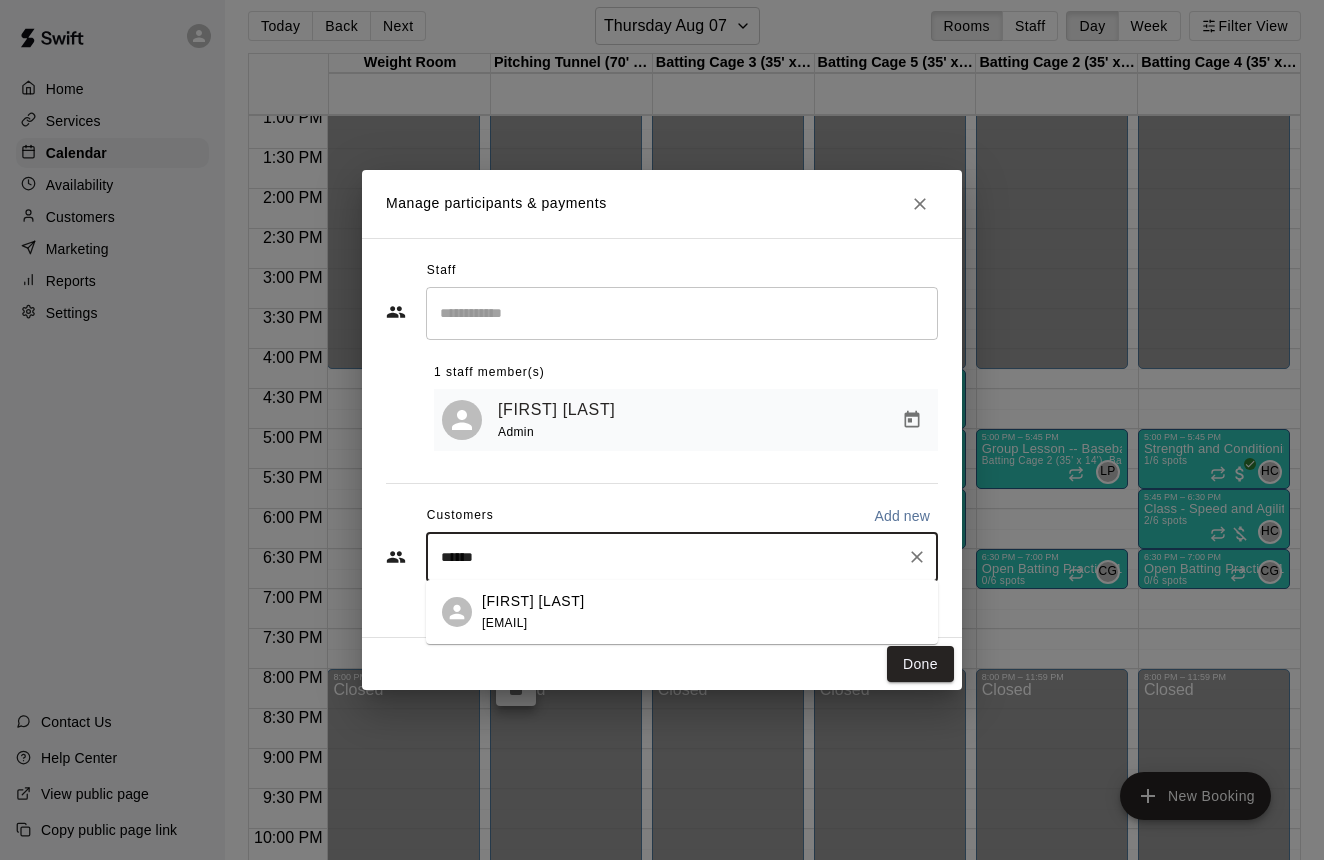 click on "[FIRST] [LAST]" at bounding box center (533, 601) 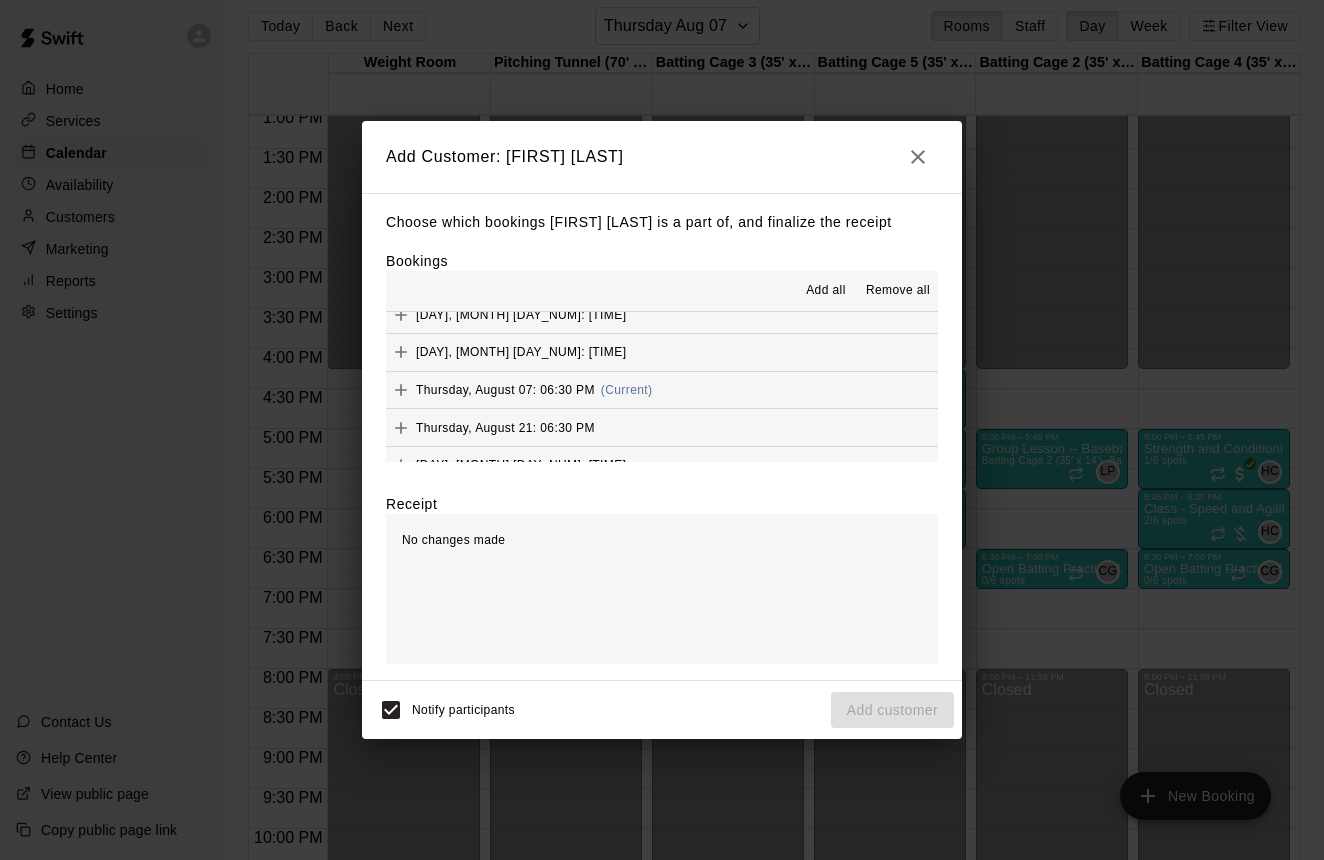 scroll, scrollTop: 56, scrollLeft: 0, axis: vertical 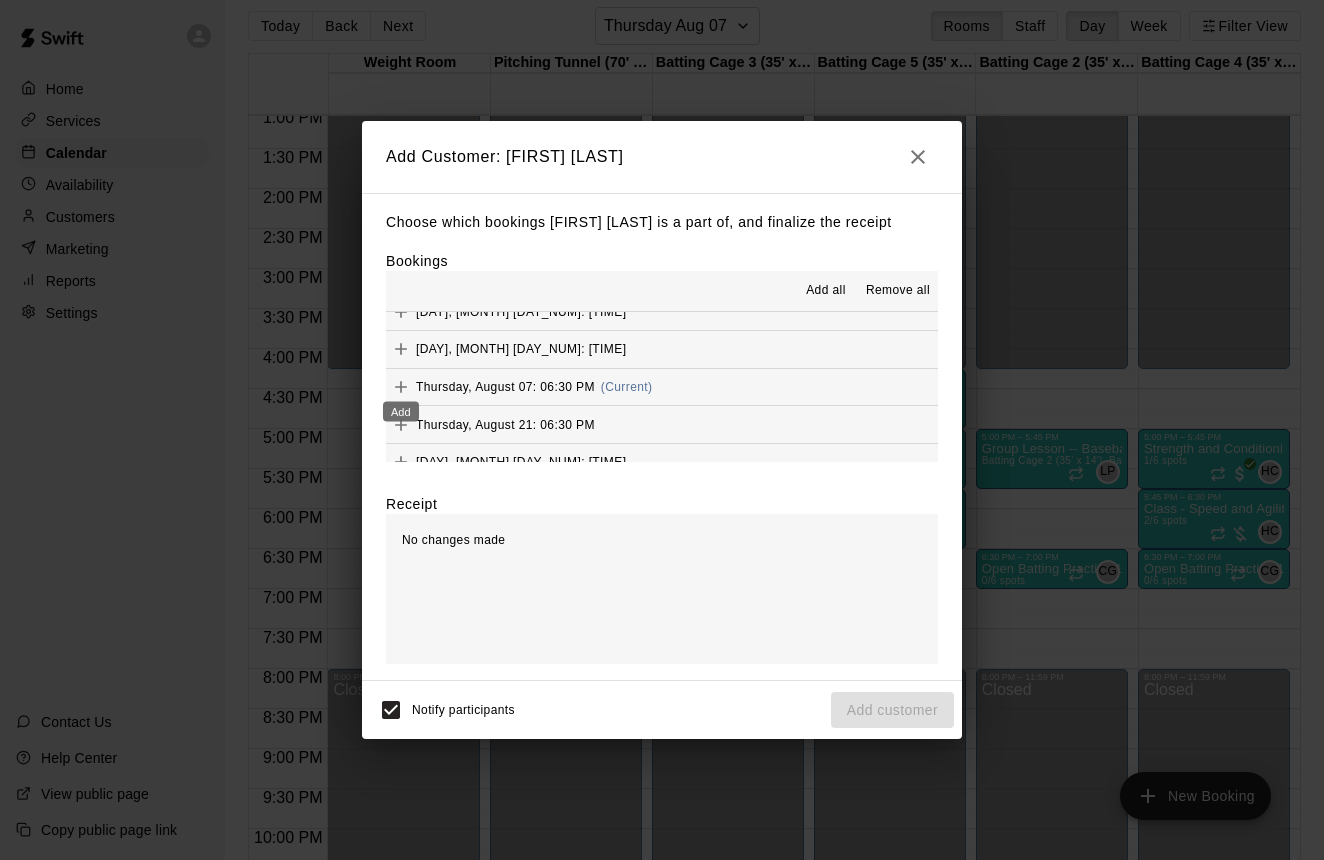 click 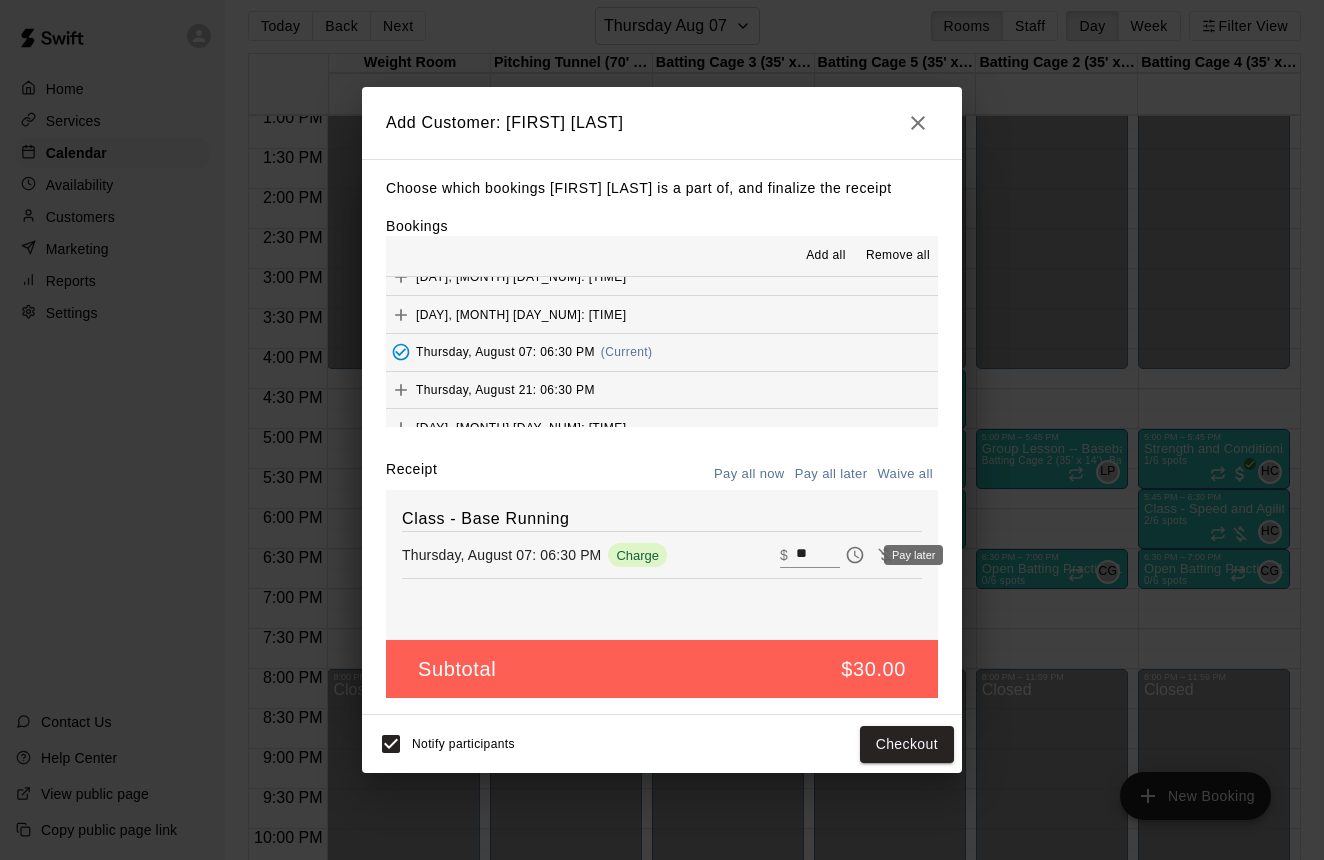click 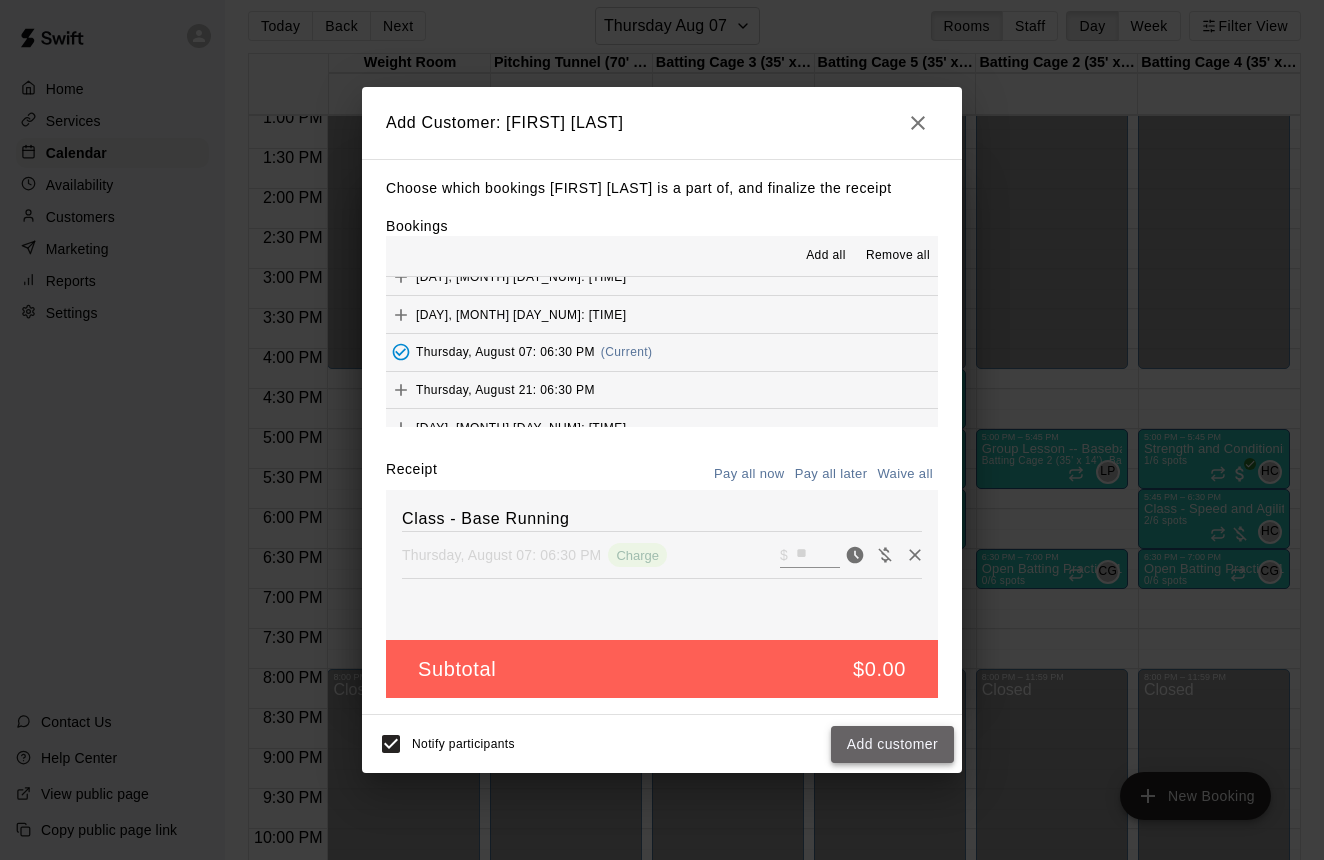 click on "Add customer" at bounding box center (892, 744) 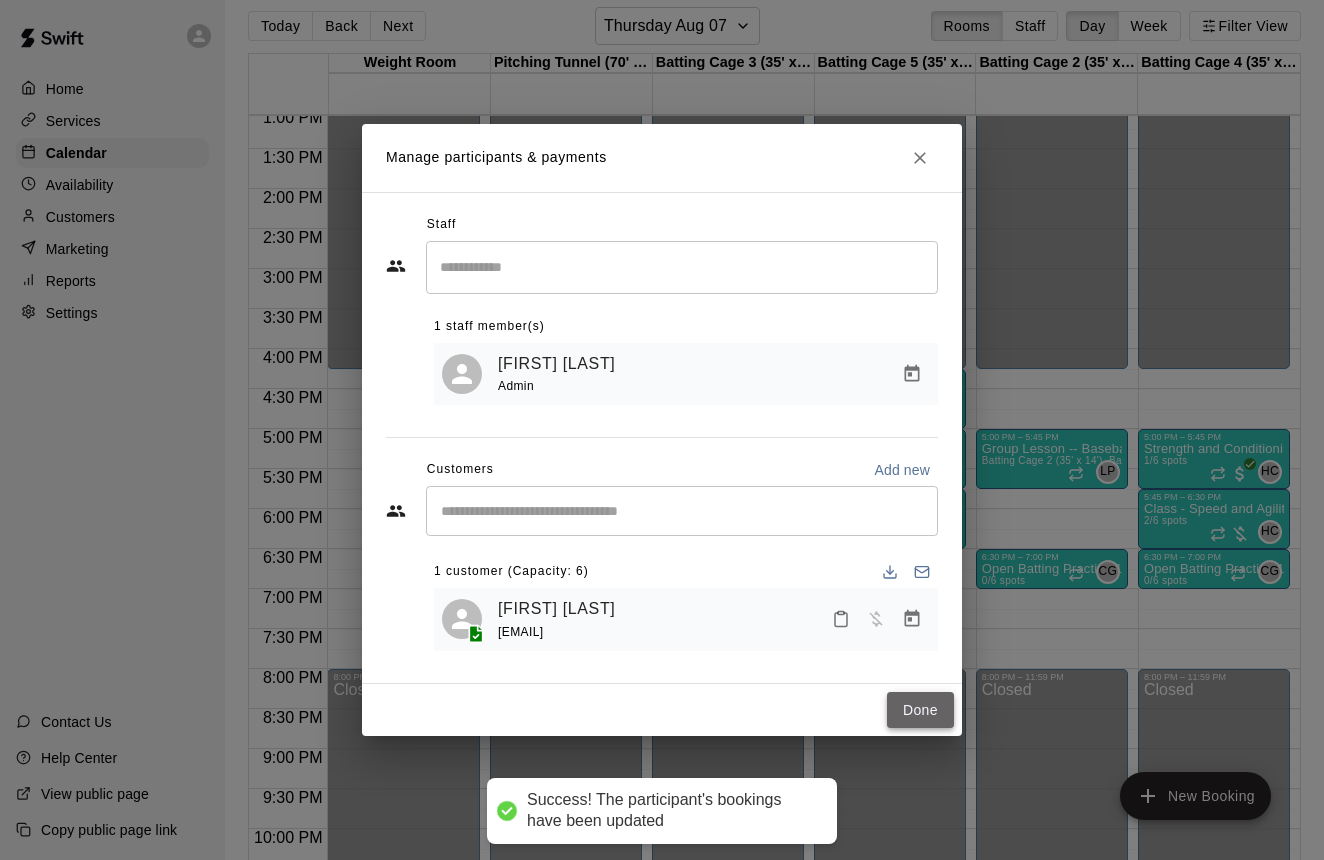 click on "Done" at bounding box center (920, 710) 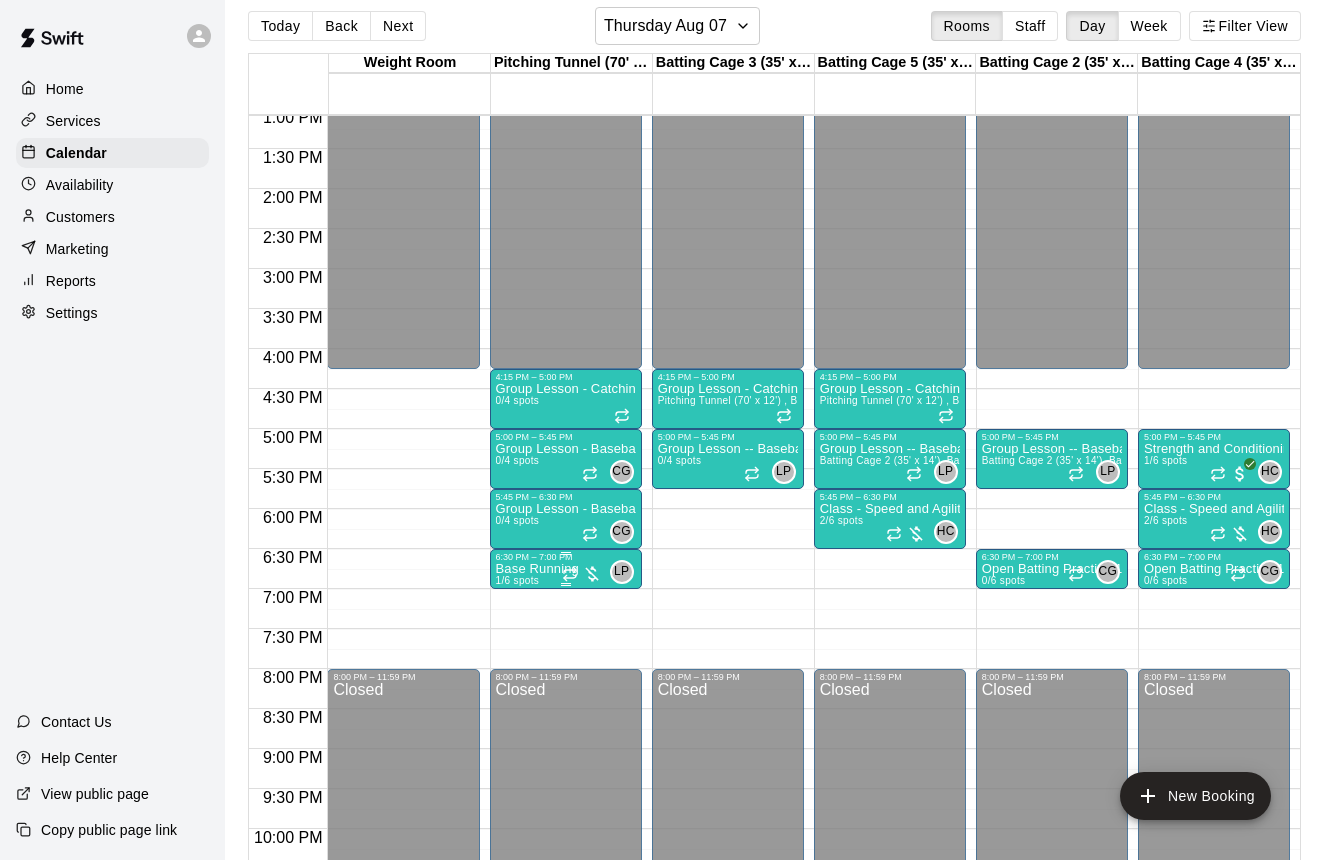 click at bounding box center (582, 574) 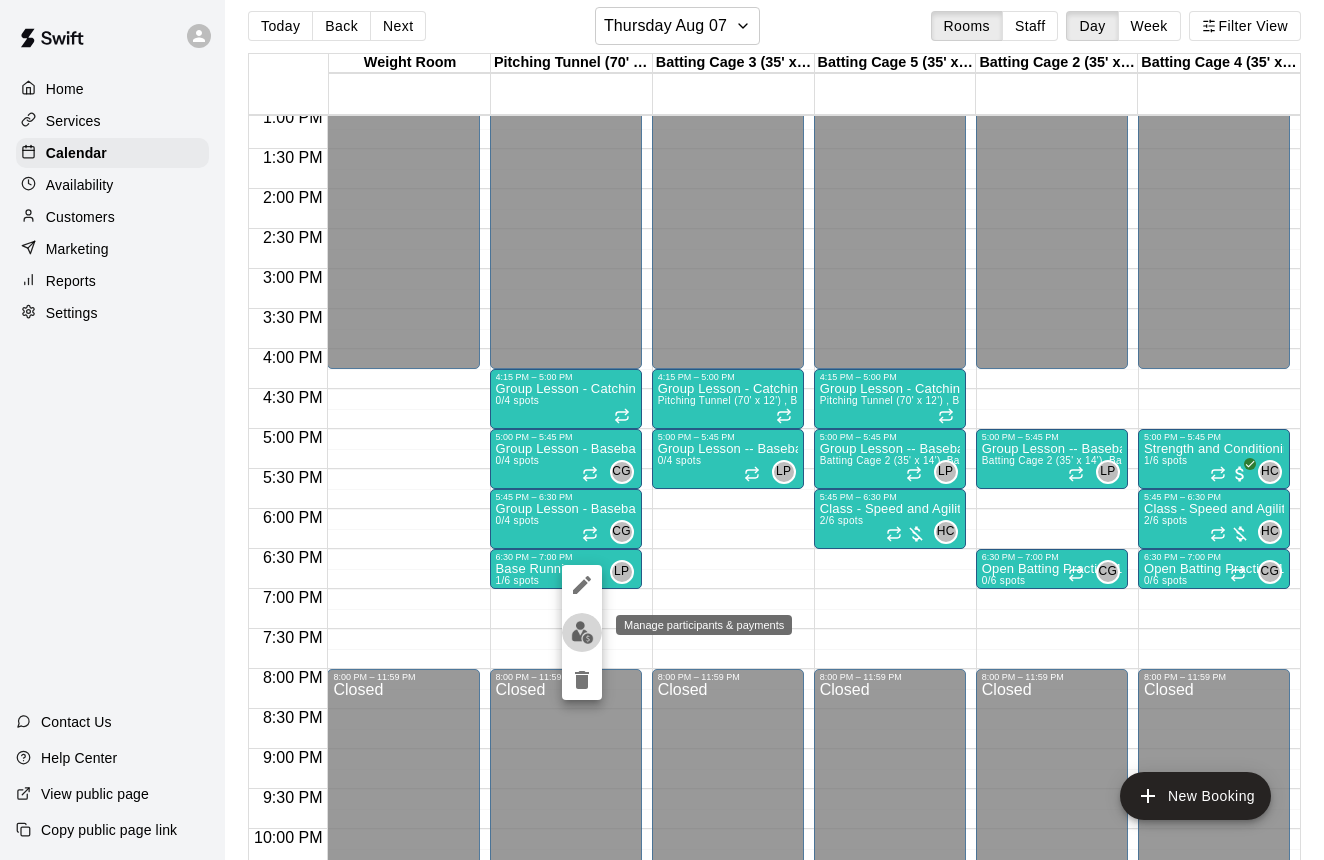 click at bounding box center (582, 632) 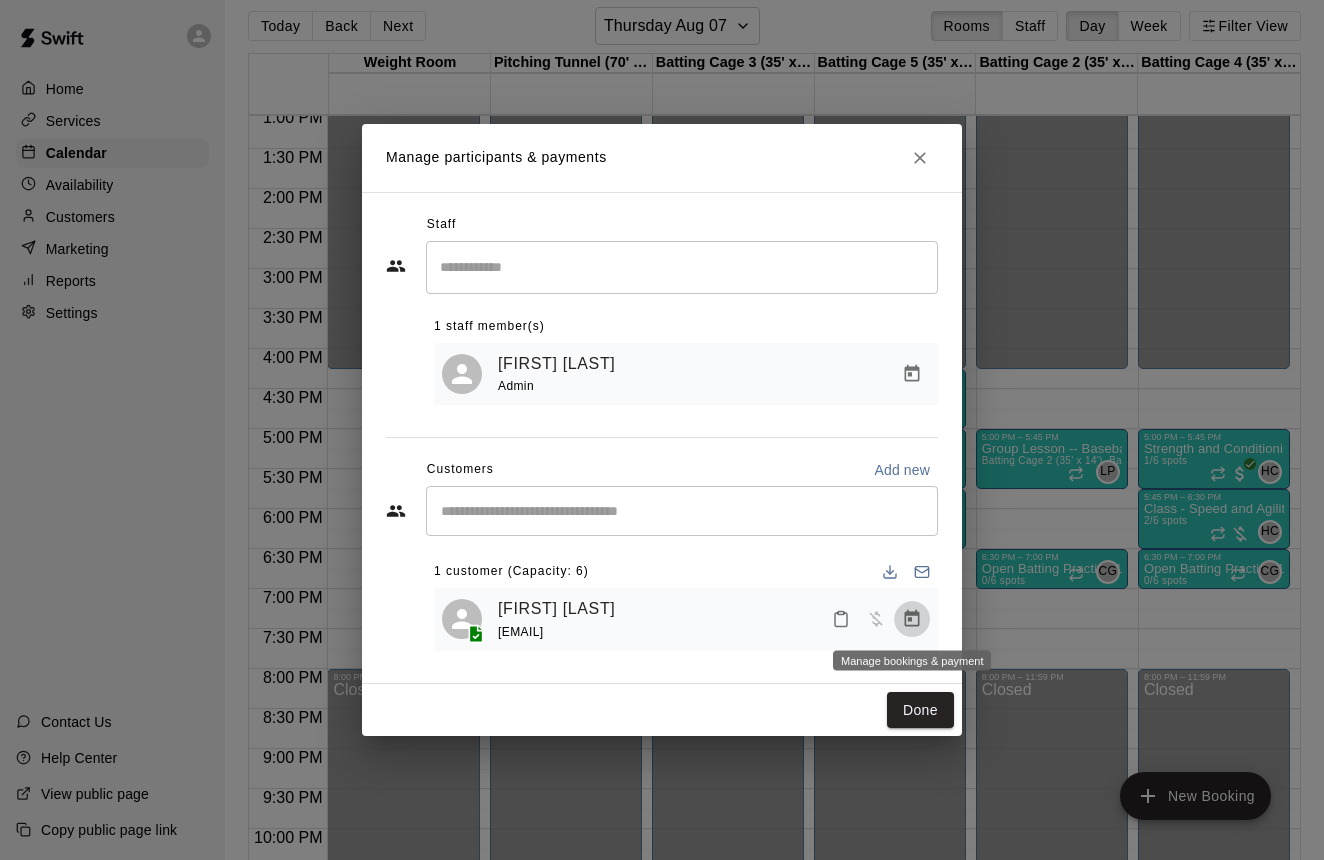 click 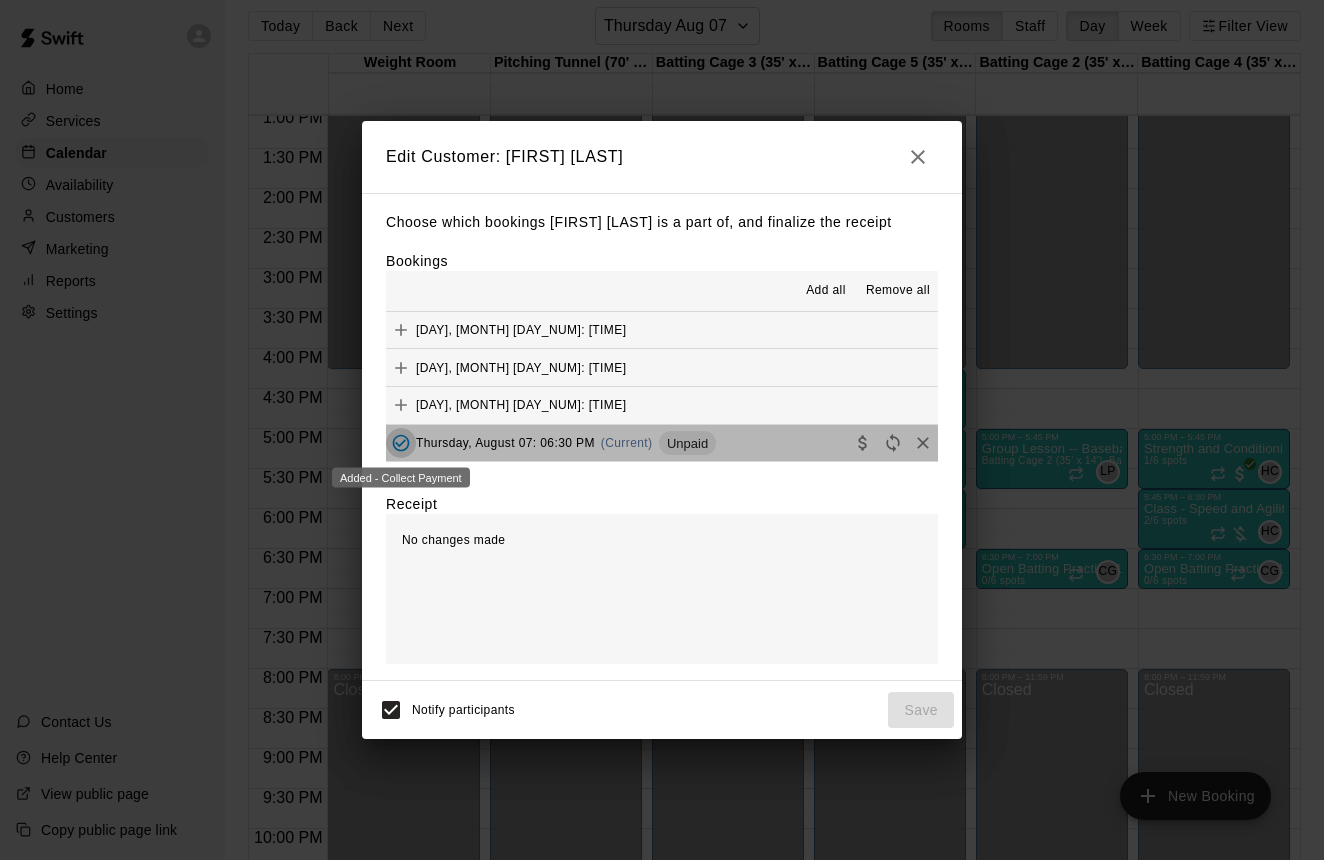 click 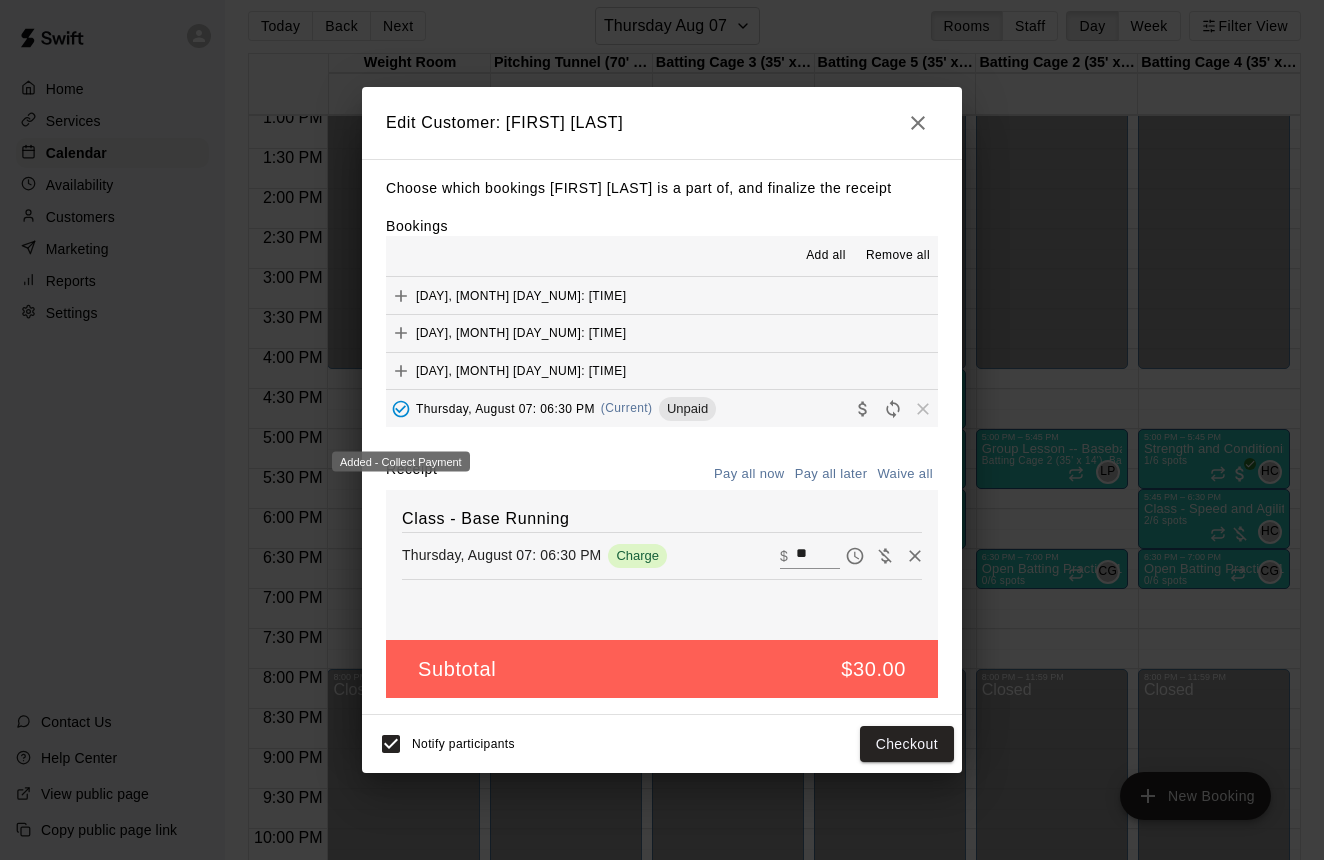 scroll, scrollTop: 5, scrollLeft: 0, axis: vertical 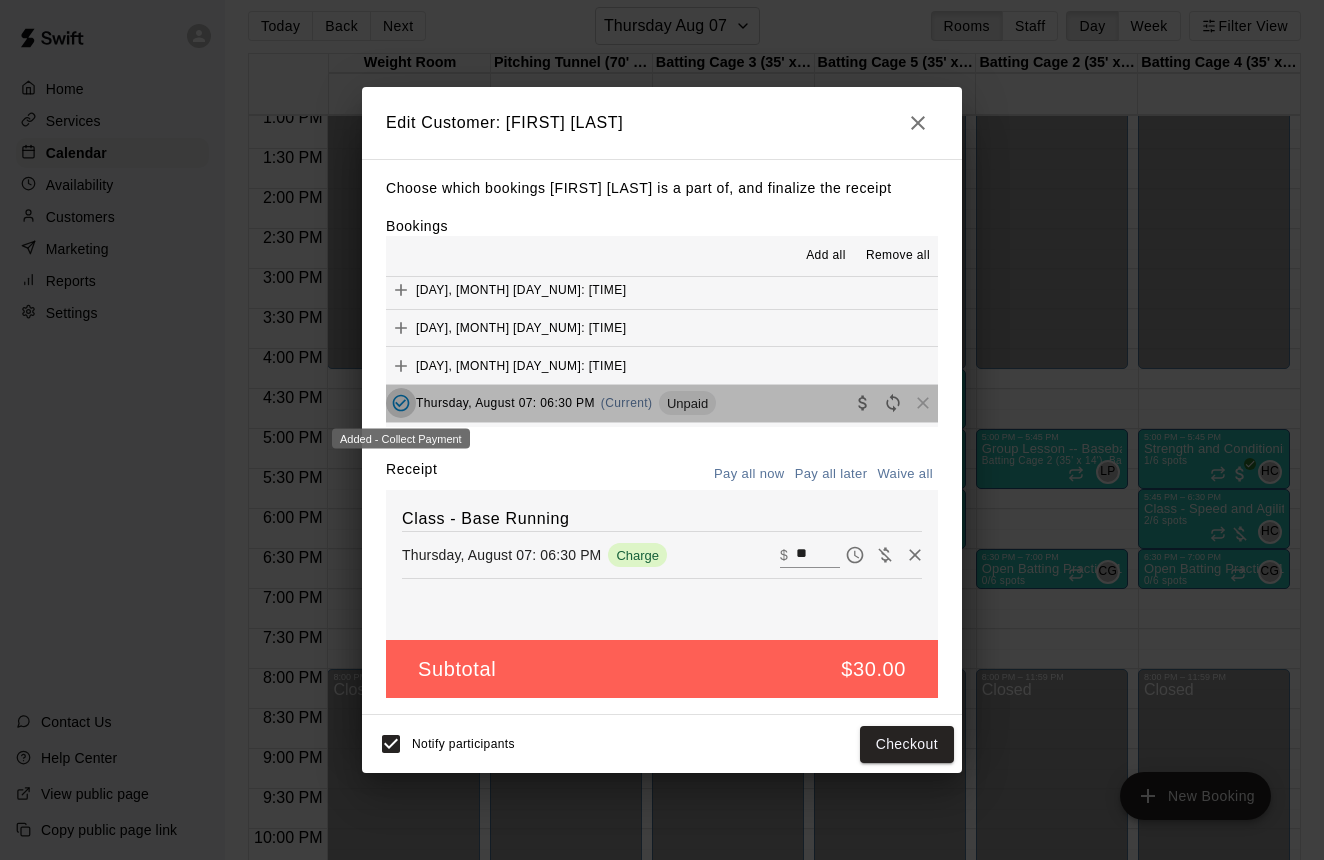 click 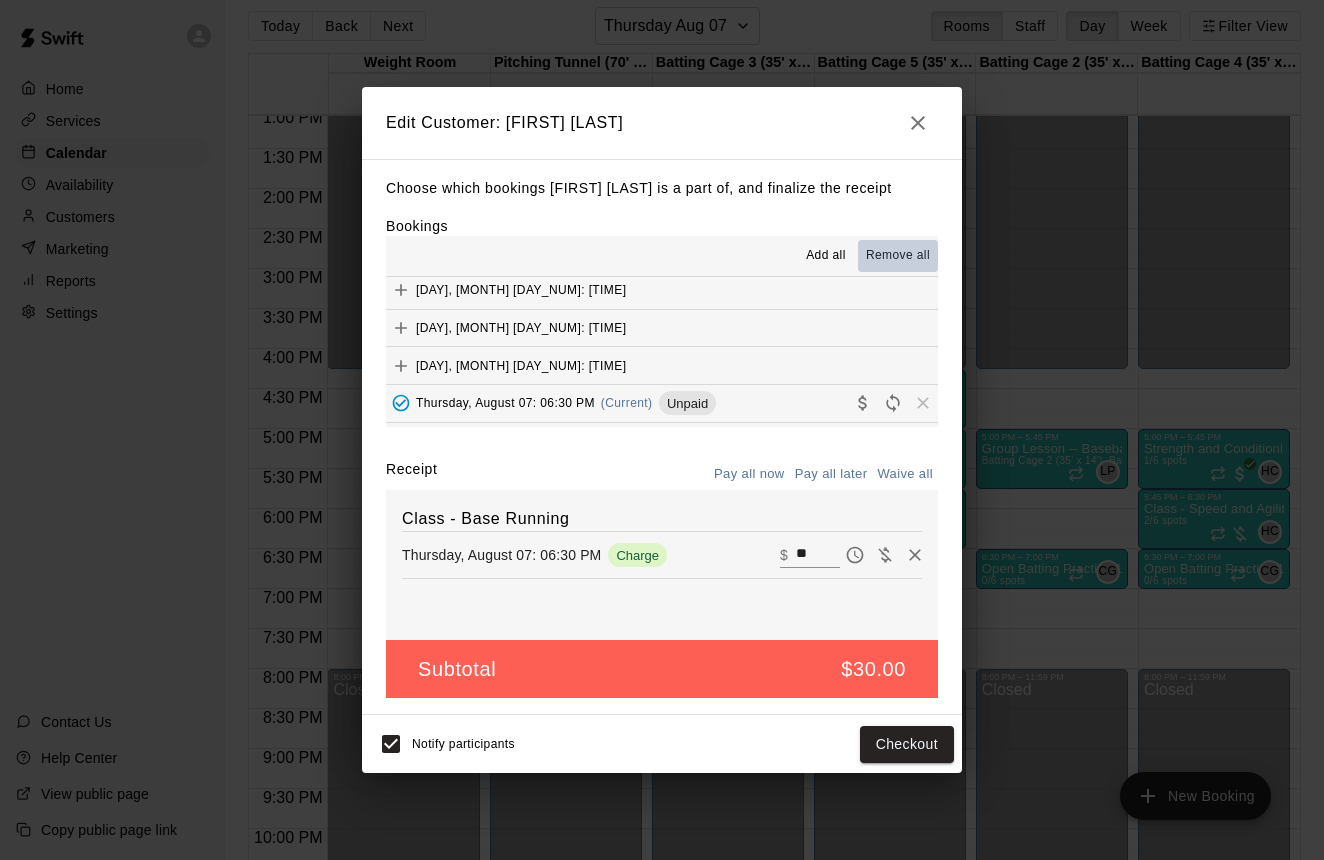 click on "Remove all" at bounding box center [898, 256] 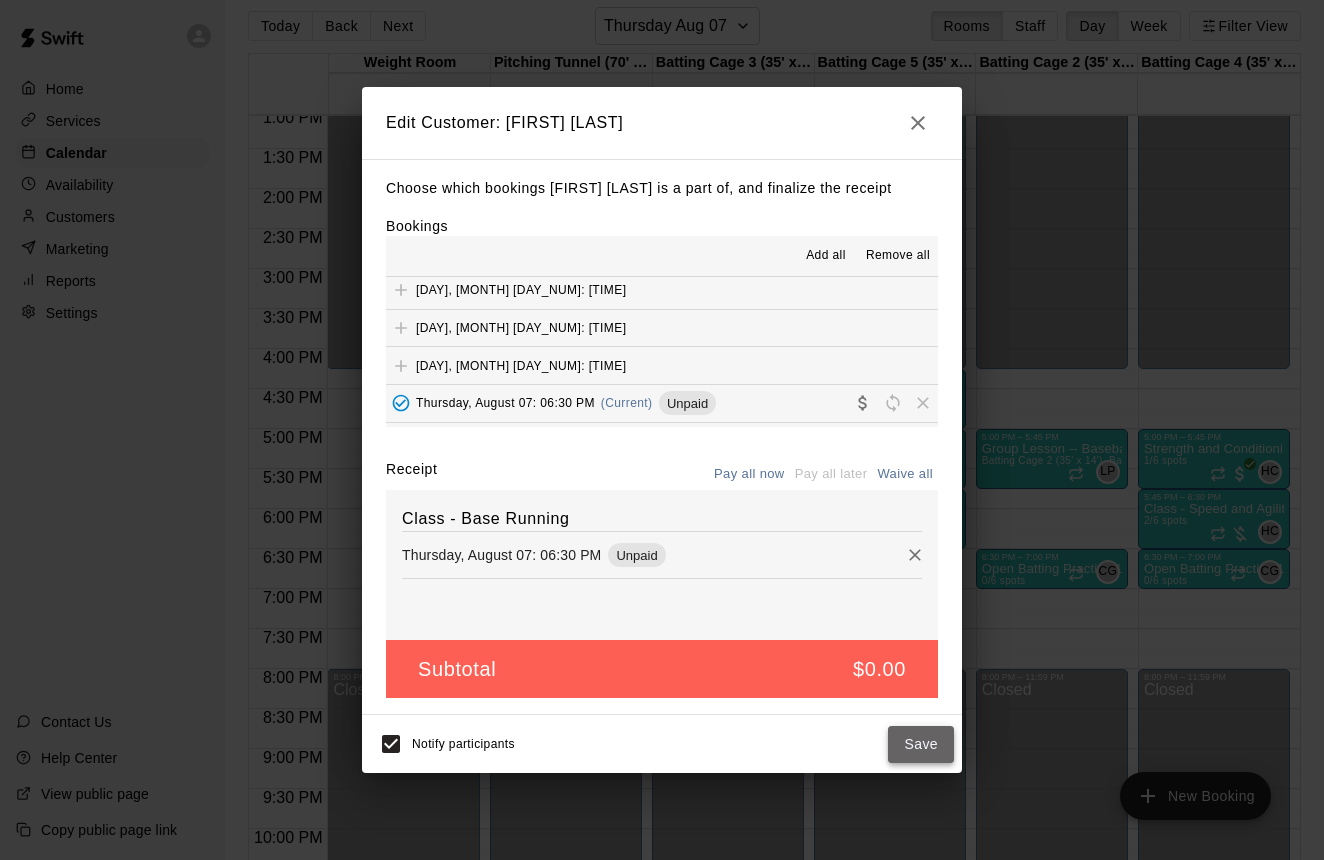 click on "Save" at bounding box center (921, 744) 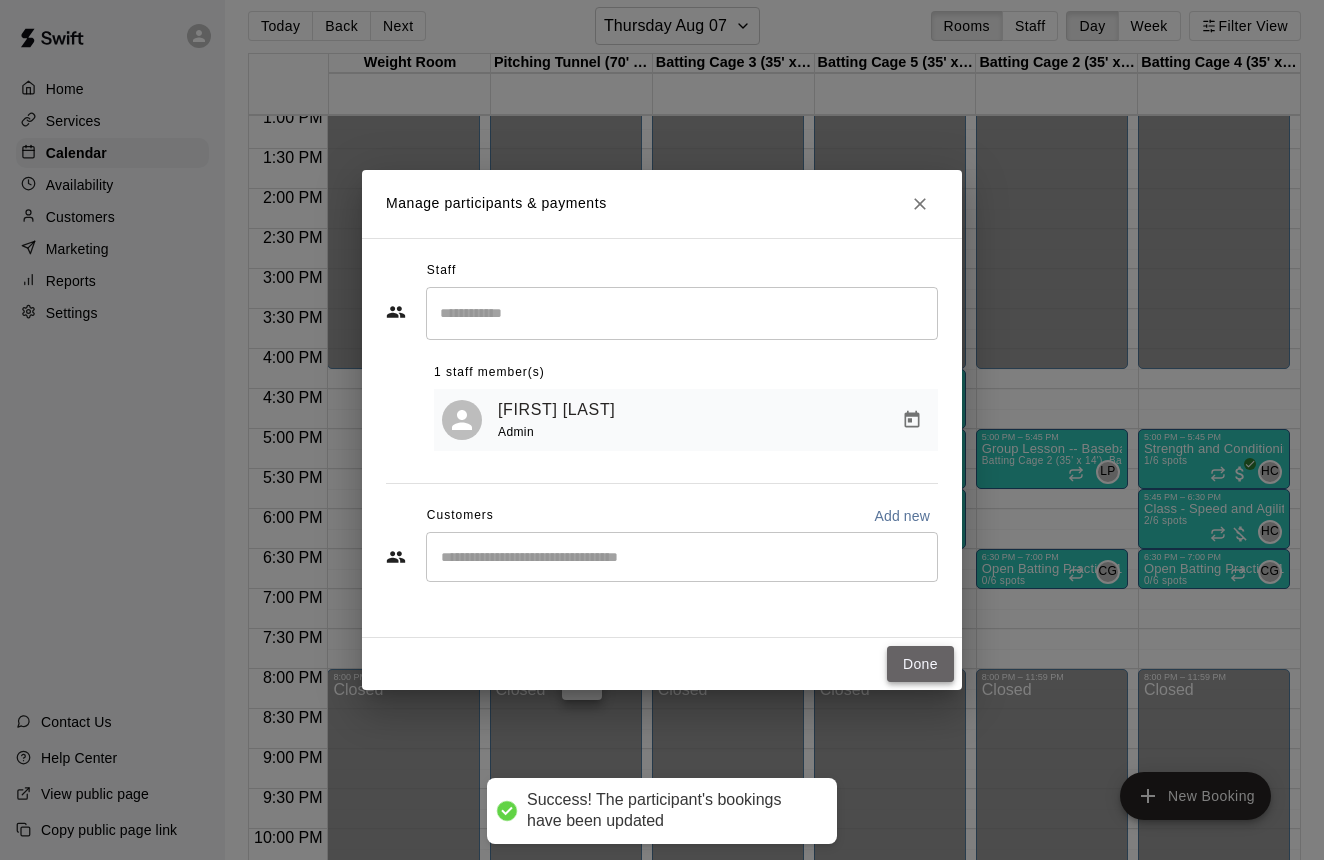 click on "Done" at bounding box center [920, 664] 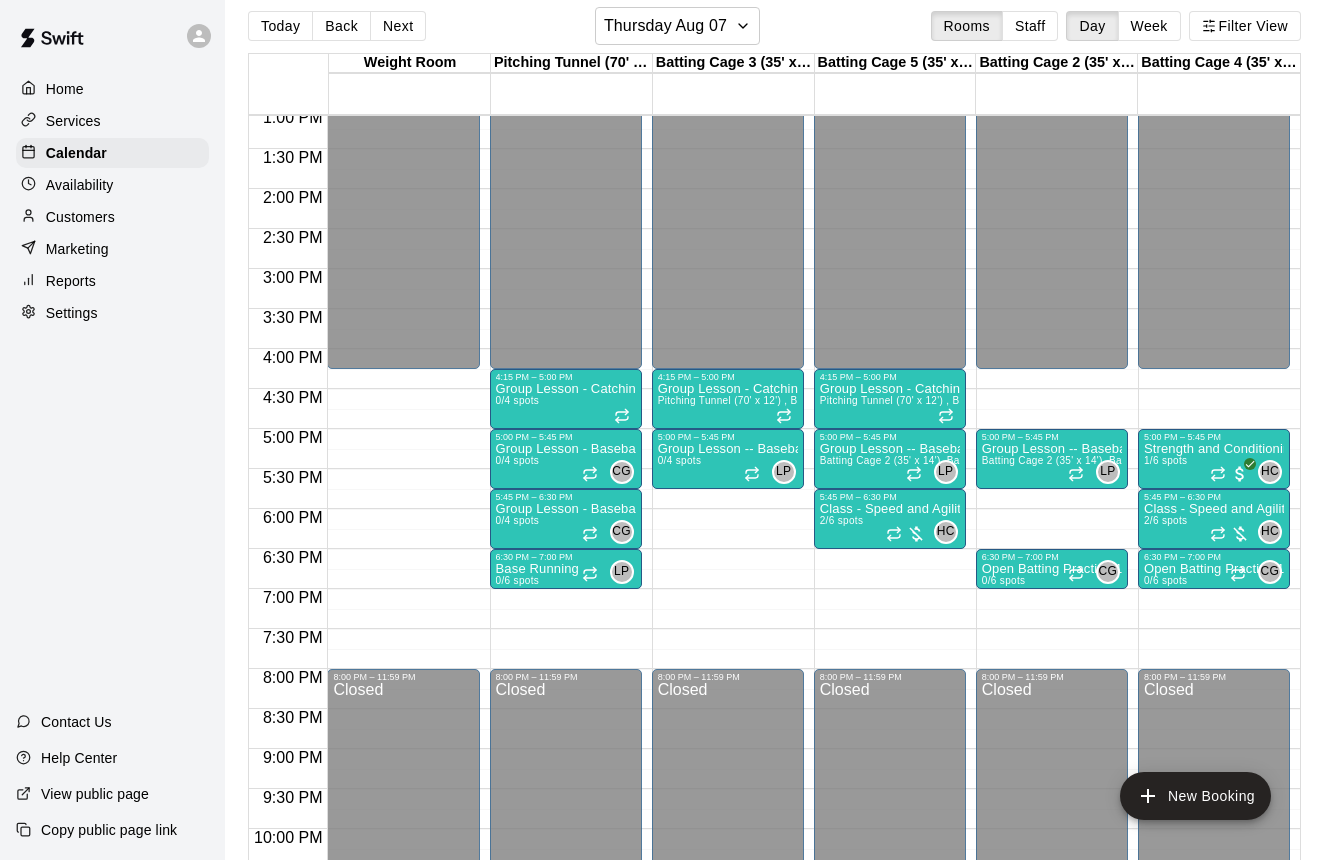 click 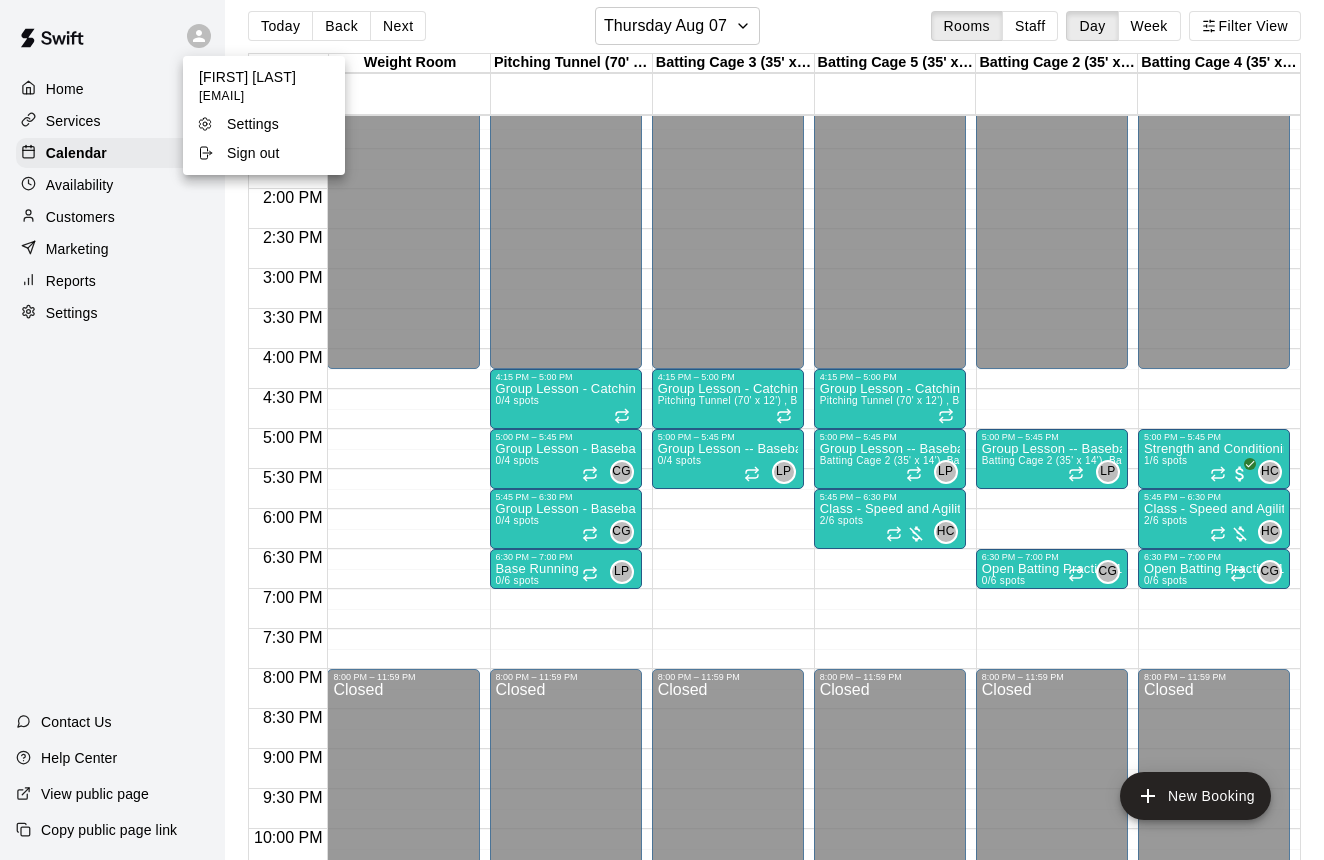 click on "Sign out" at bounding box center (253, 153) 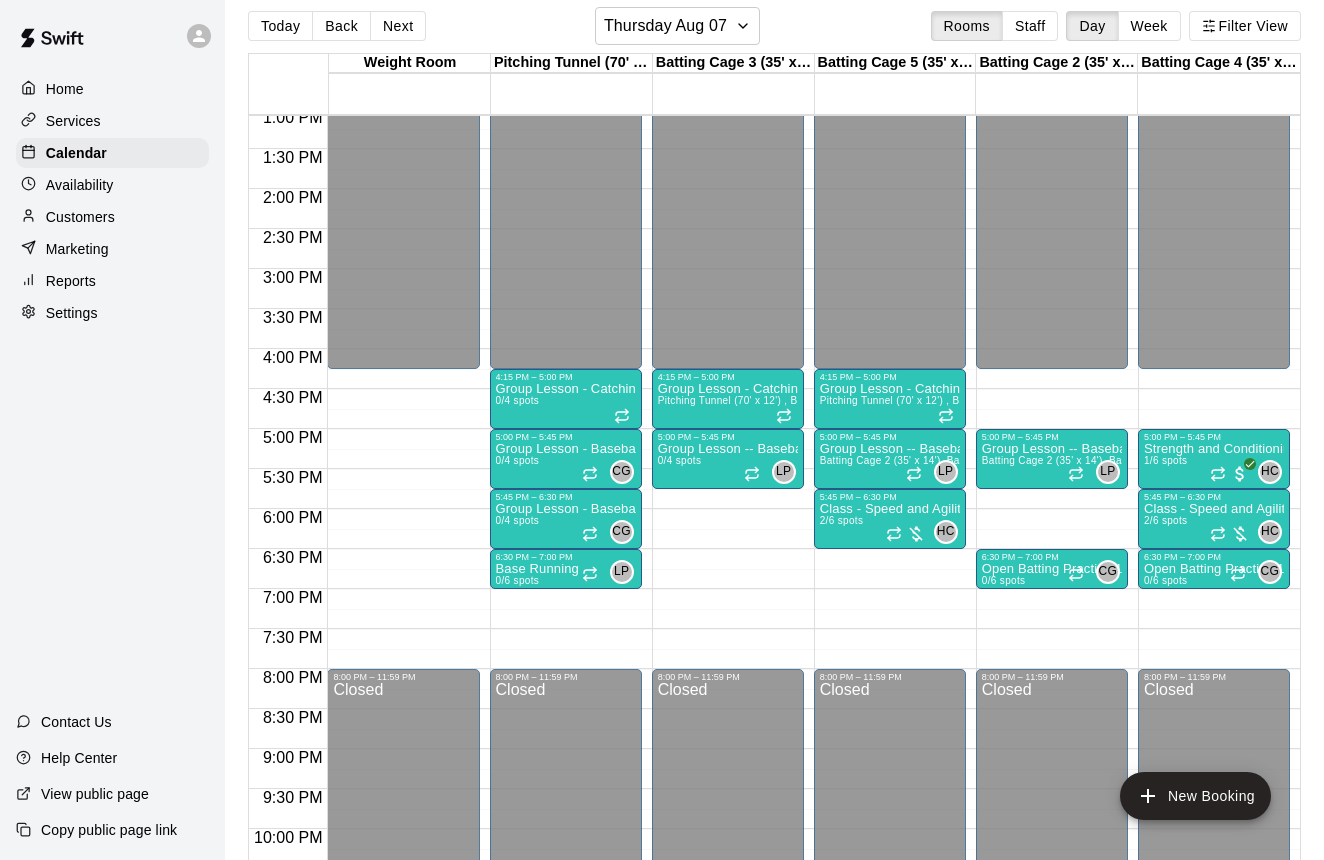 scroll, scrollTop: 0, scrollLeft: 0, axis: both 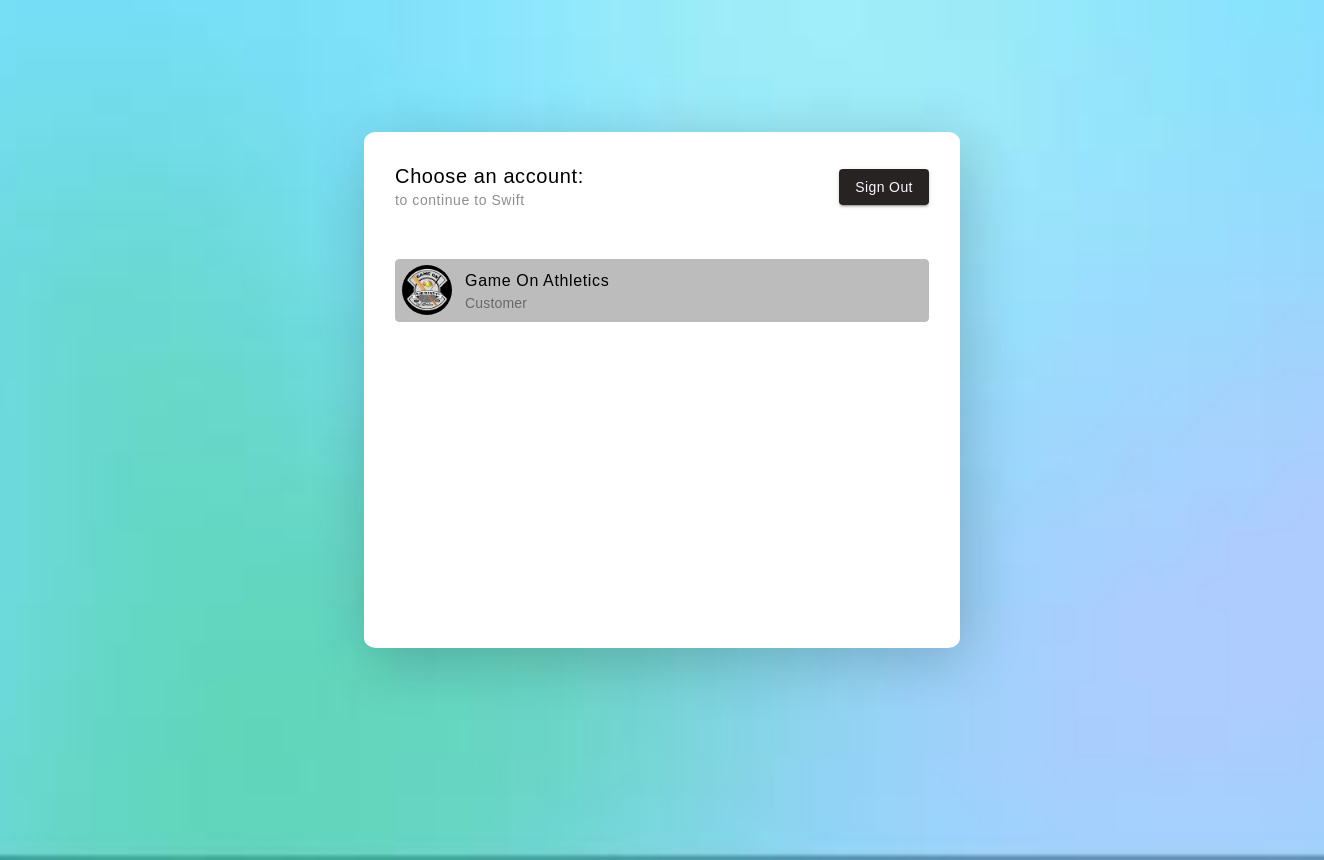 click on "Customer" at bounding box center (537, 303) 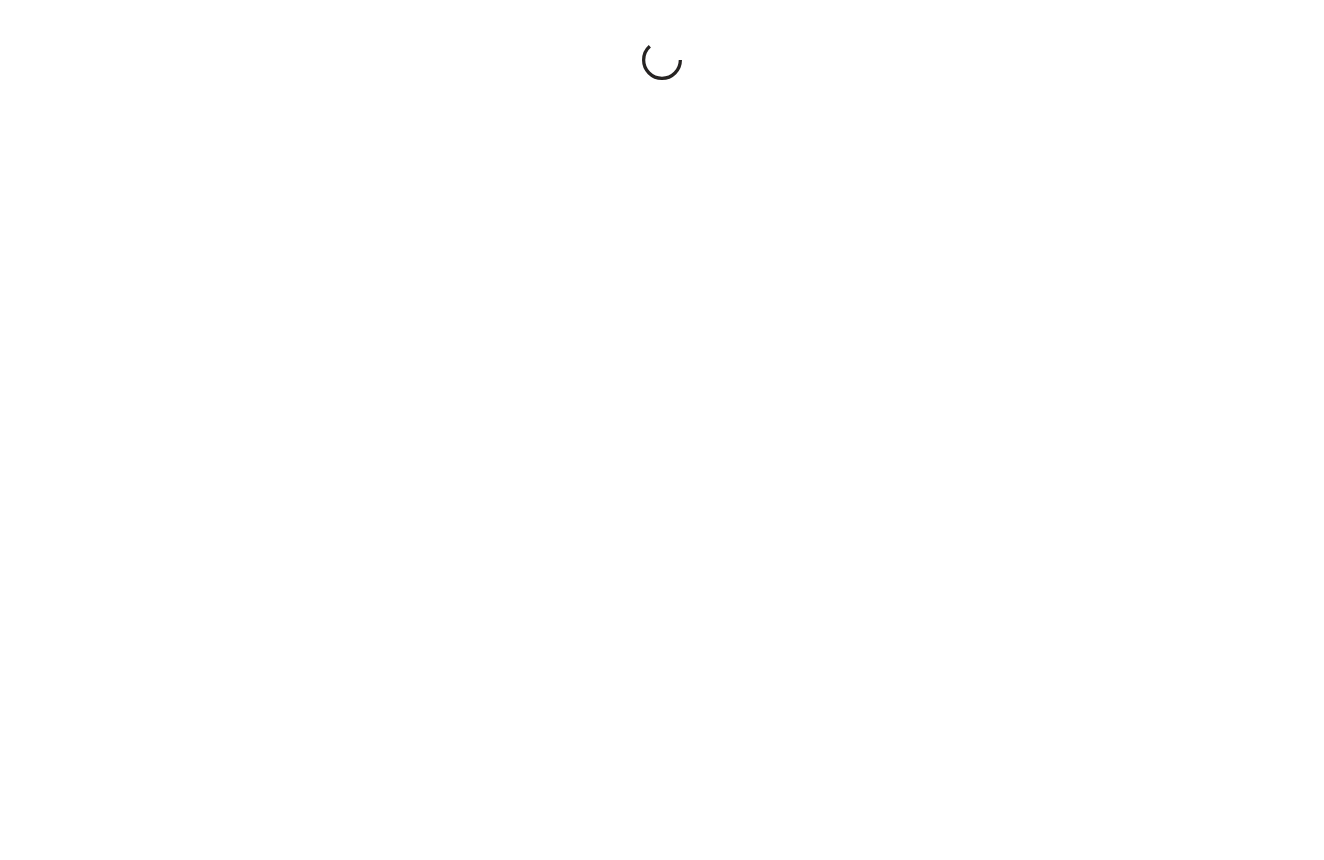 scroll, scrollTop: 0, scrollLeft: 0, axis: both 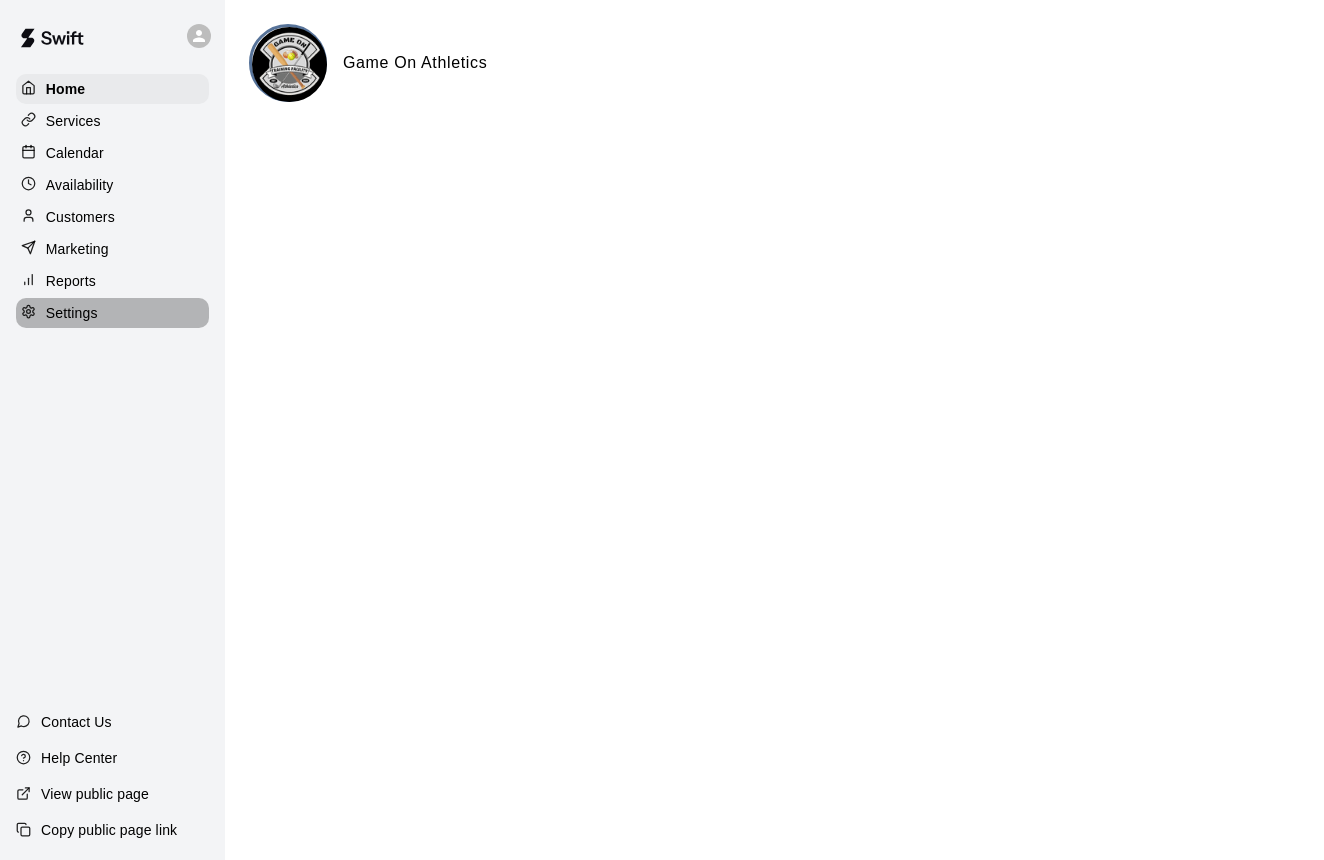 click on "Settings" at bounding box center (112, 313) 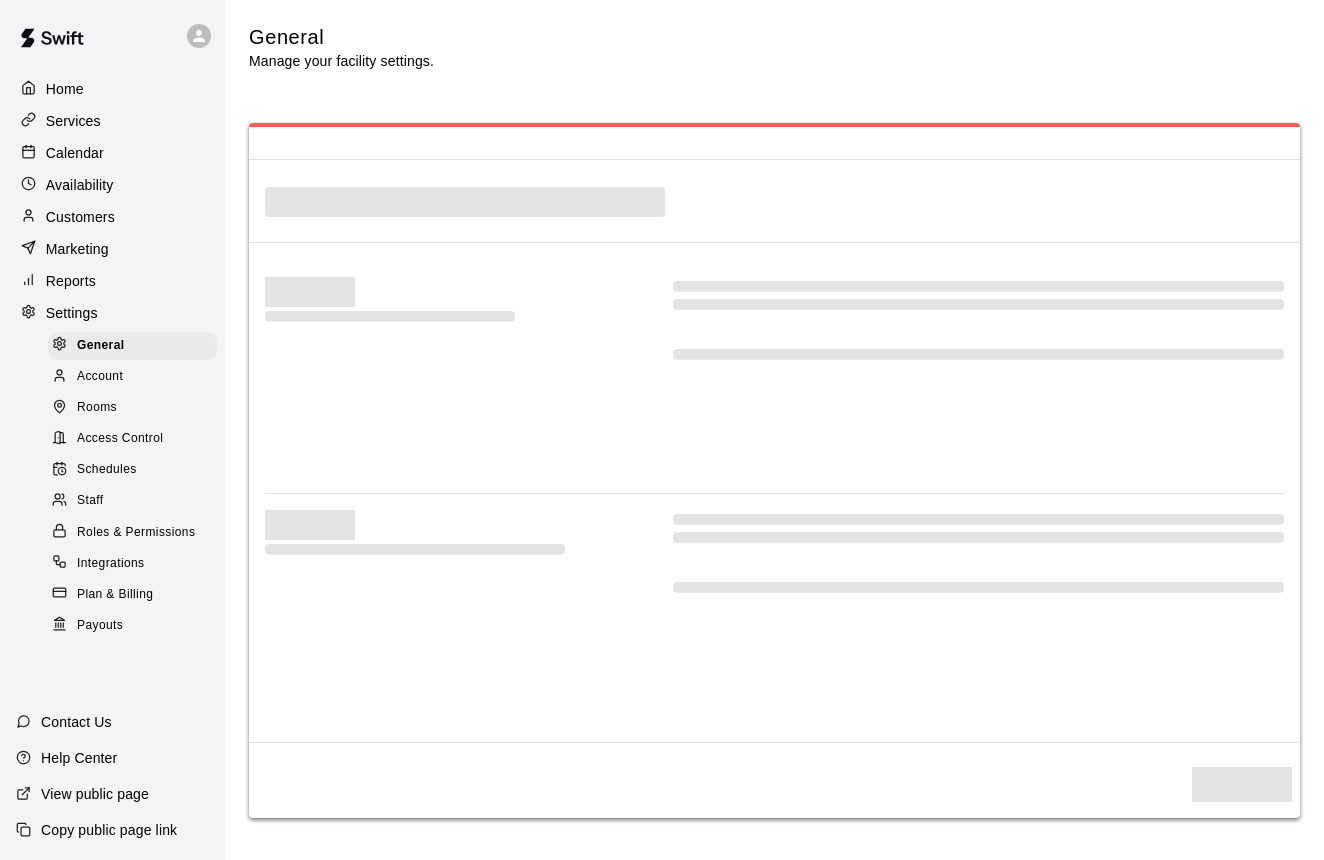 select on "**" 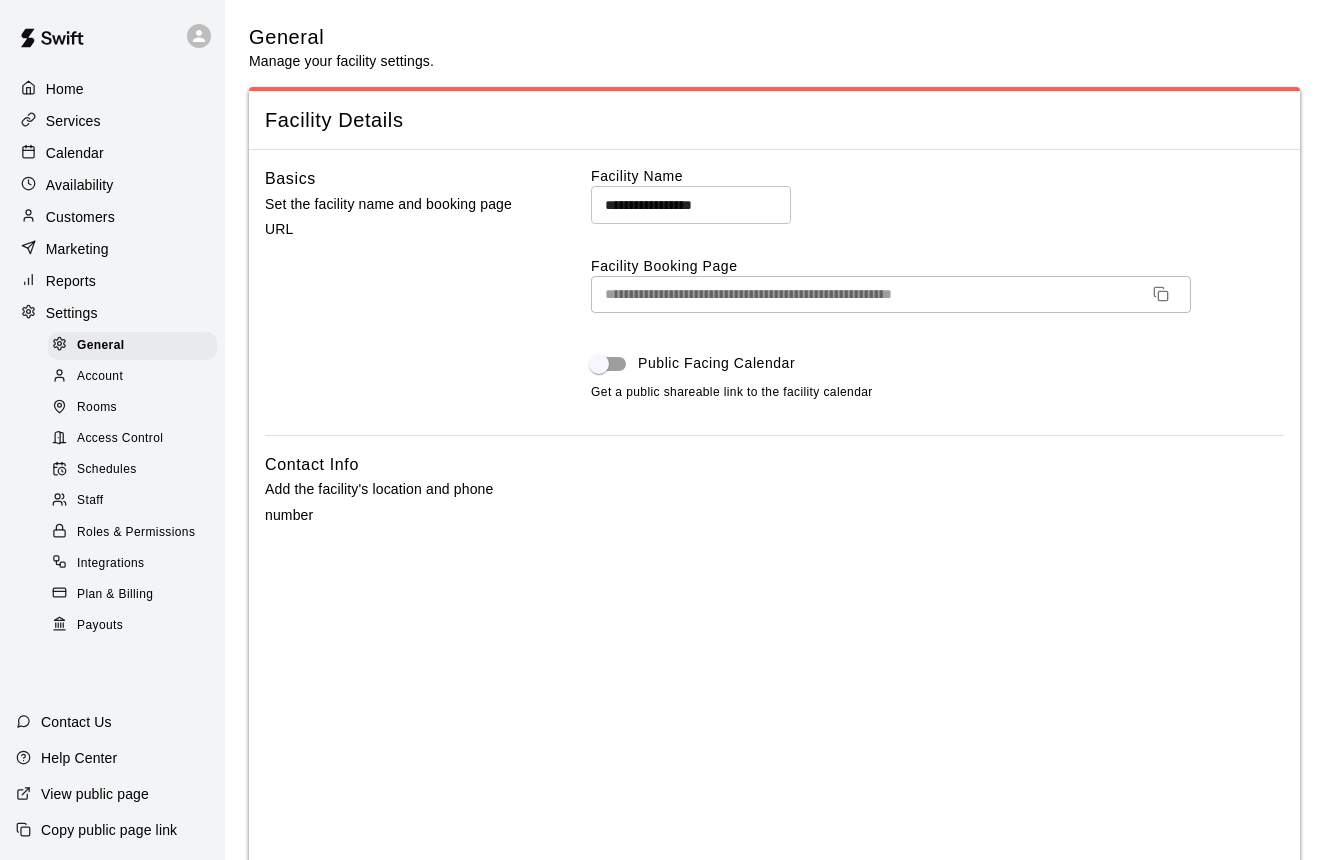 click on "Access Control" at bounding box center [120, 439] 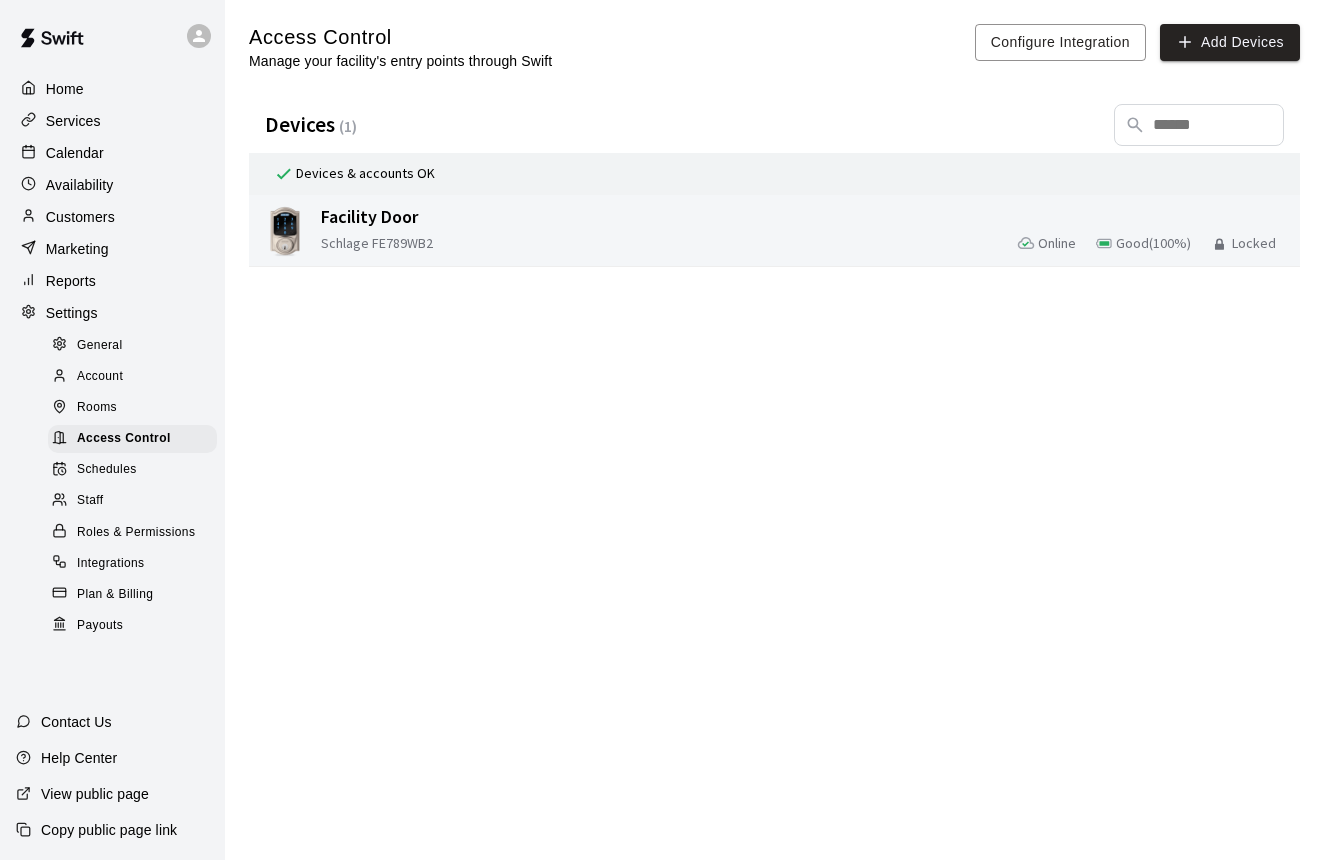 click on "Schlage FE789WB2 Online Good ( 100 %) Locked" at bounding box center [806, 243] 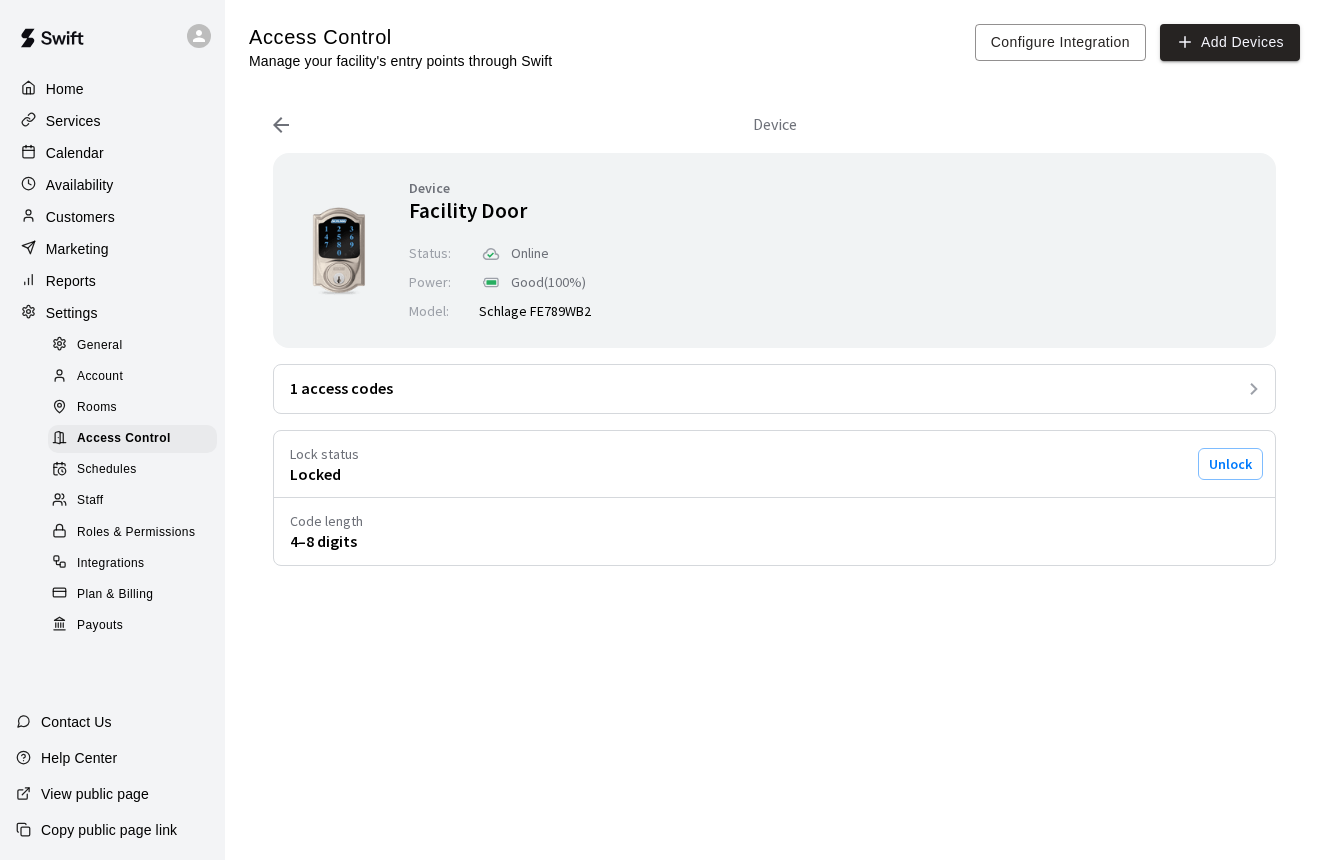 scroll, scrollTop: 0, scrollLeft: 0, axis: both 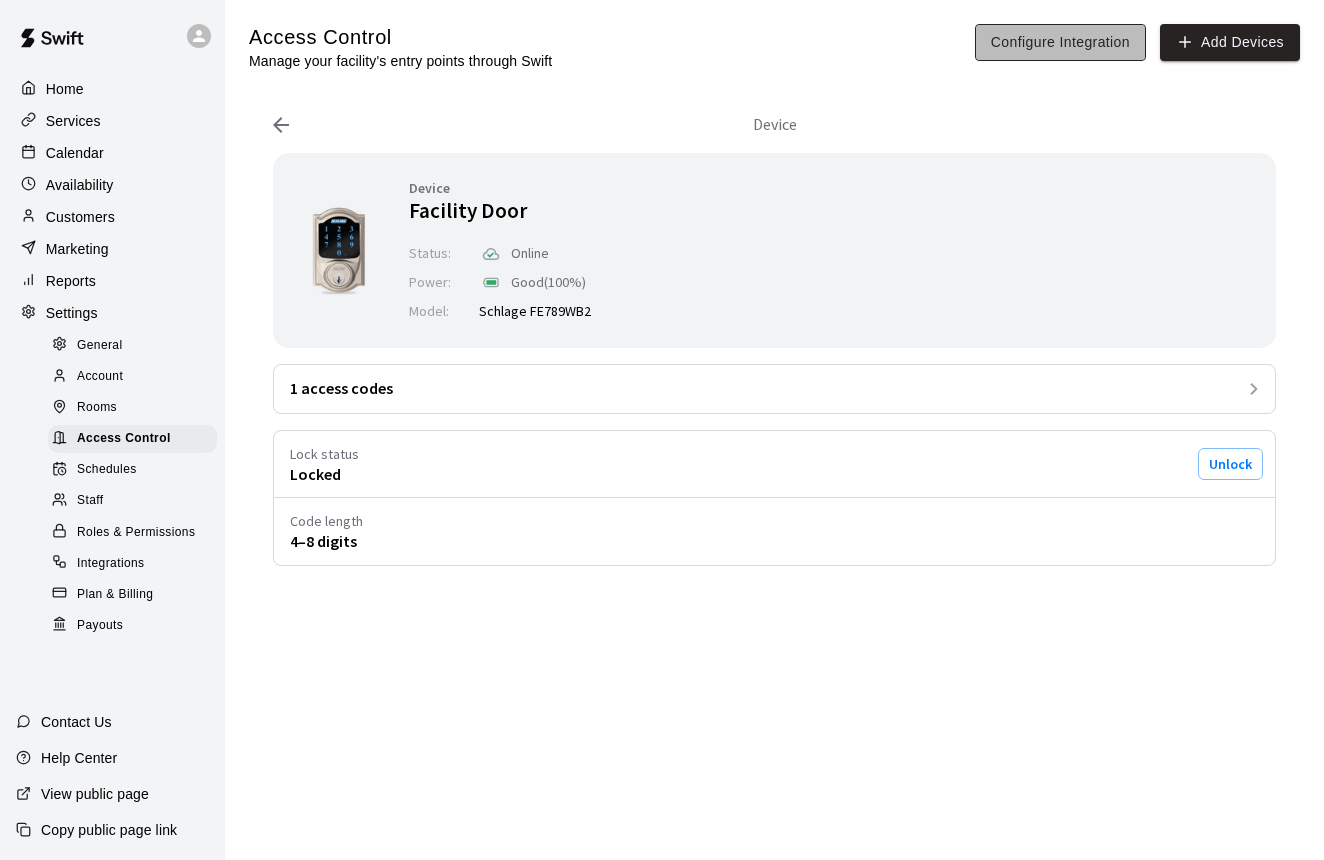 click on "Configure Integration" at bounding box center [1060, 42] 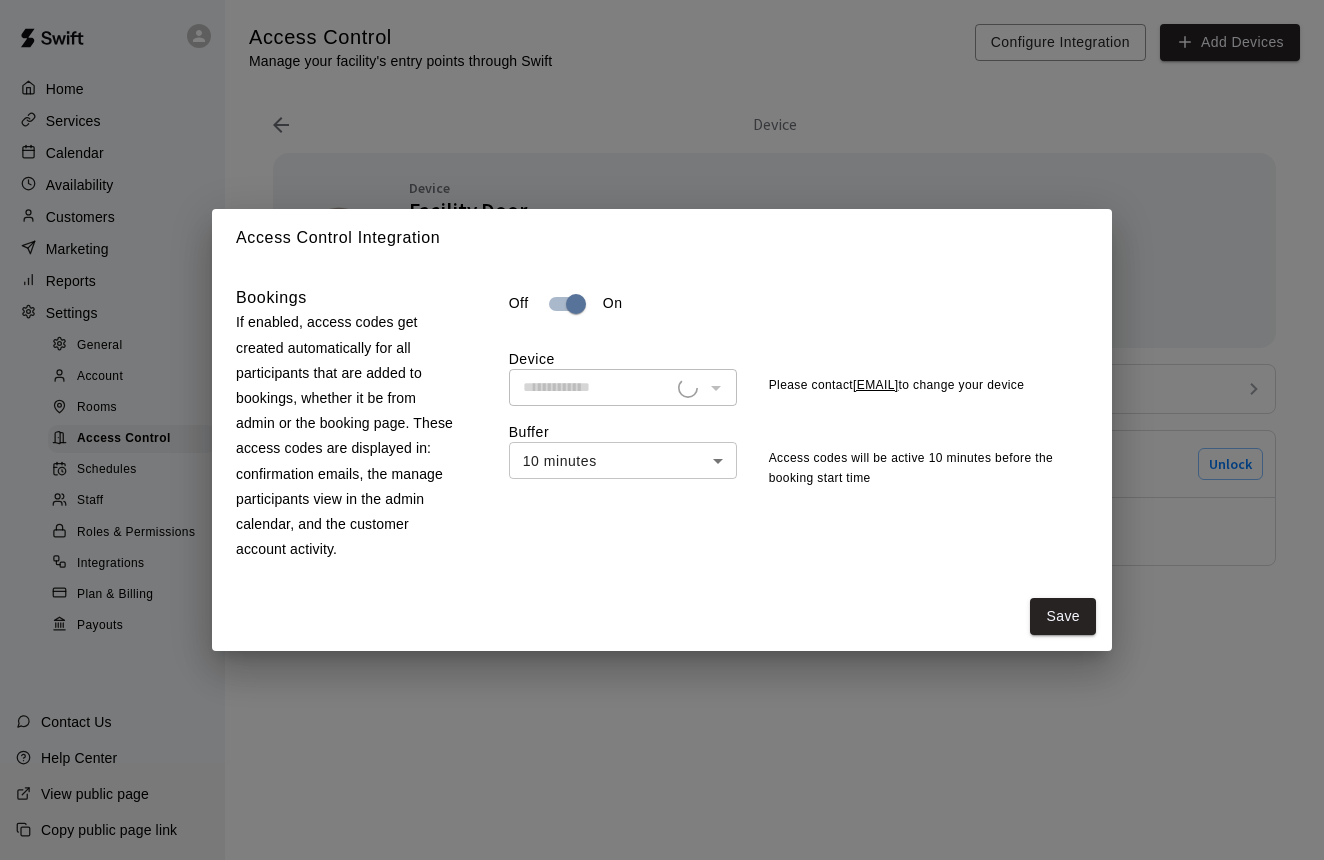 type on "**********" 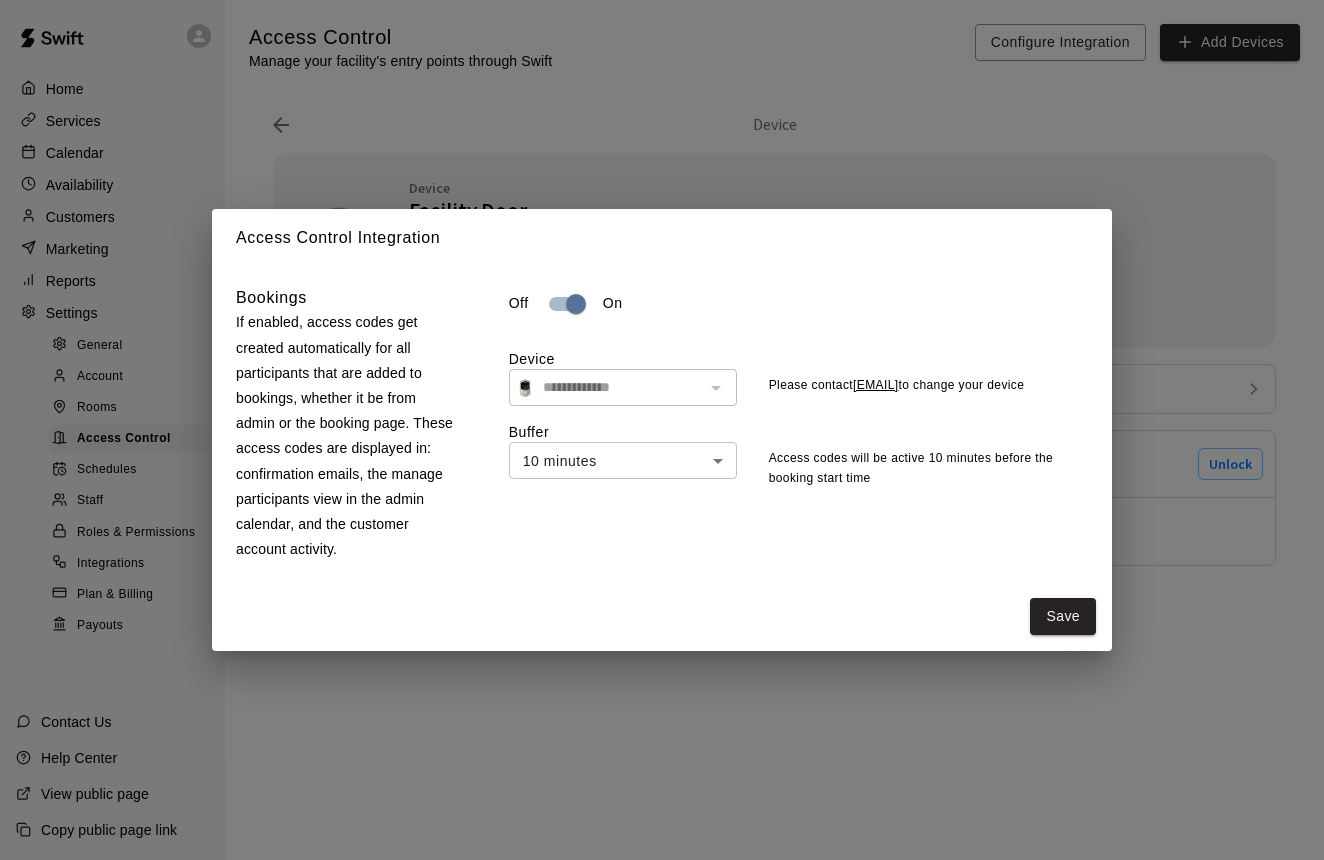 click on "Please contact [EMAIL] to change your device" at bounding box center (662, 299) 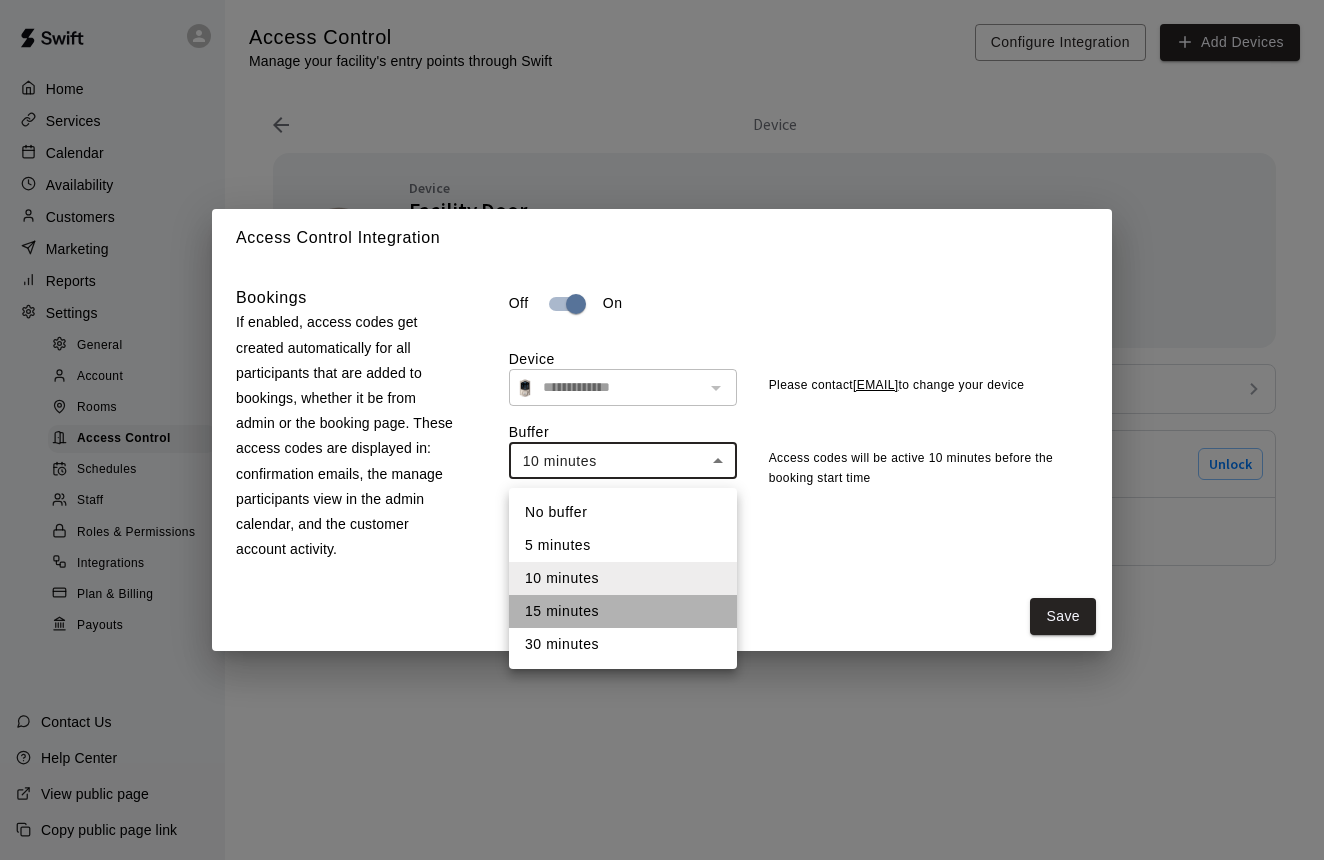 click on "15 minutes" at bounding box center (623, 611) 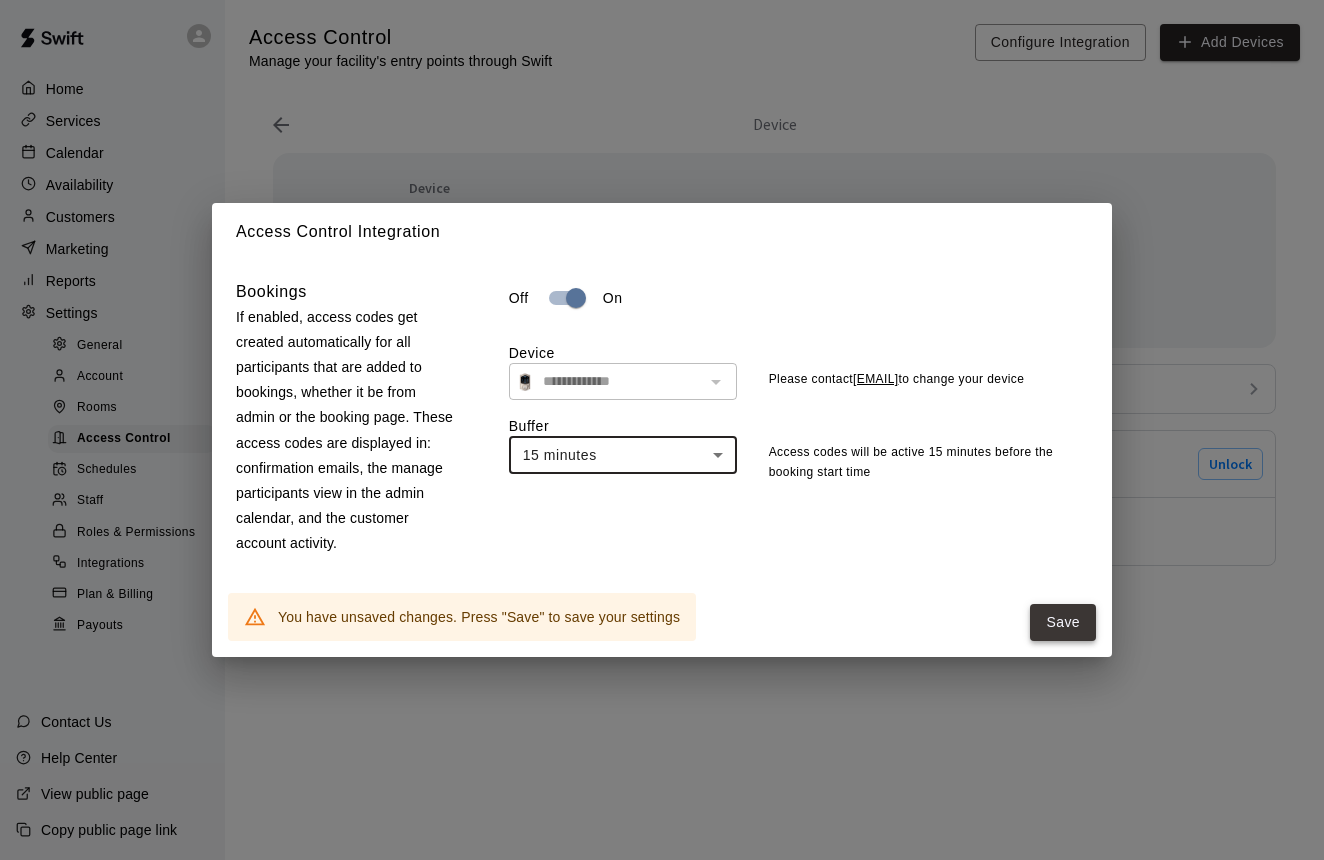 click on "Save" at bounding box center (1063, 622) 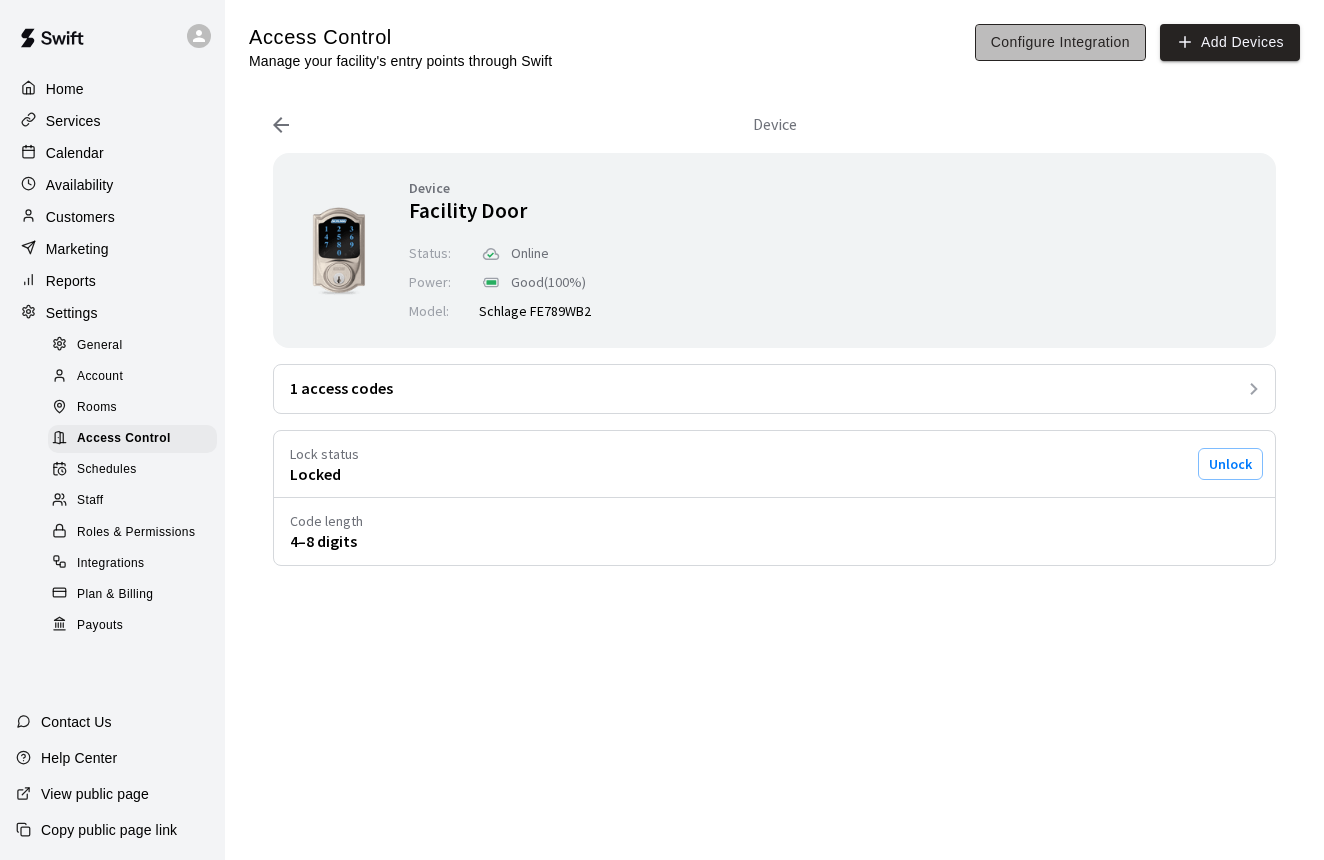 click on "Configure Integration" at bounding box center [1060, 42] 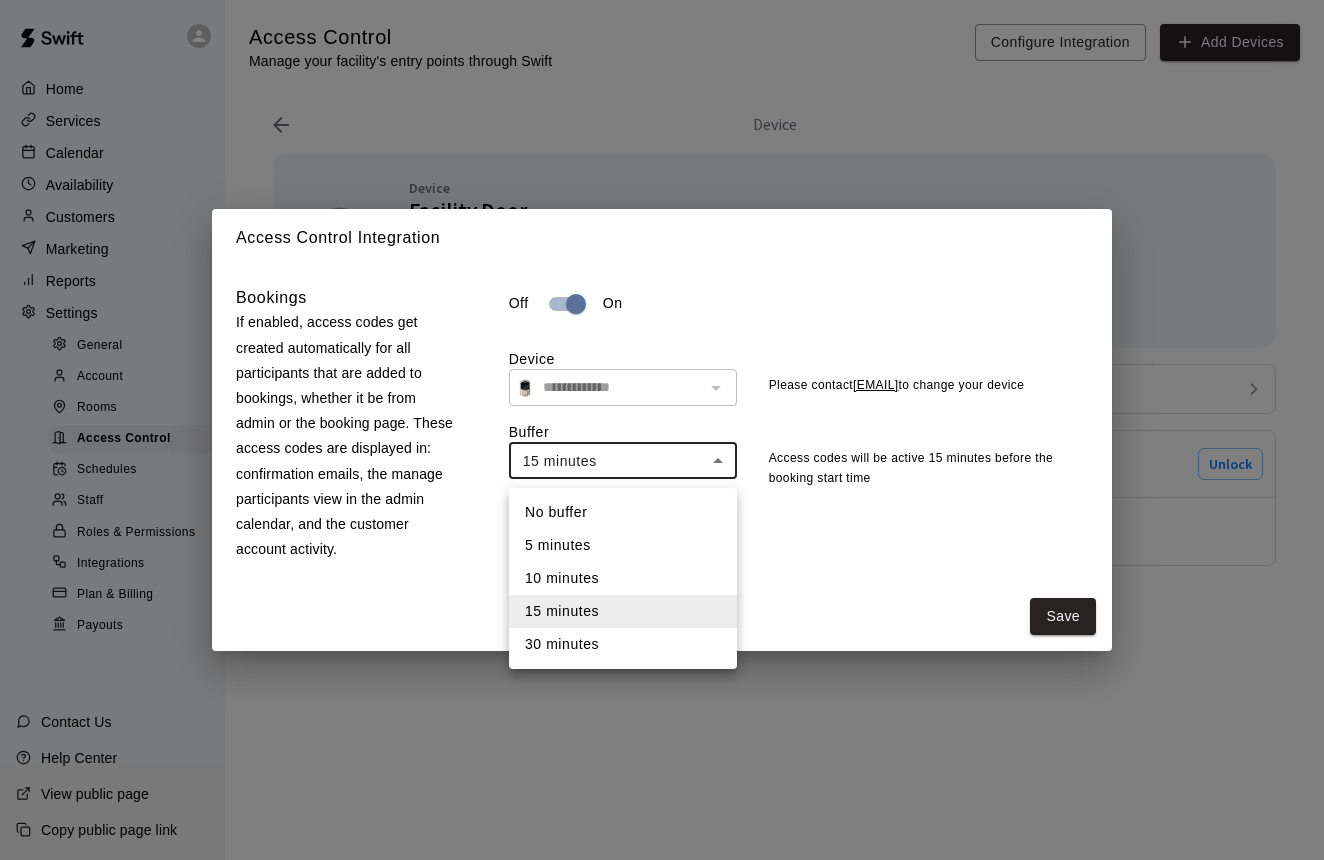 click on "Please contact [EMAIL] to change your device" at bounding box center [662, 299] 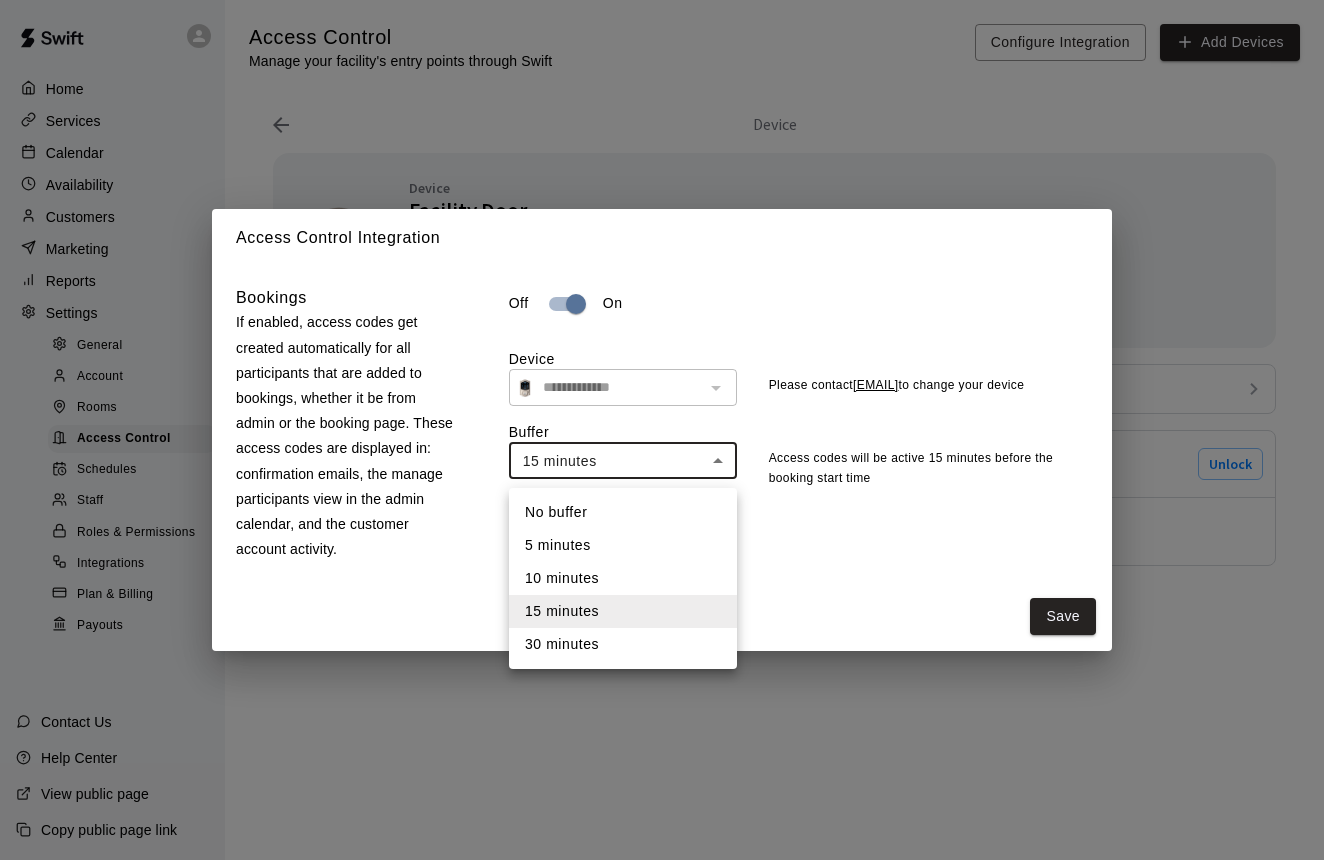click on "10 minutes" at bounding box center [623, 578] 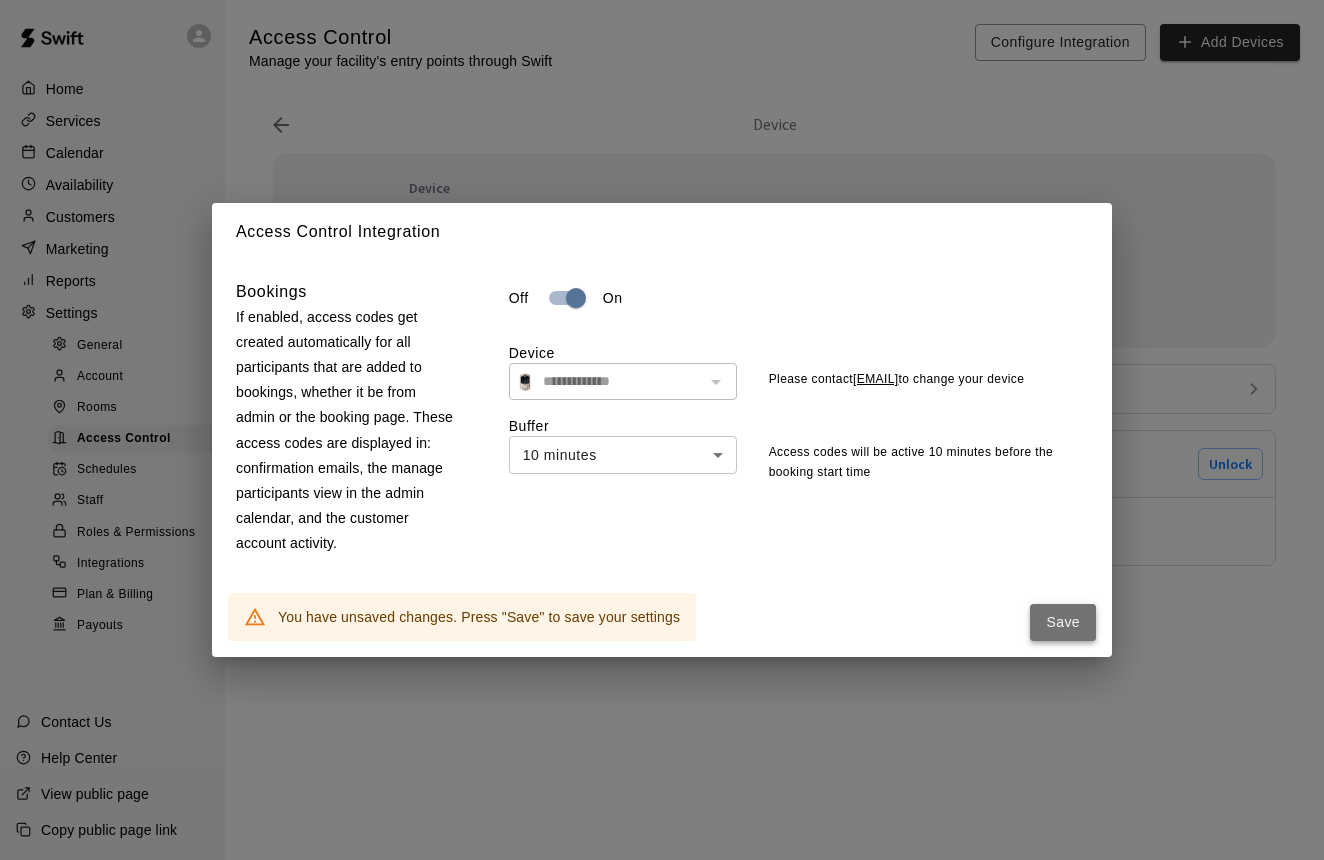 click on "Save" at bounding box center [1063, 622] 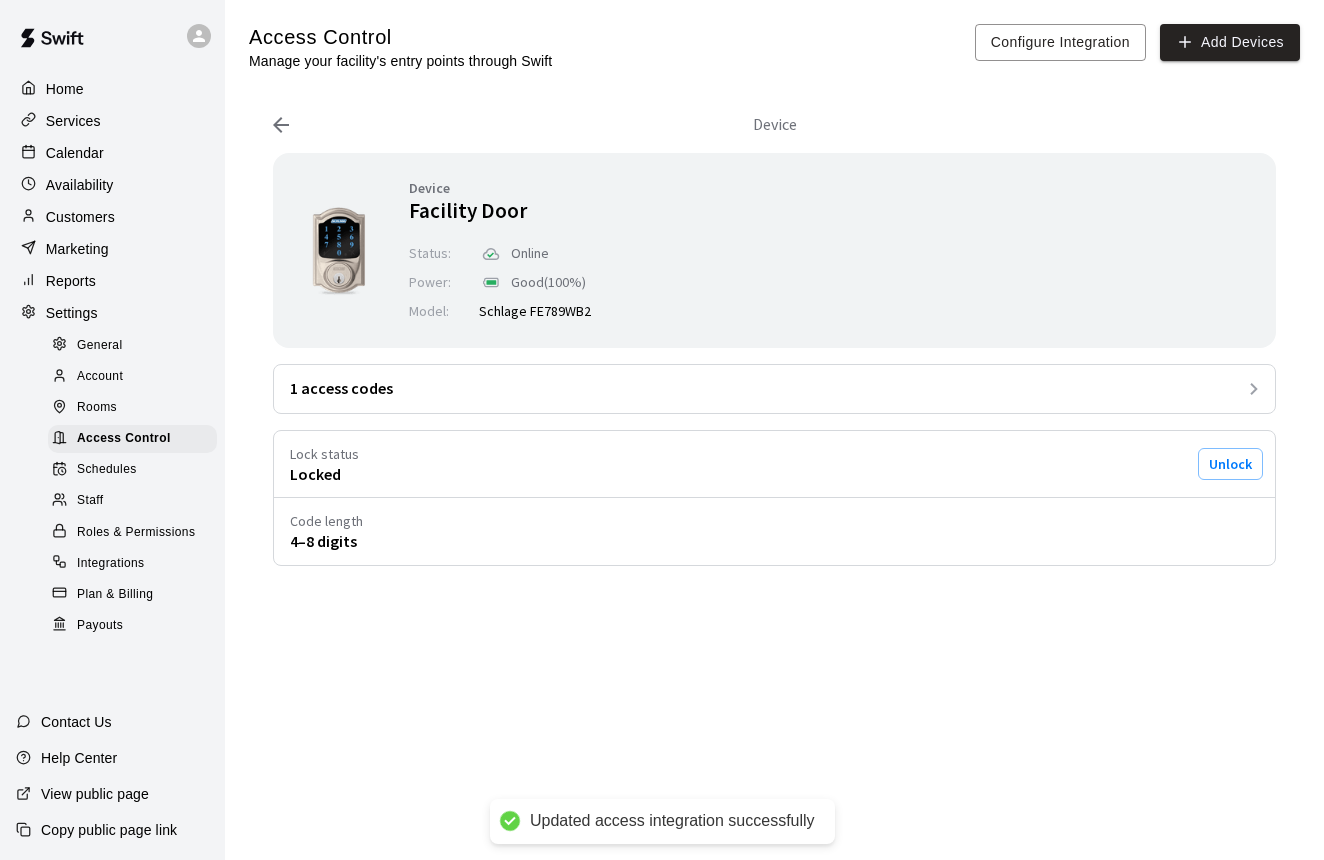 drag, startPoint x: 128, startPoint y: 510, endPoint x: 136, endPoint y: 522, distance: 14.422205 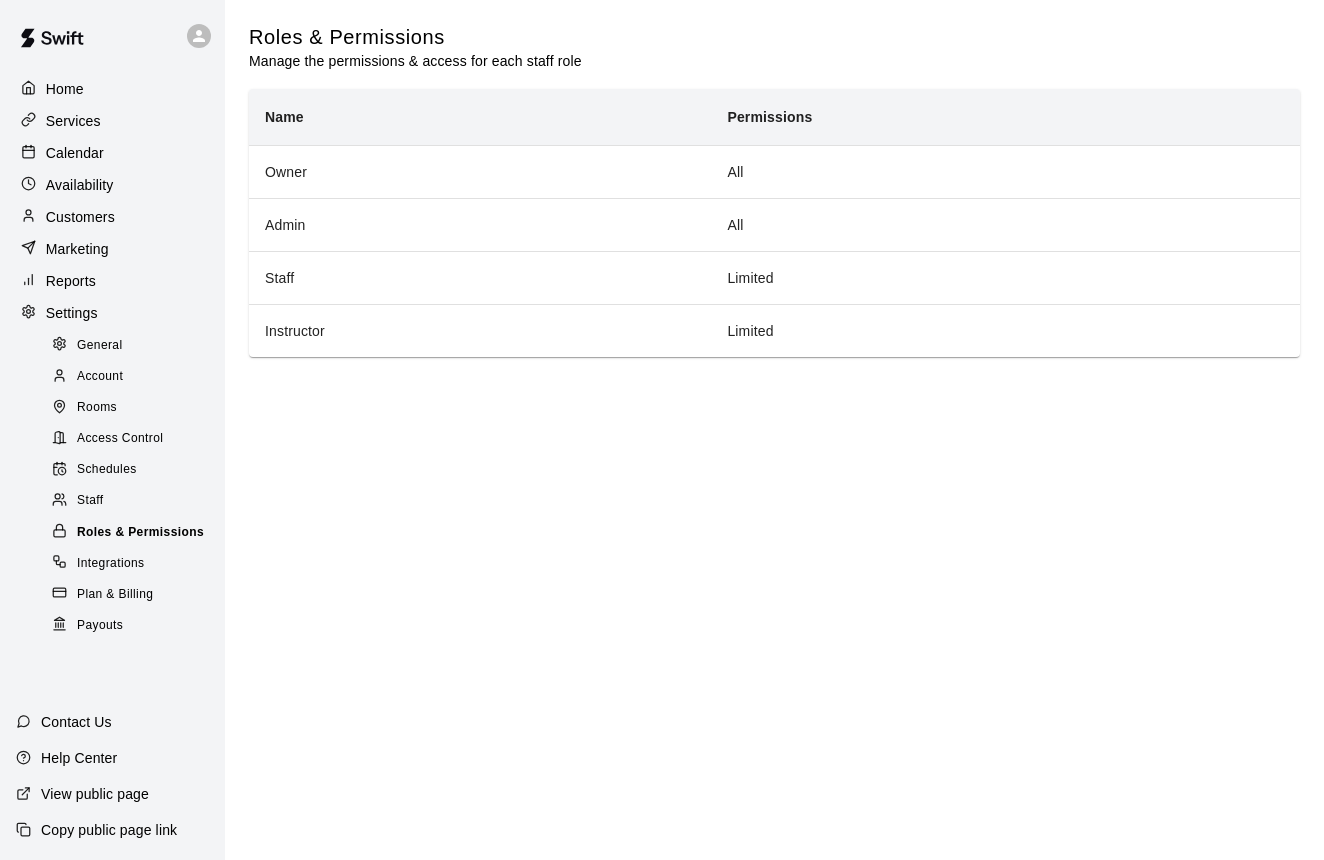 click on "Roles & Permissions" at bounding box center (140, 533) 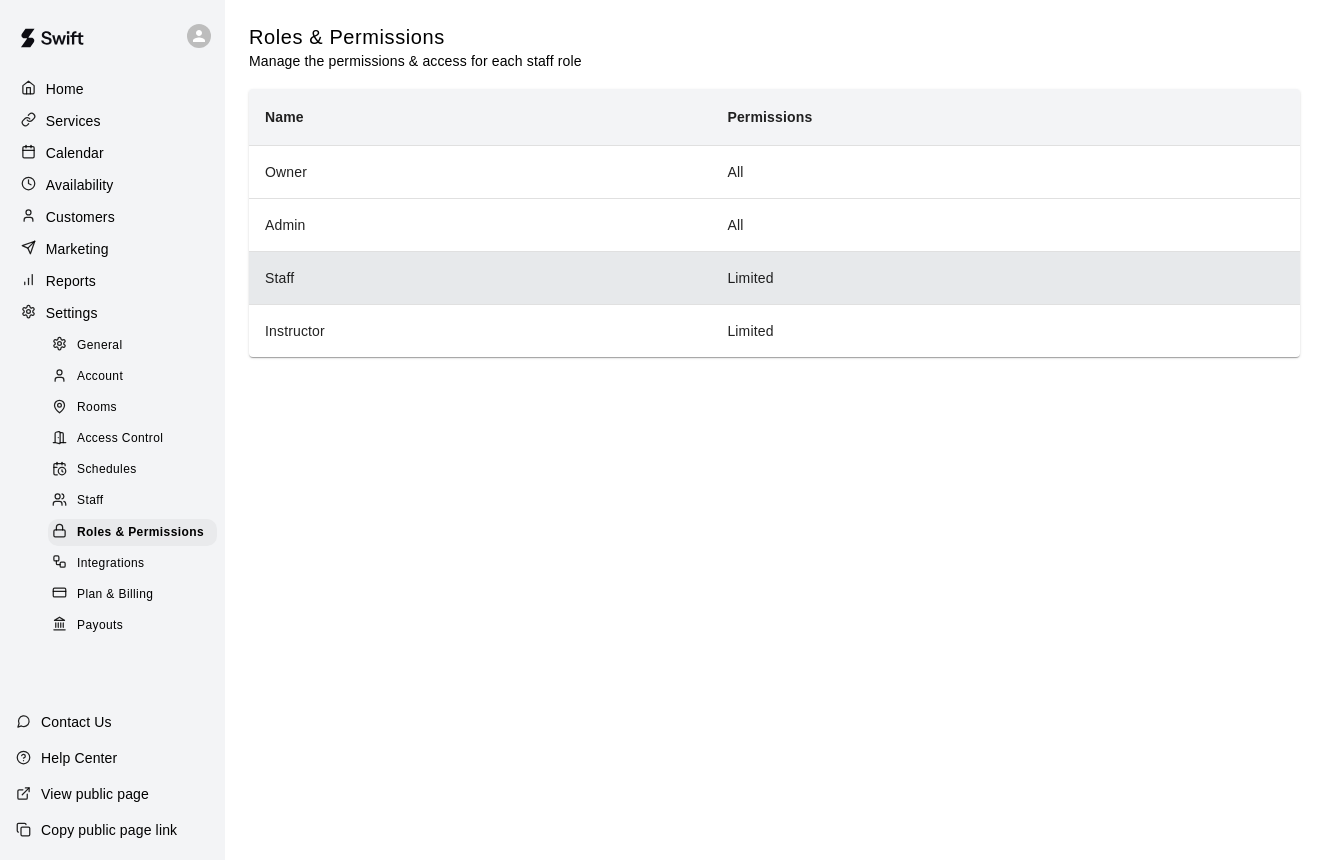 click on "Staff" at bounding box center [480, 277] 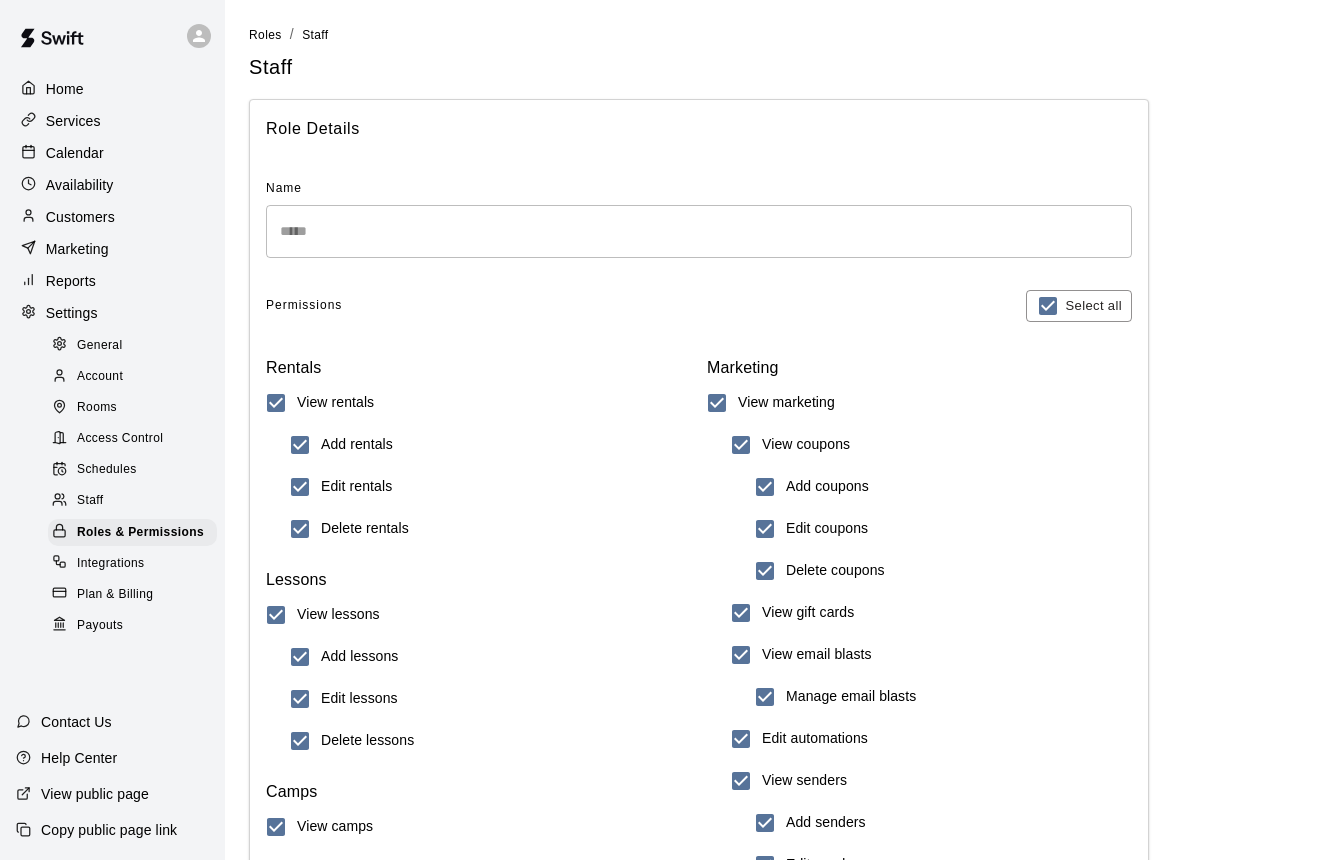 scroll, scrollTop: 0, scrollLeft: 0, axis: both 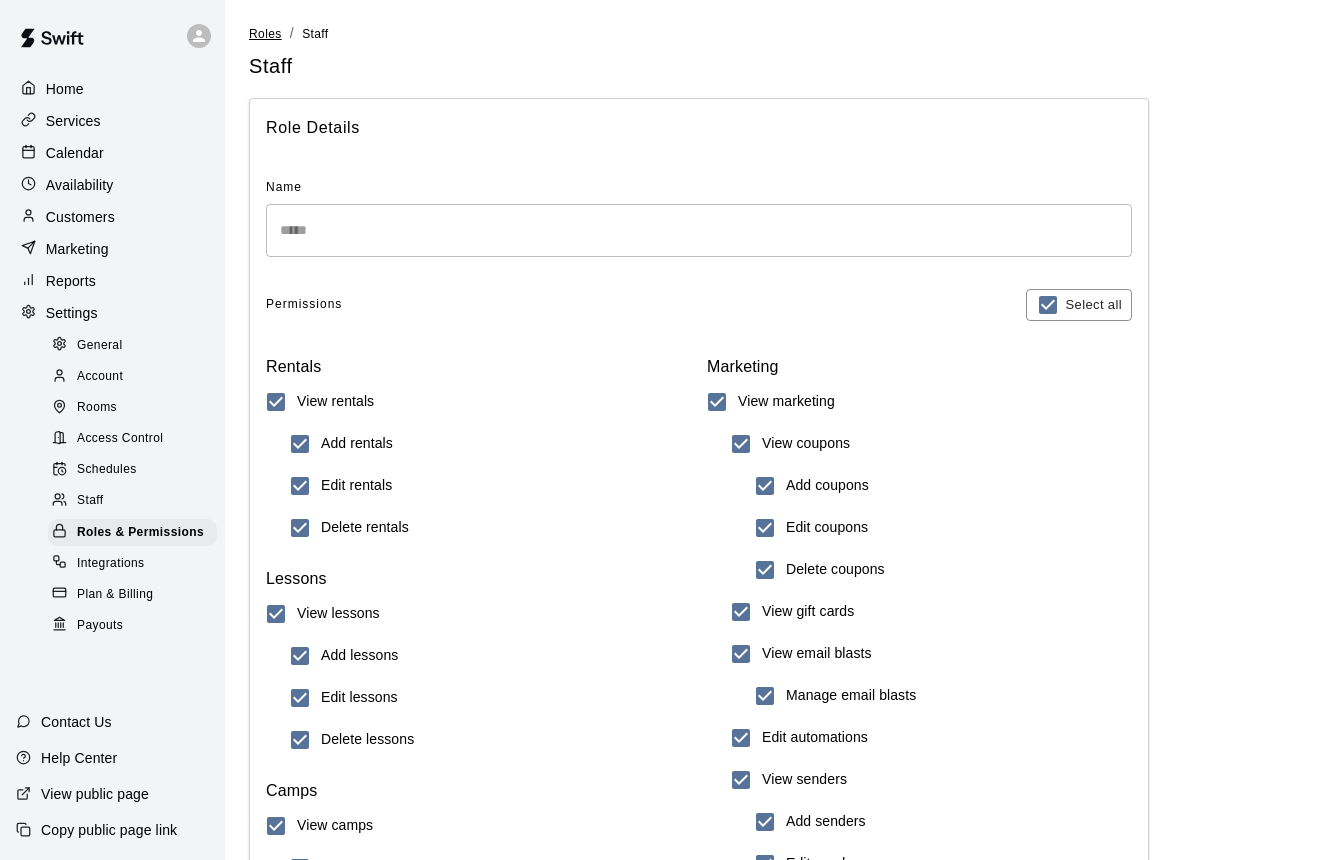 click on "Roles" at bounding box center [265, 34] 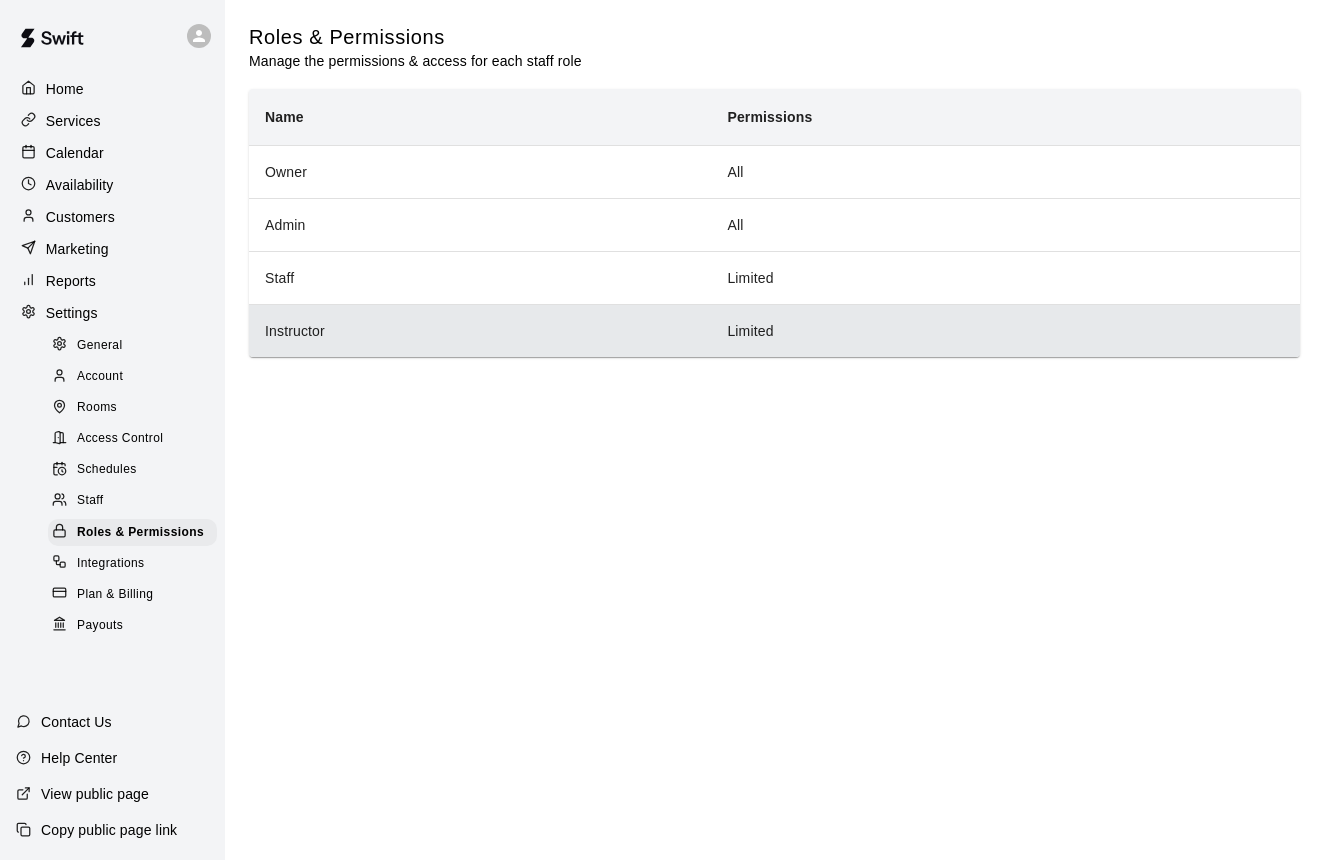 click on "Instructor" at bounding box center [480, 330] 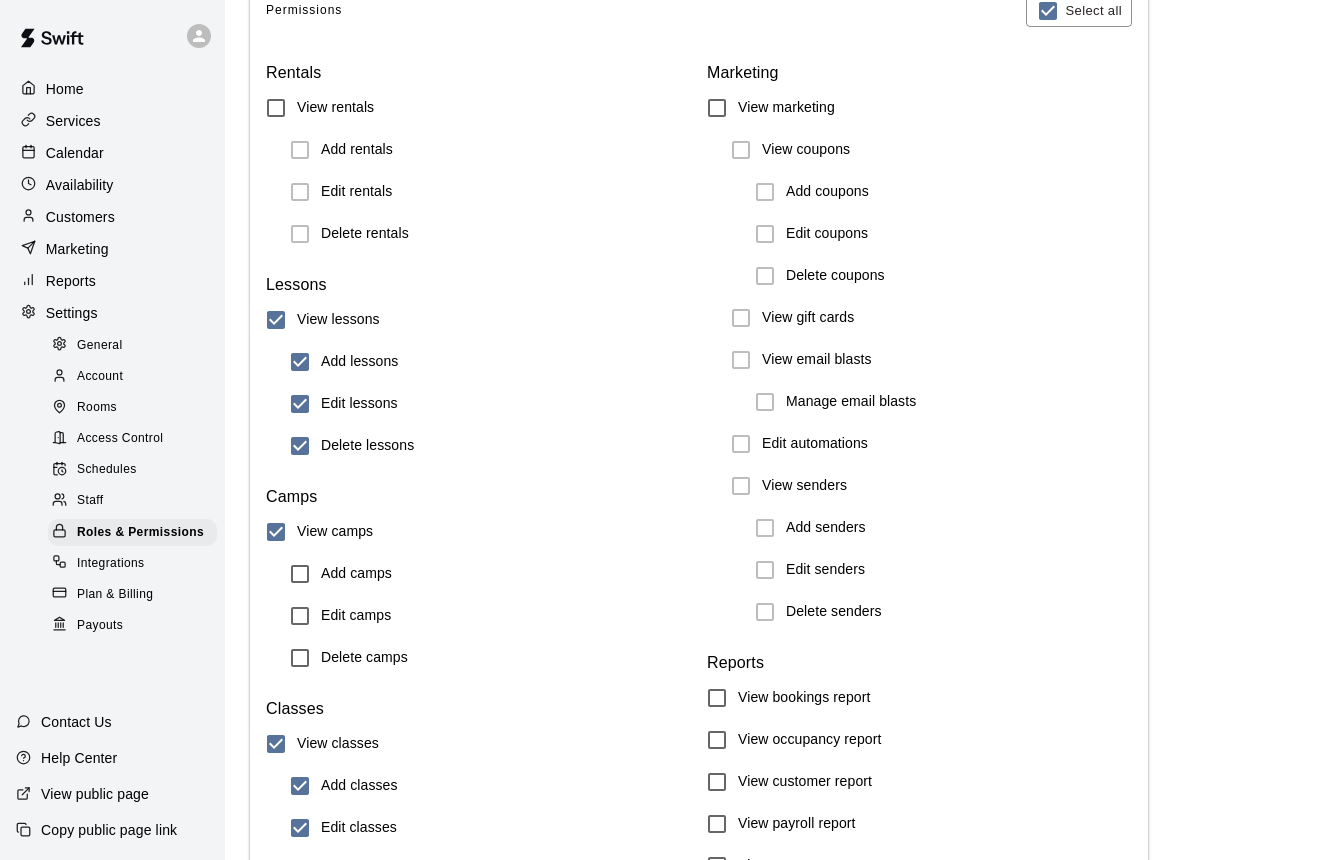 scroll, scrollTop: 0, scrollLeft: 0, axis: both 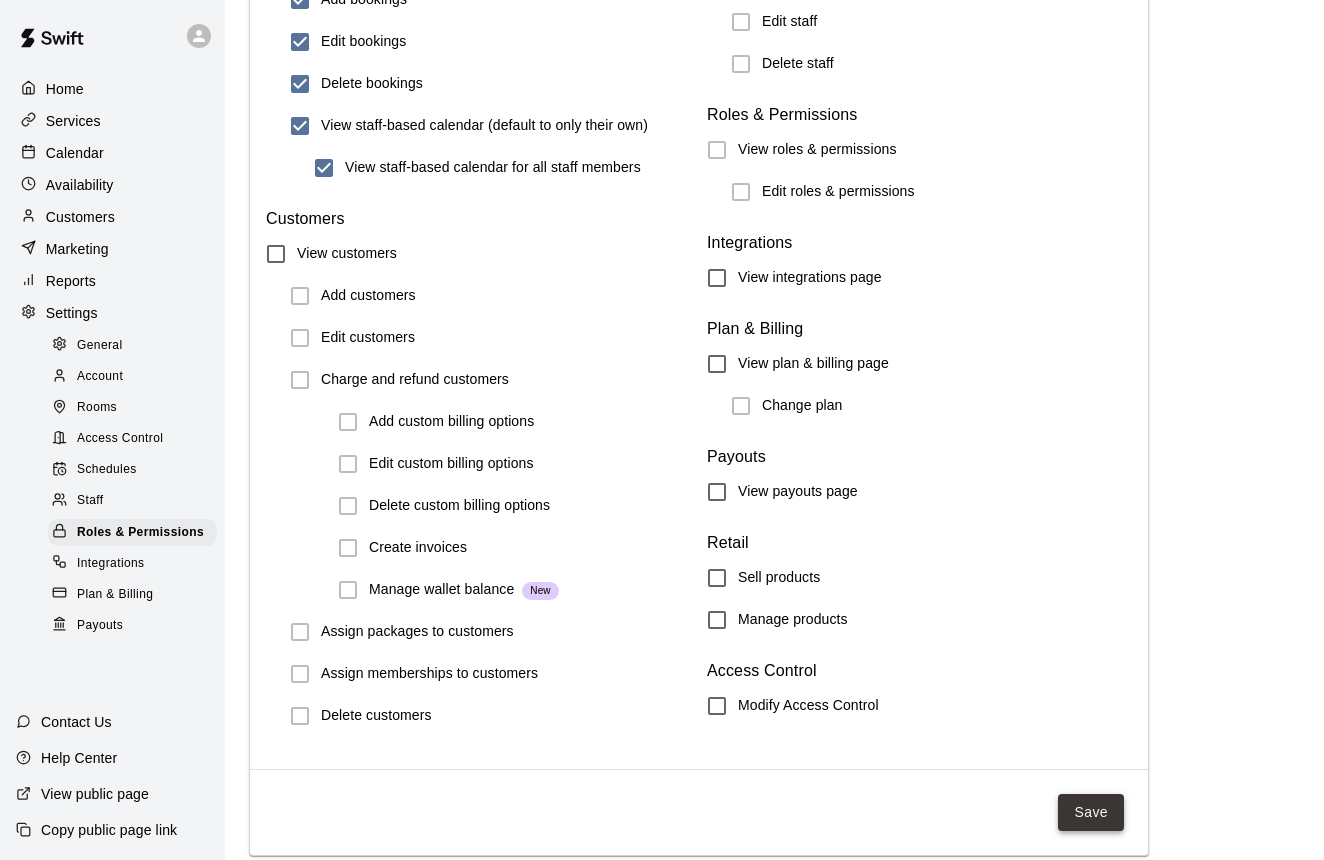 click on "Save" at bounding box center [1091, 812] 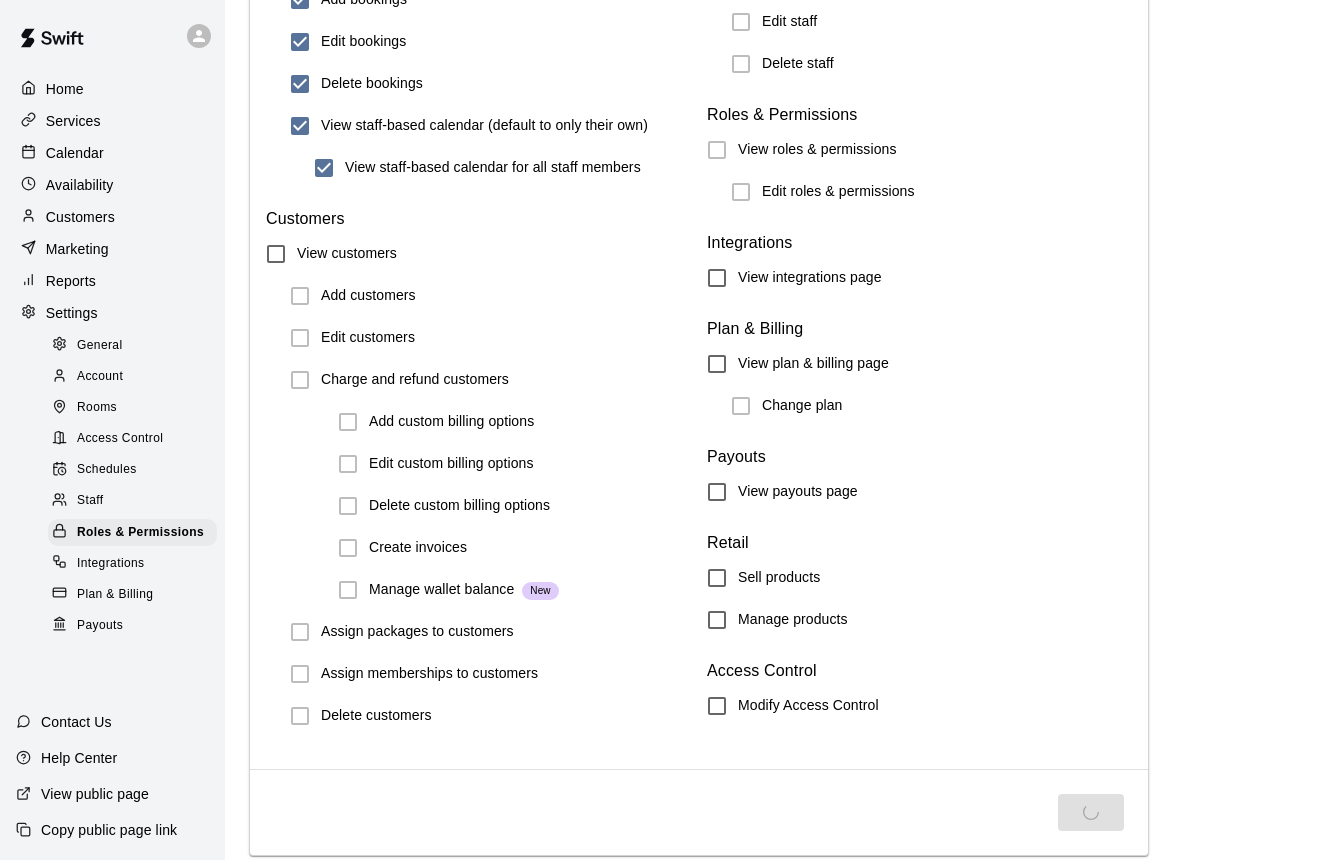 scroll, scrollTop: 2140, scrollLeft: 0, axis: vertical 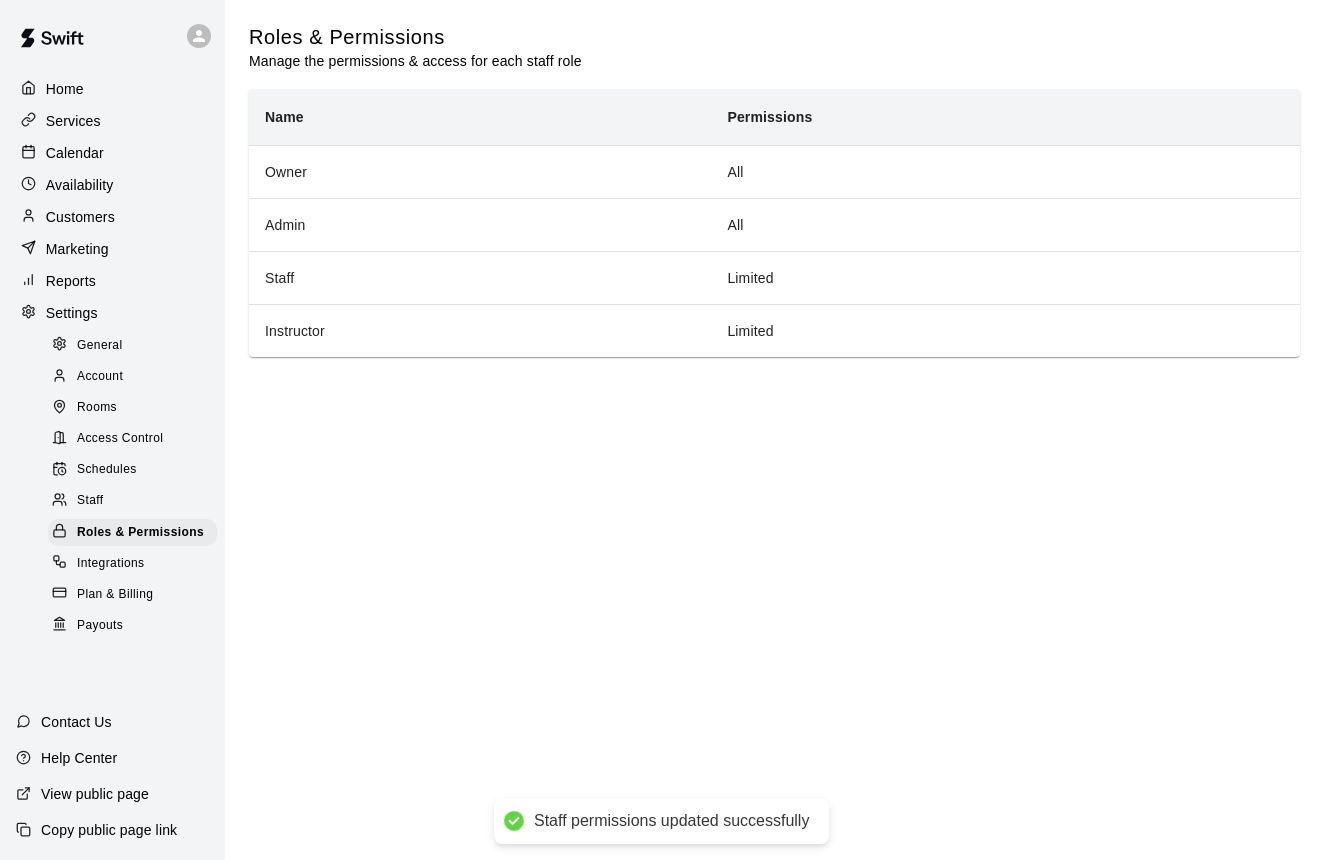 click on "Staff" at bounding box center [90, 501] 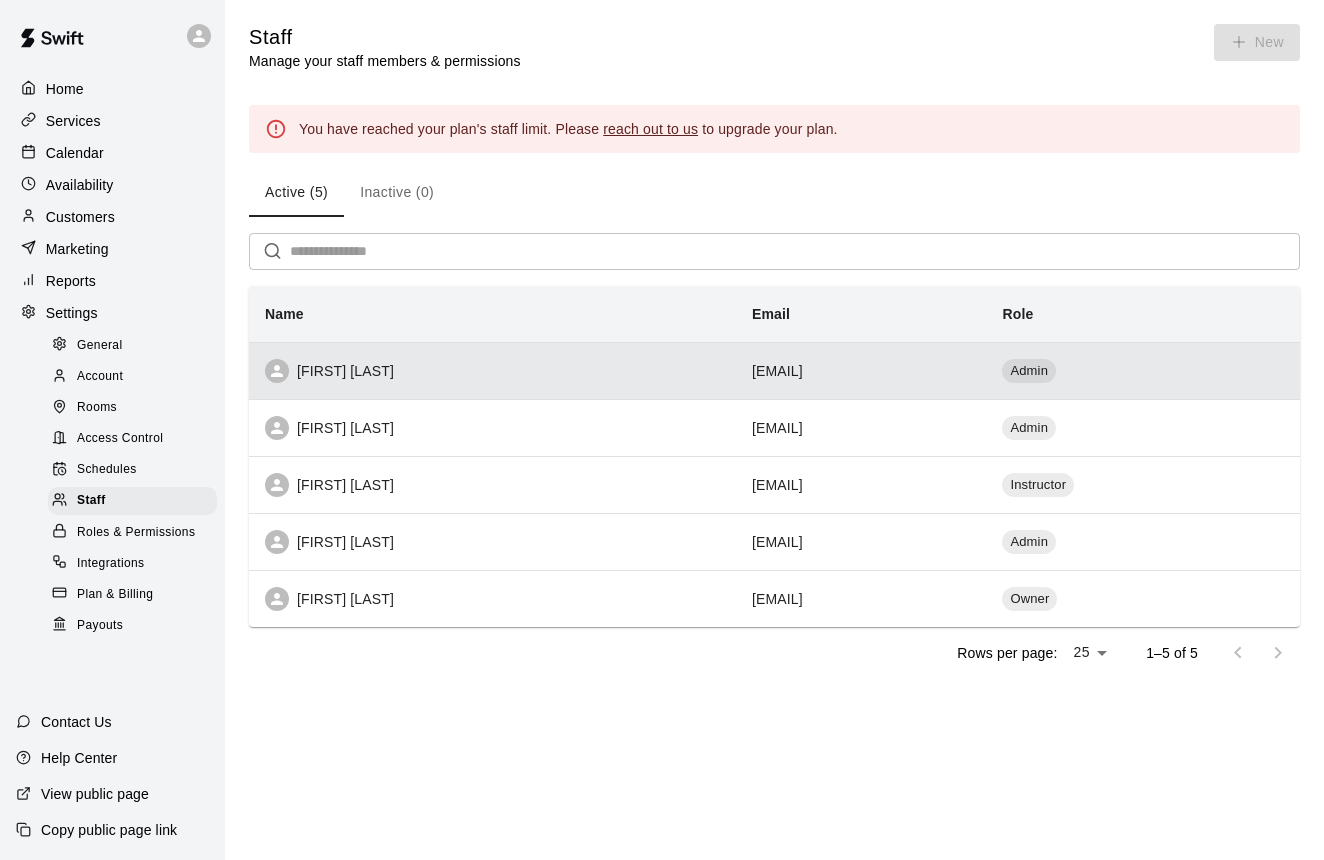 click on "[FIRST] [LAST]" at bounding box center (492, 371) 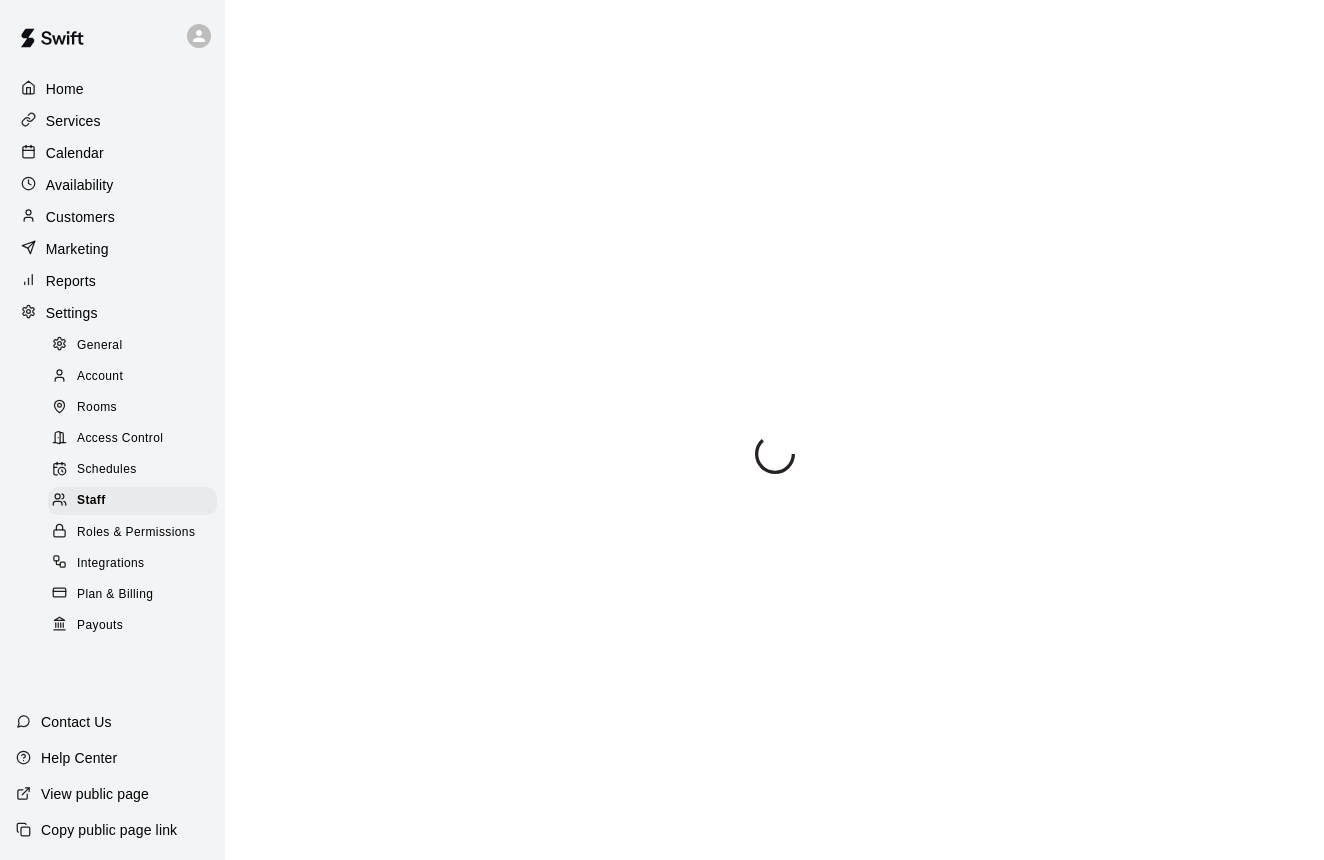 select on "**" 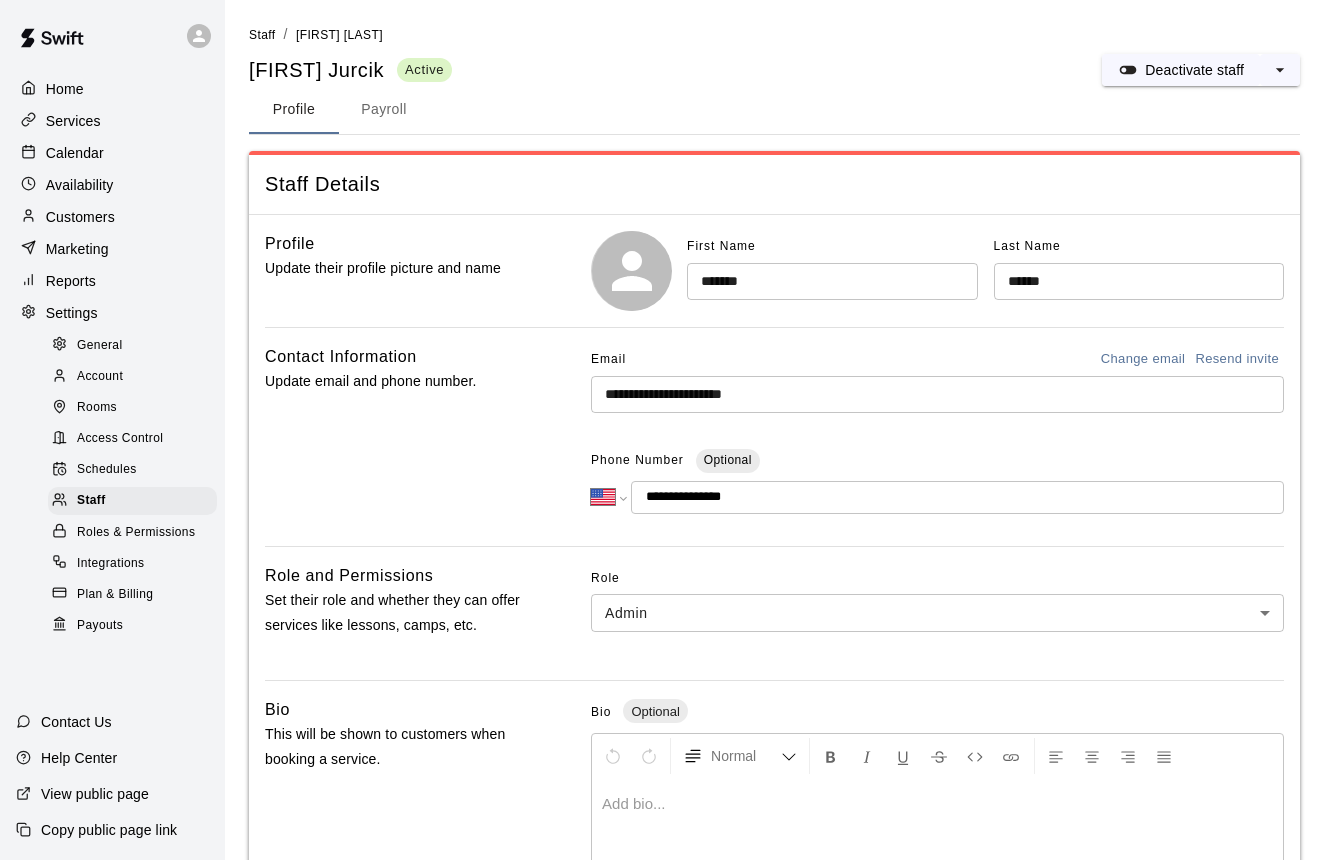 scroll, scrollTop: 0, scrollLeft: 0, axis: both 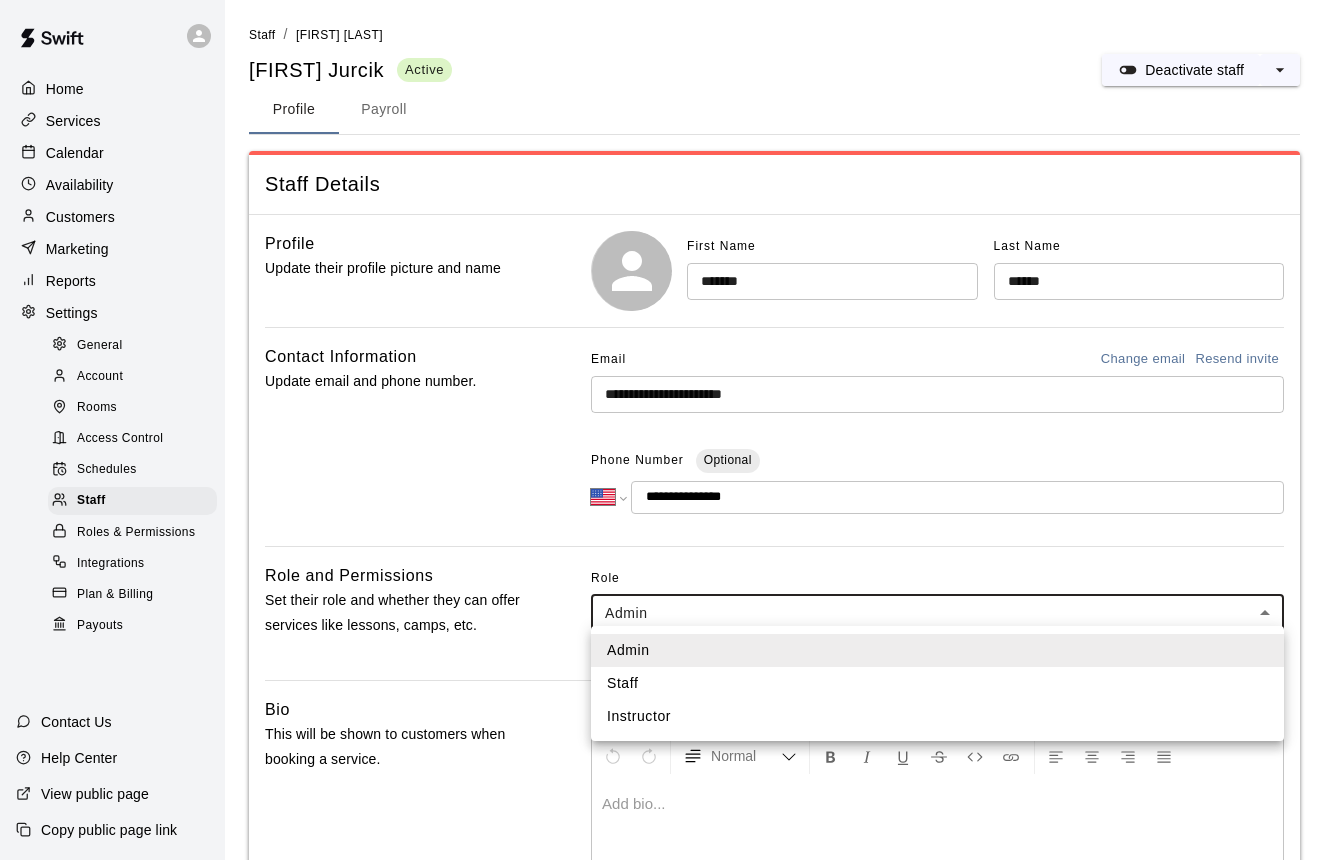 click on "**********" at bounding box center [662, 658] 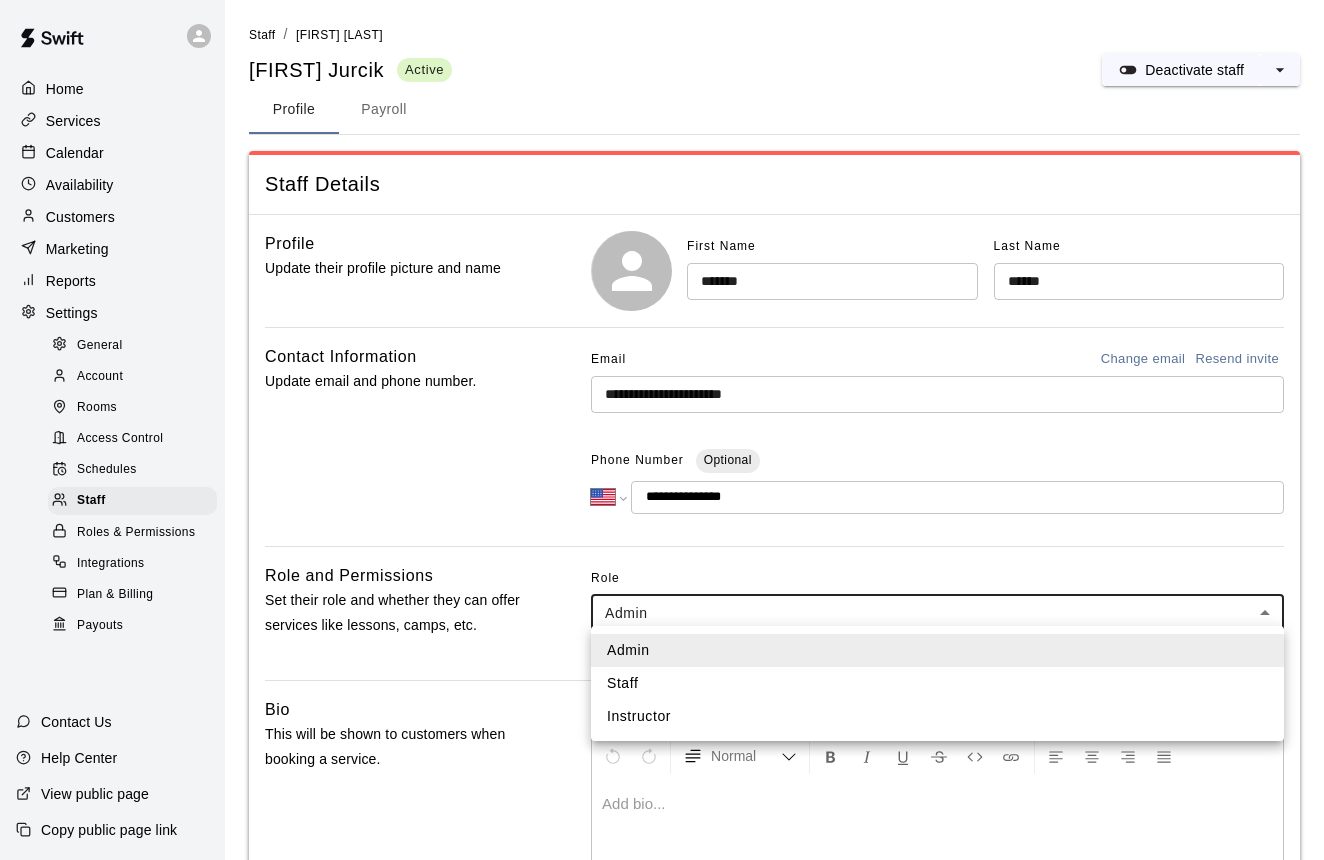 click on "Instructor" at bounding box center [937, 716] 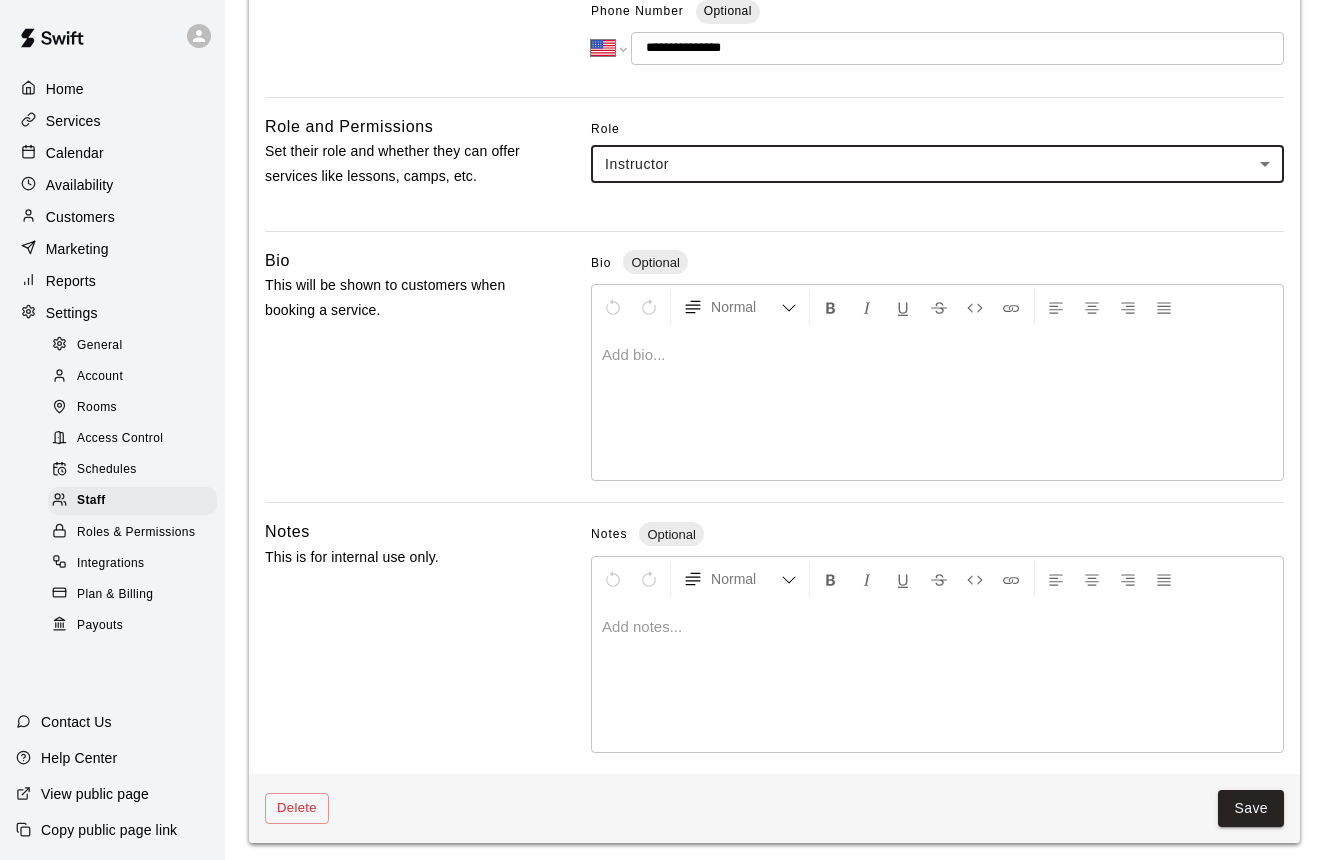 scroll, scrollTop: 448, scrollLeft: 0, axis: vertical 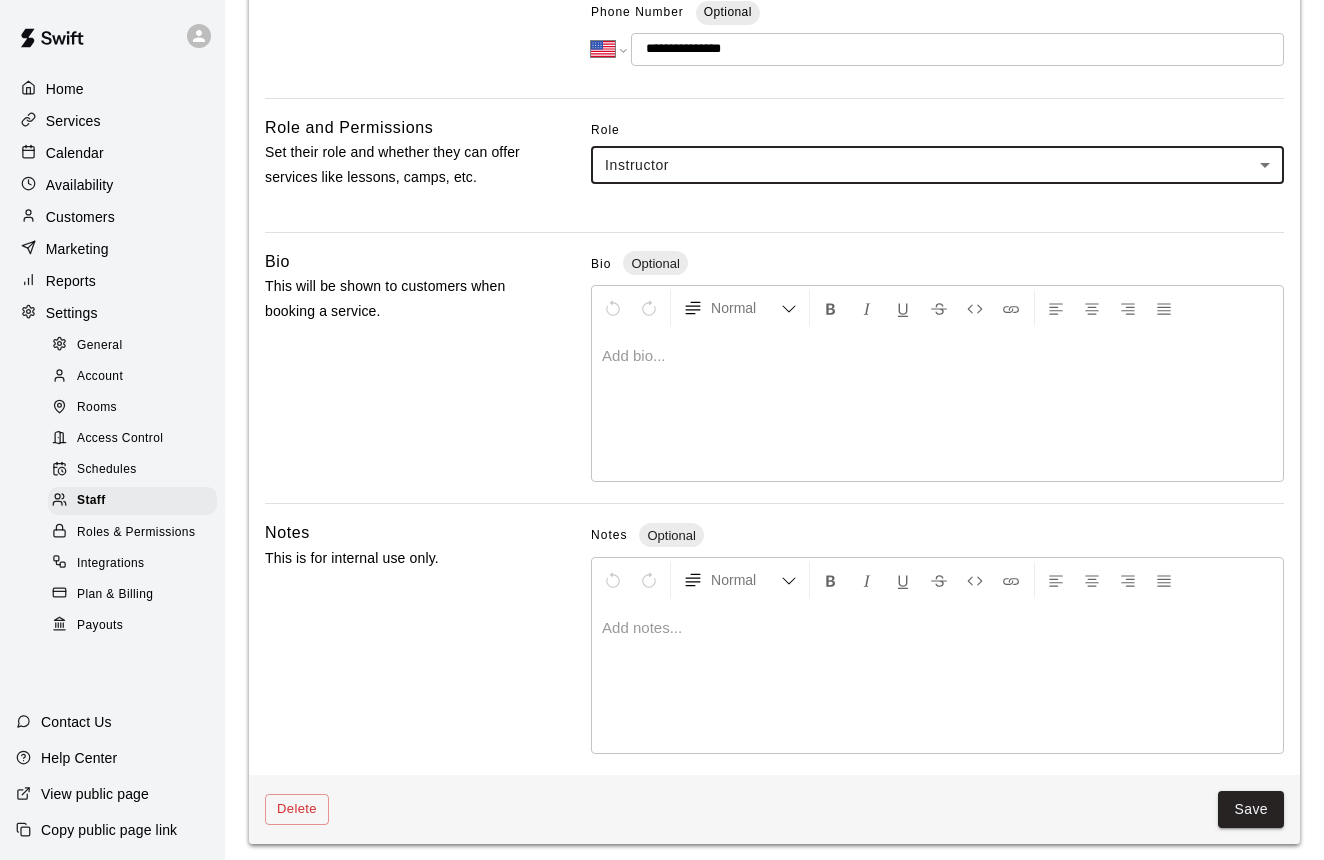 click on "Save" at bounding box center [1251, 809] 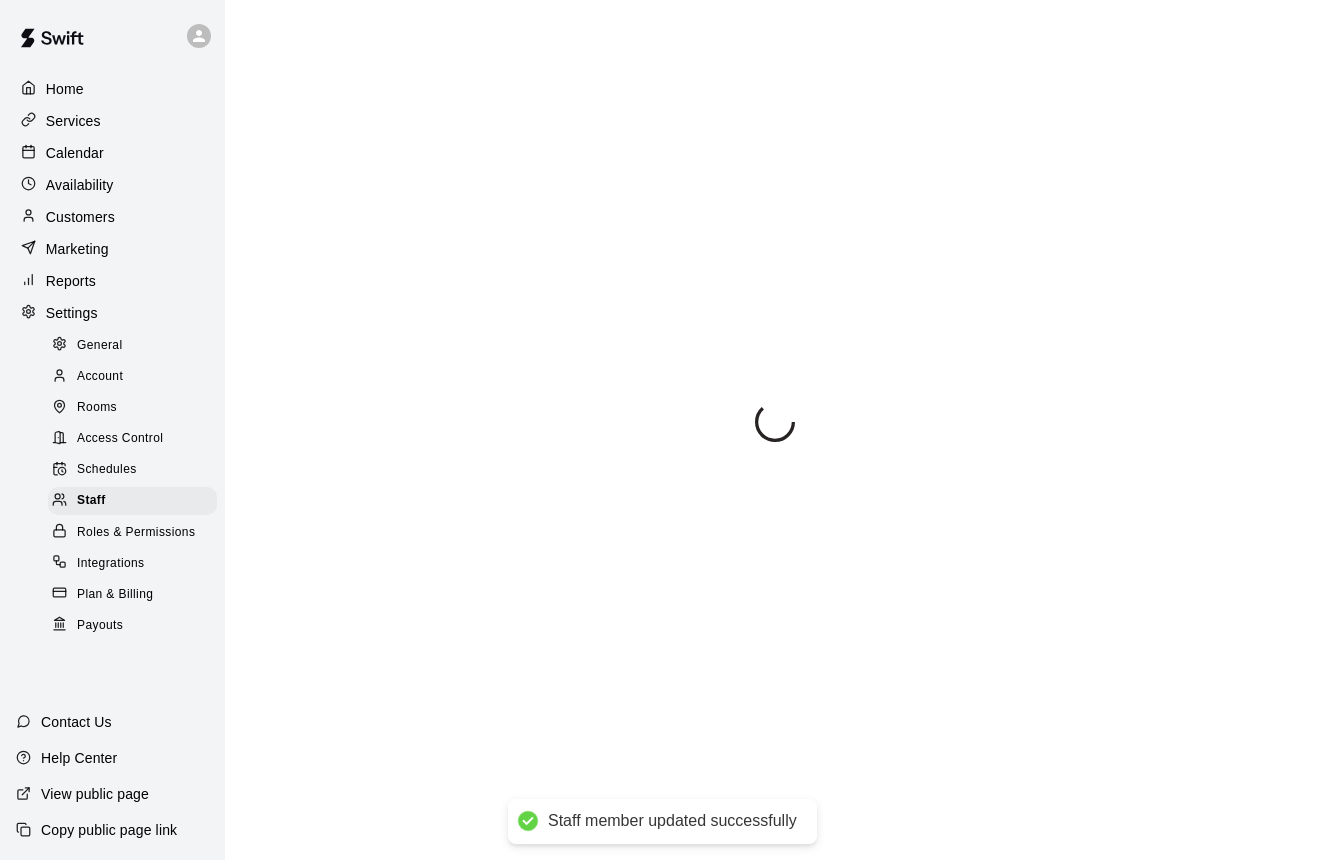 scroll, scrollTop: 0, scrollLeft: 0, axis: both 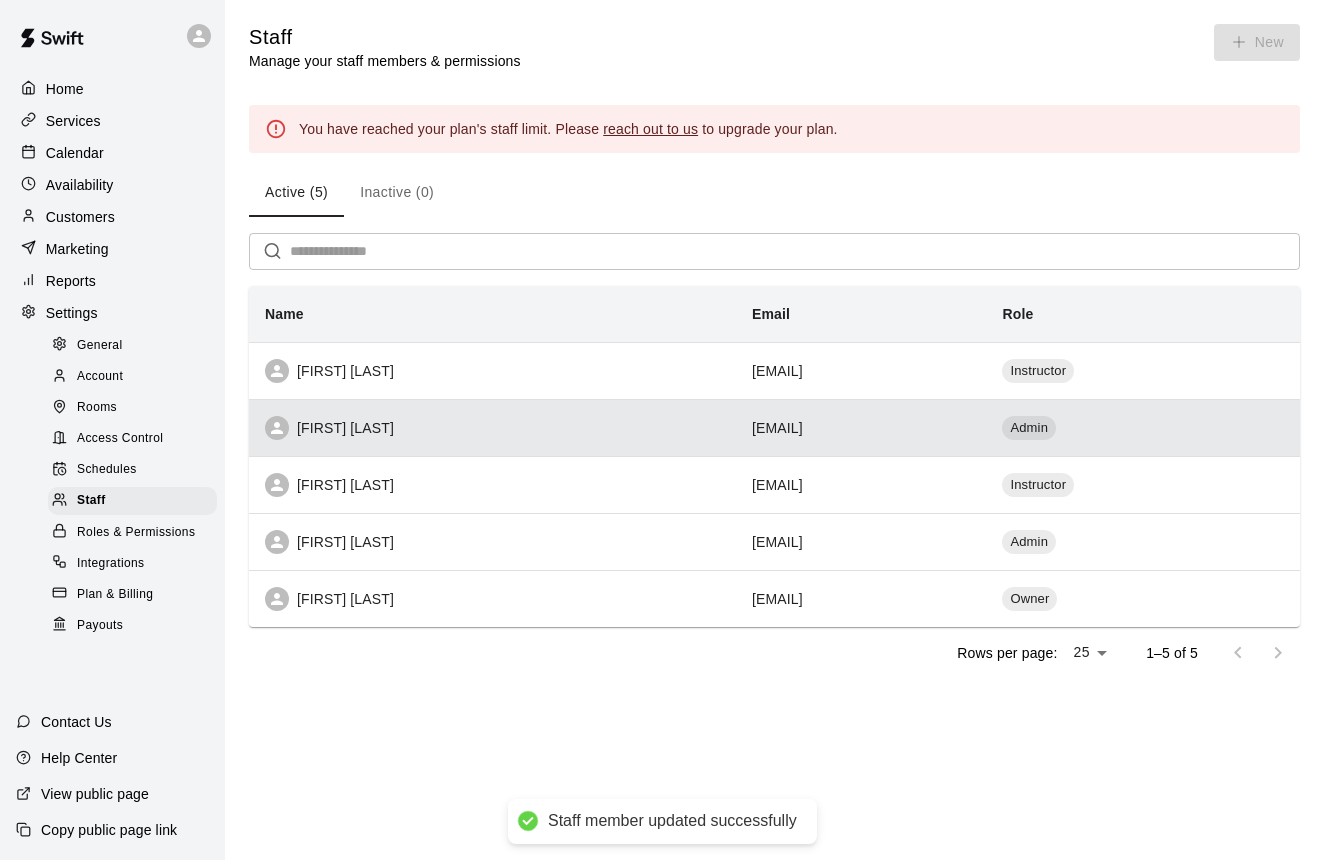 click on "[FIRST] [LAST]" at bounding box center (492, 428) 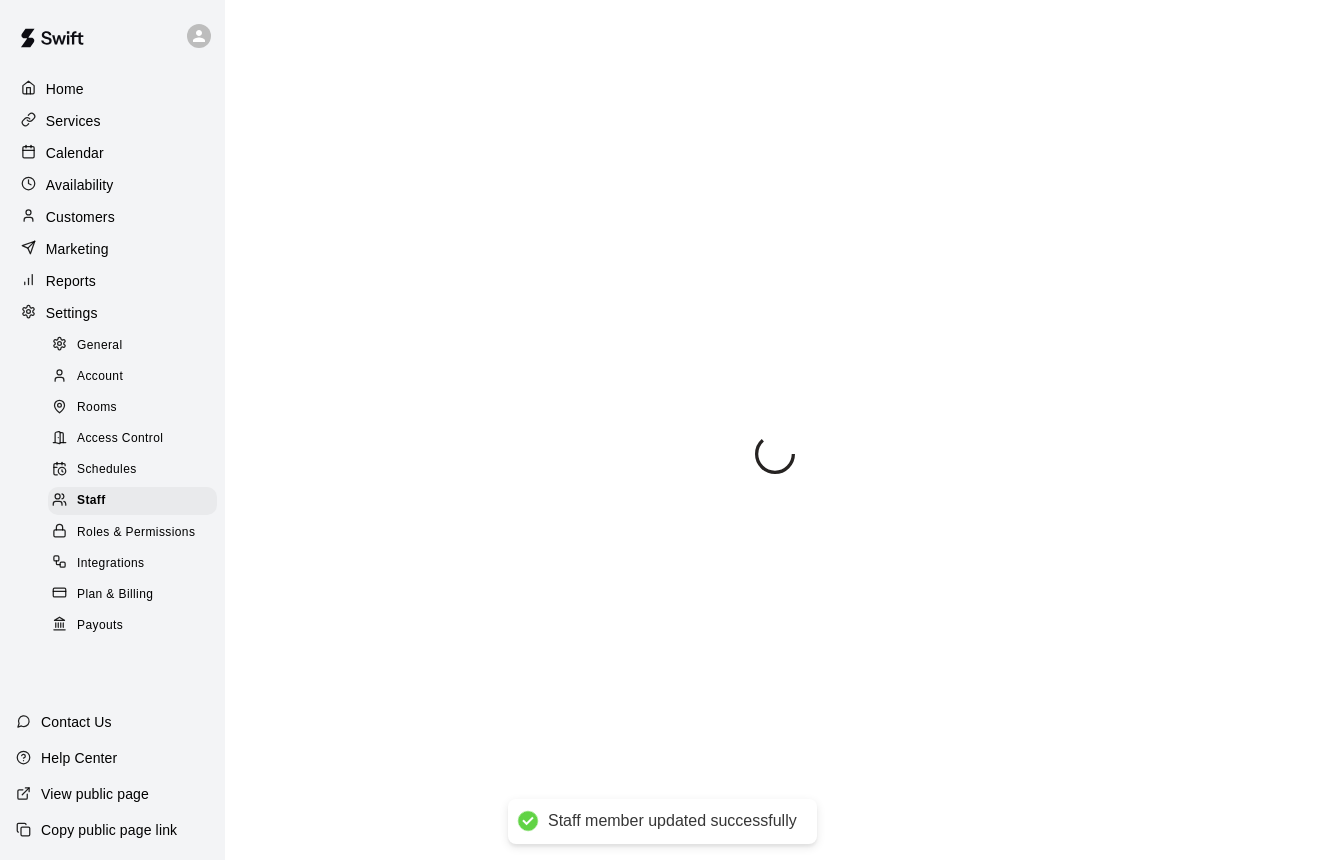 select on "**" 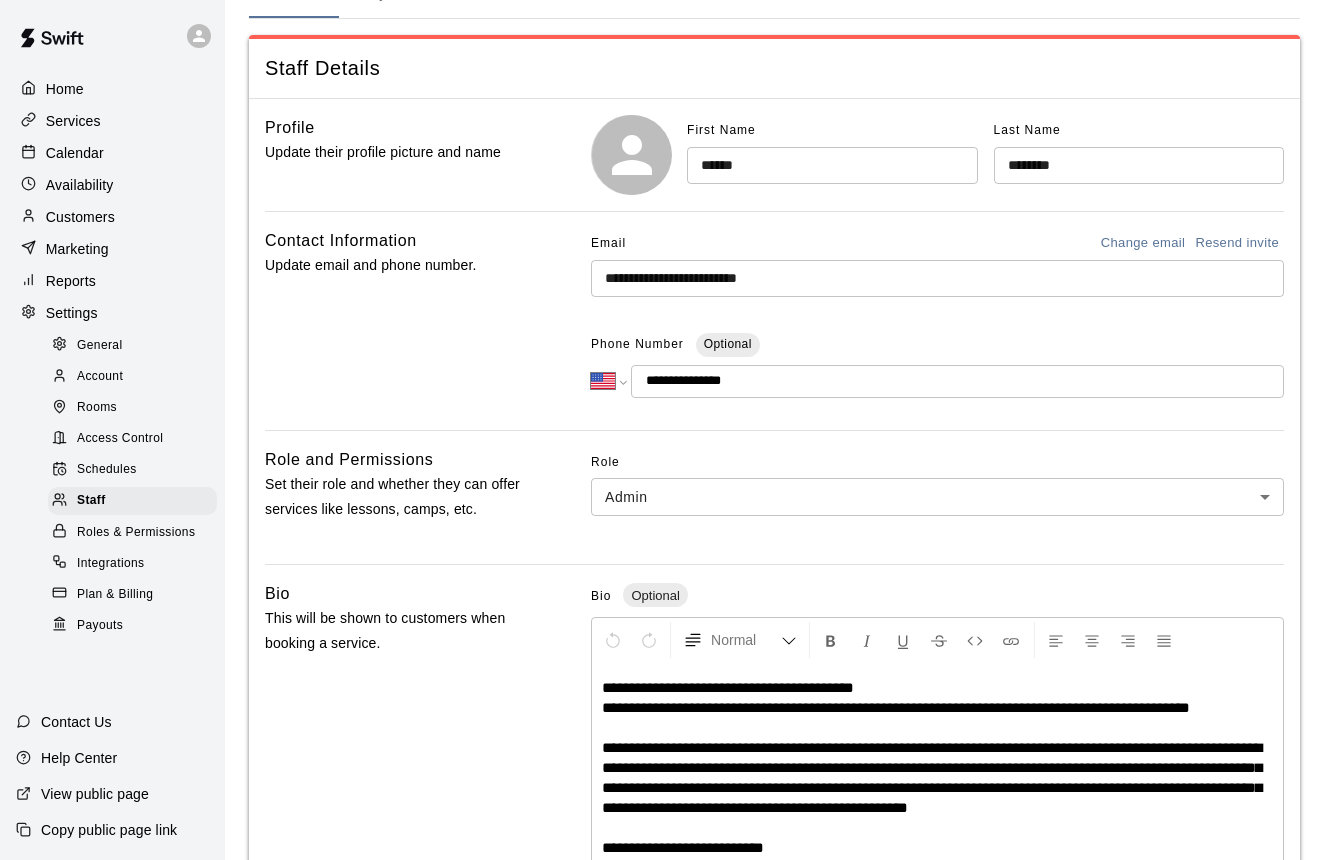 scroll, scrollTop: 88, scrollLeft: 0, axis: vertical 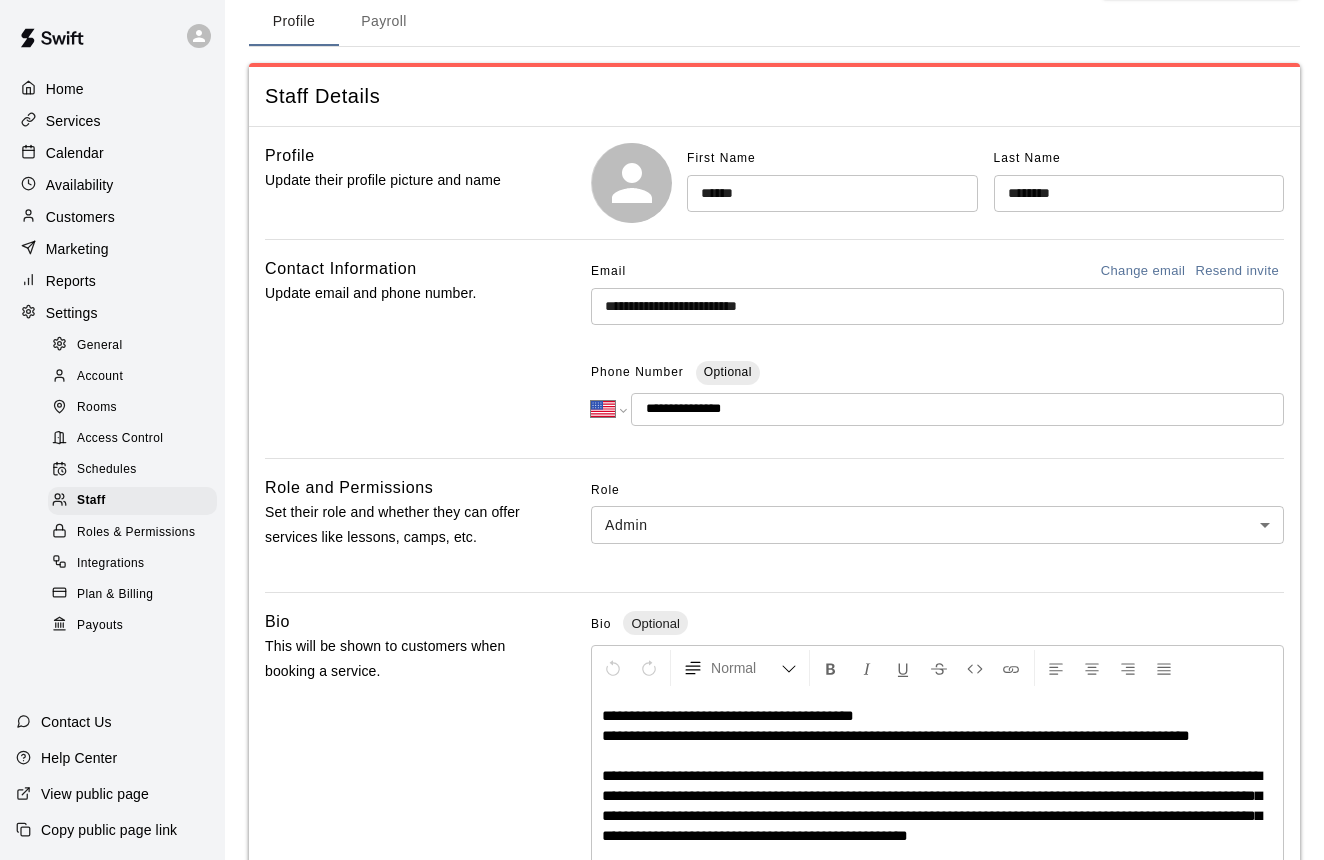 click on "**********" at bounding box center (662, 740) 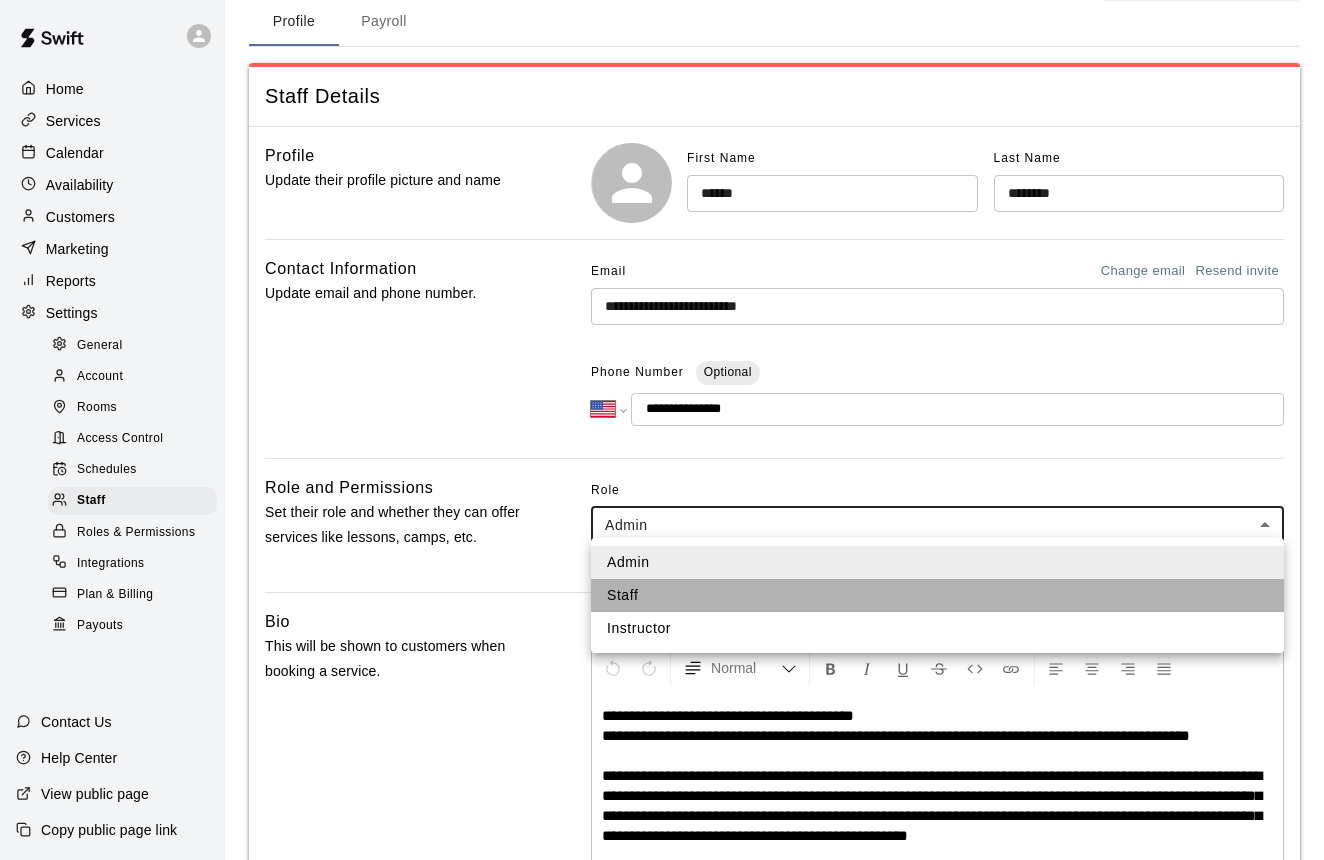 drag, startPoint x: 682, startPoint y: 585, endPoint x: 685, endPoint y: 604, distance: 19.235384 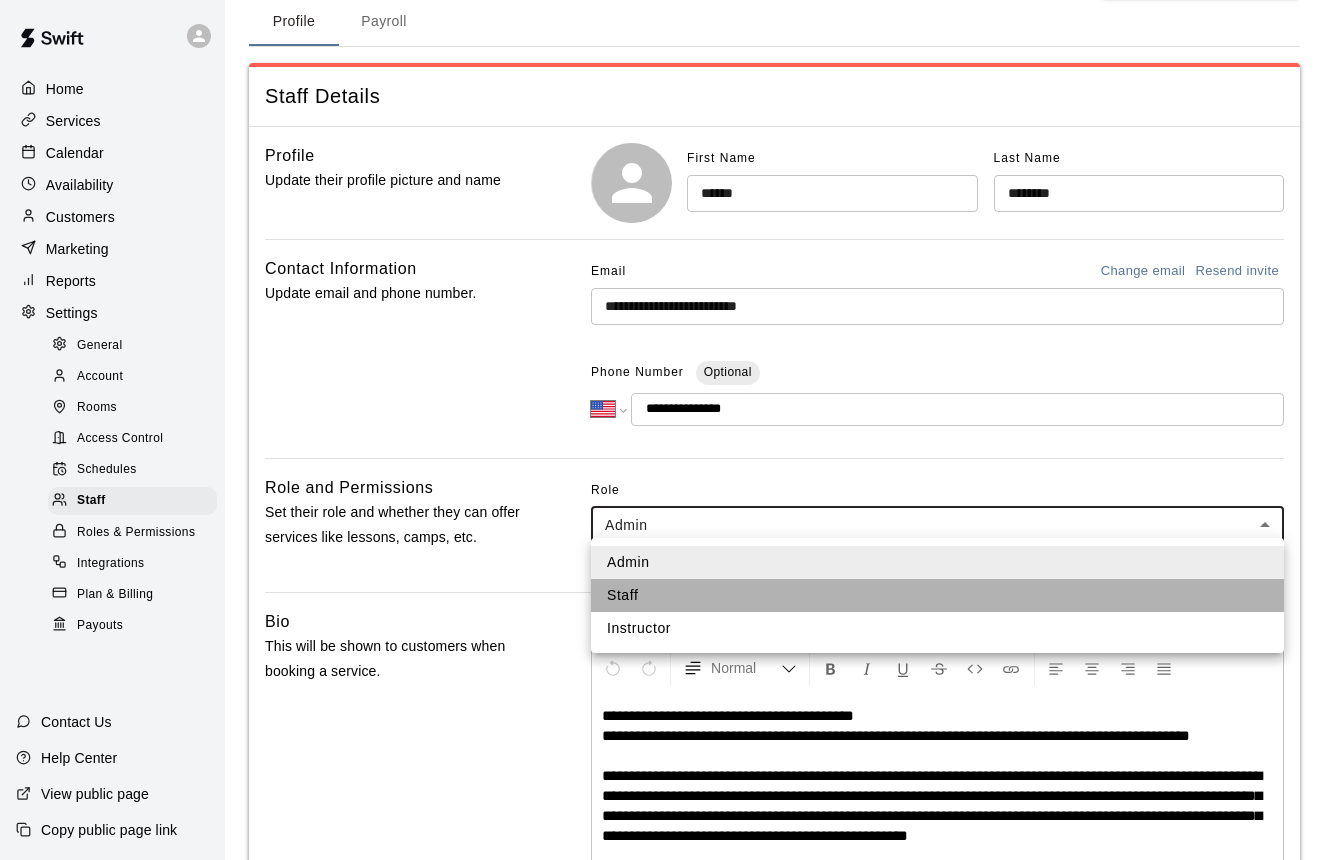 click on "Staff" at bounding box center [937, 595] 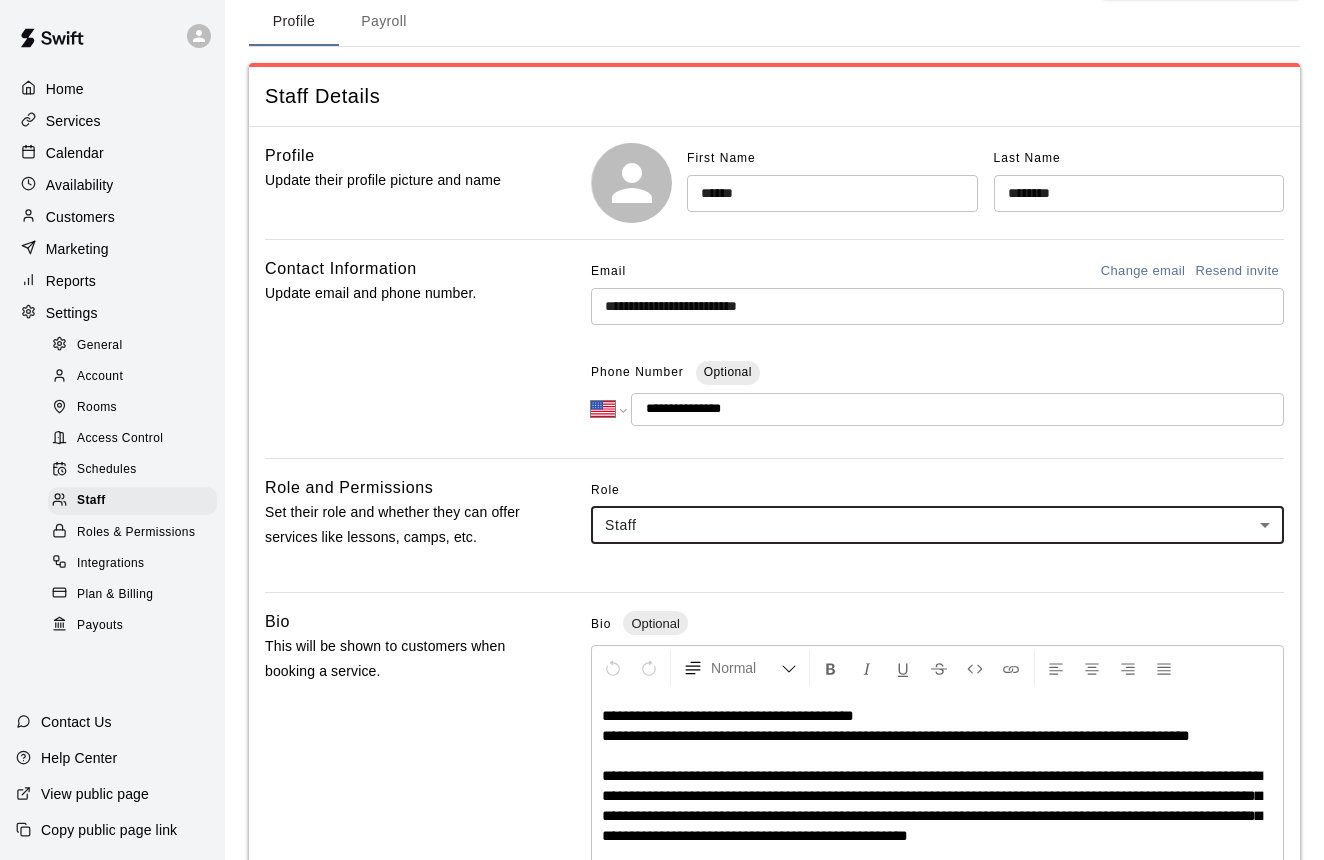 click on "**********" at bounding box center (662, 740) 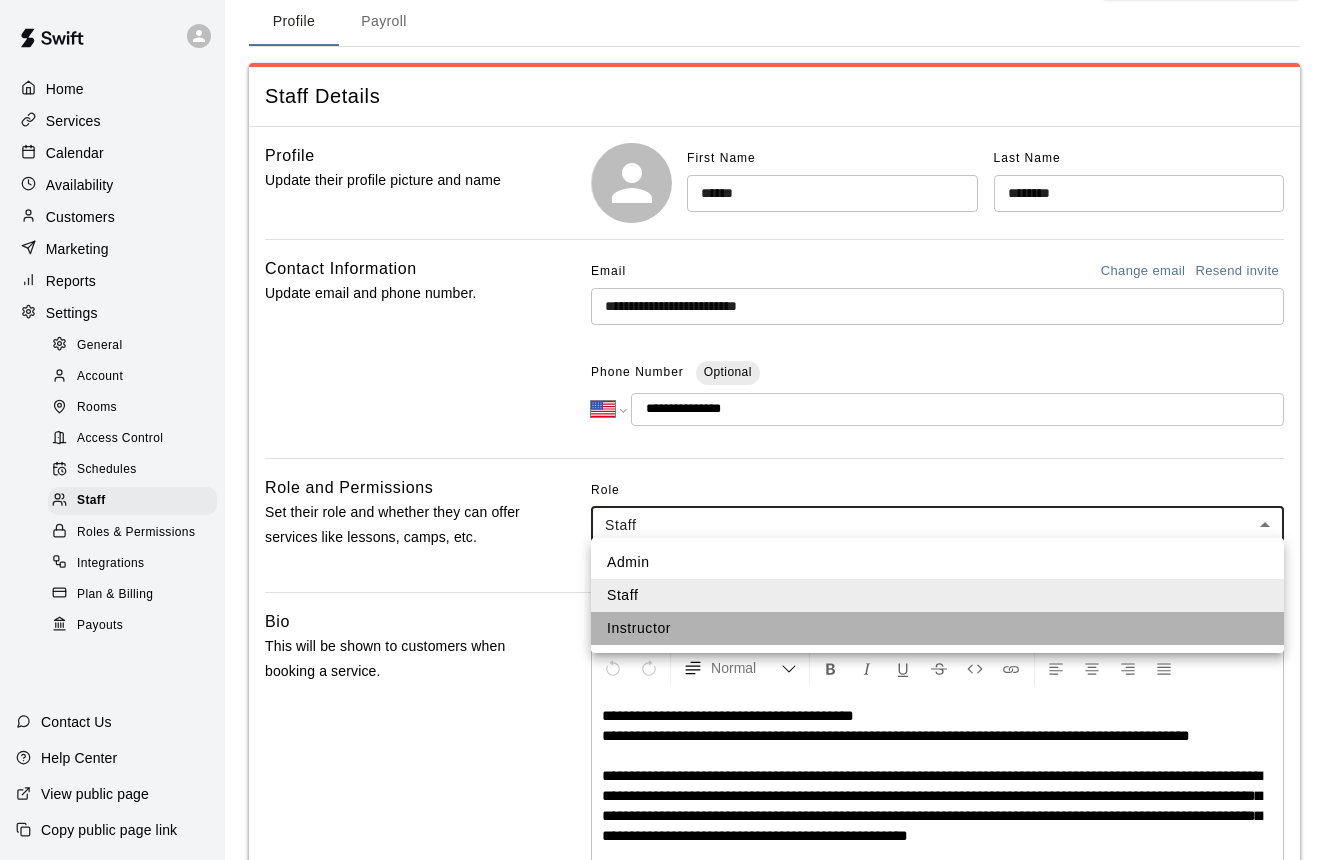 click on "Instructor" at bounding box center (937, 628) 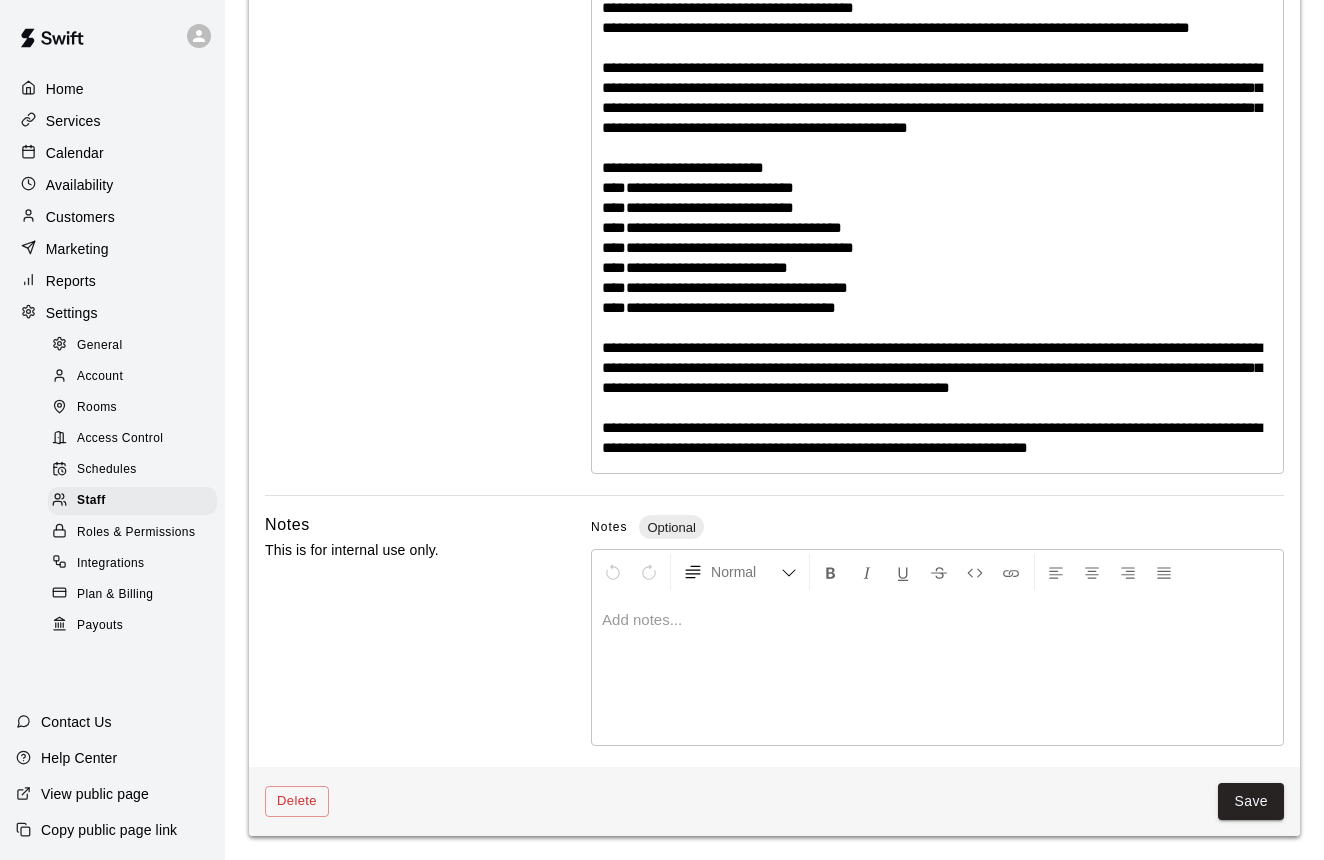 scroll, scrollTop: 808, scrollLeft: 0, axis: vertical 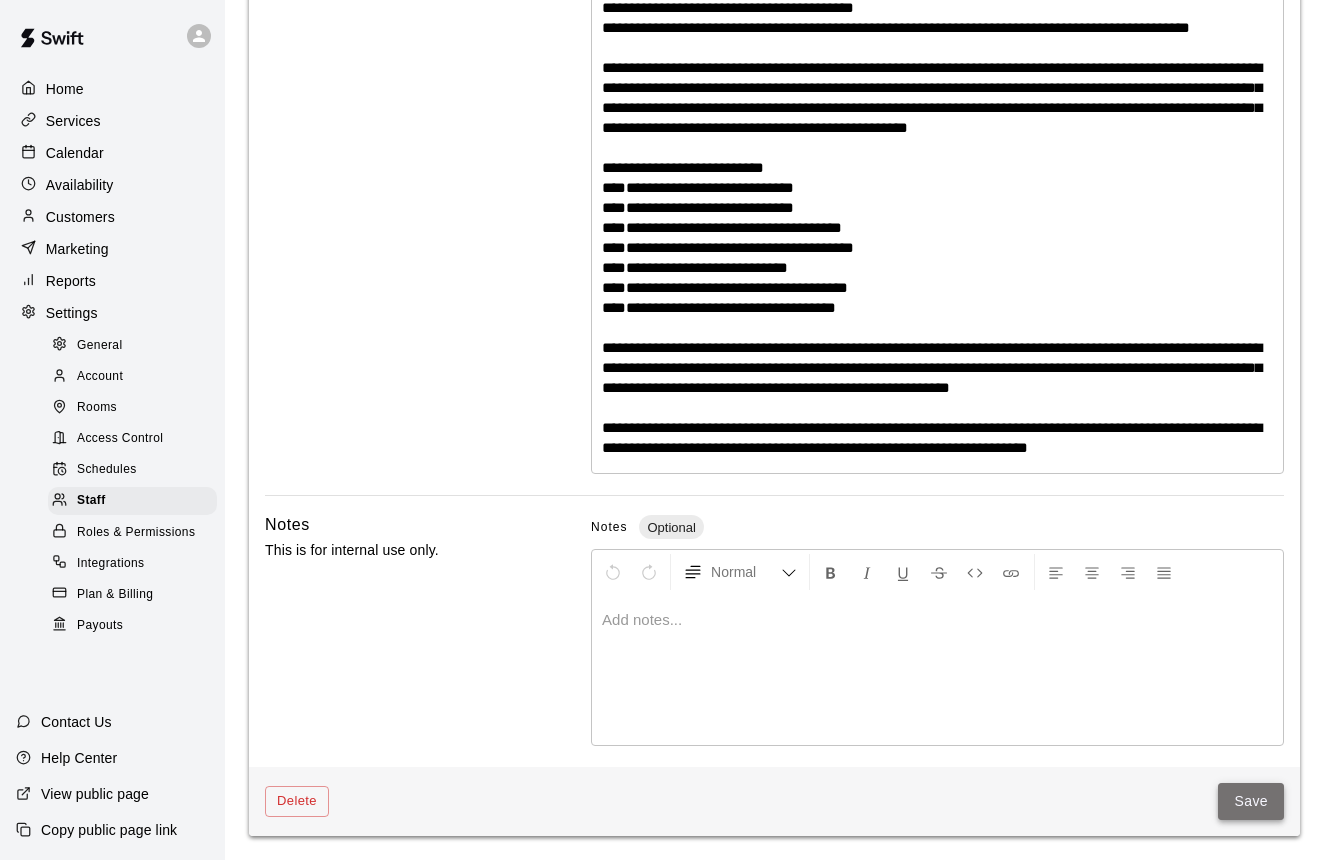 click on "Save" at bounding box center (1251, 801) 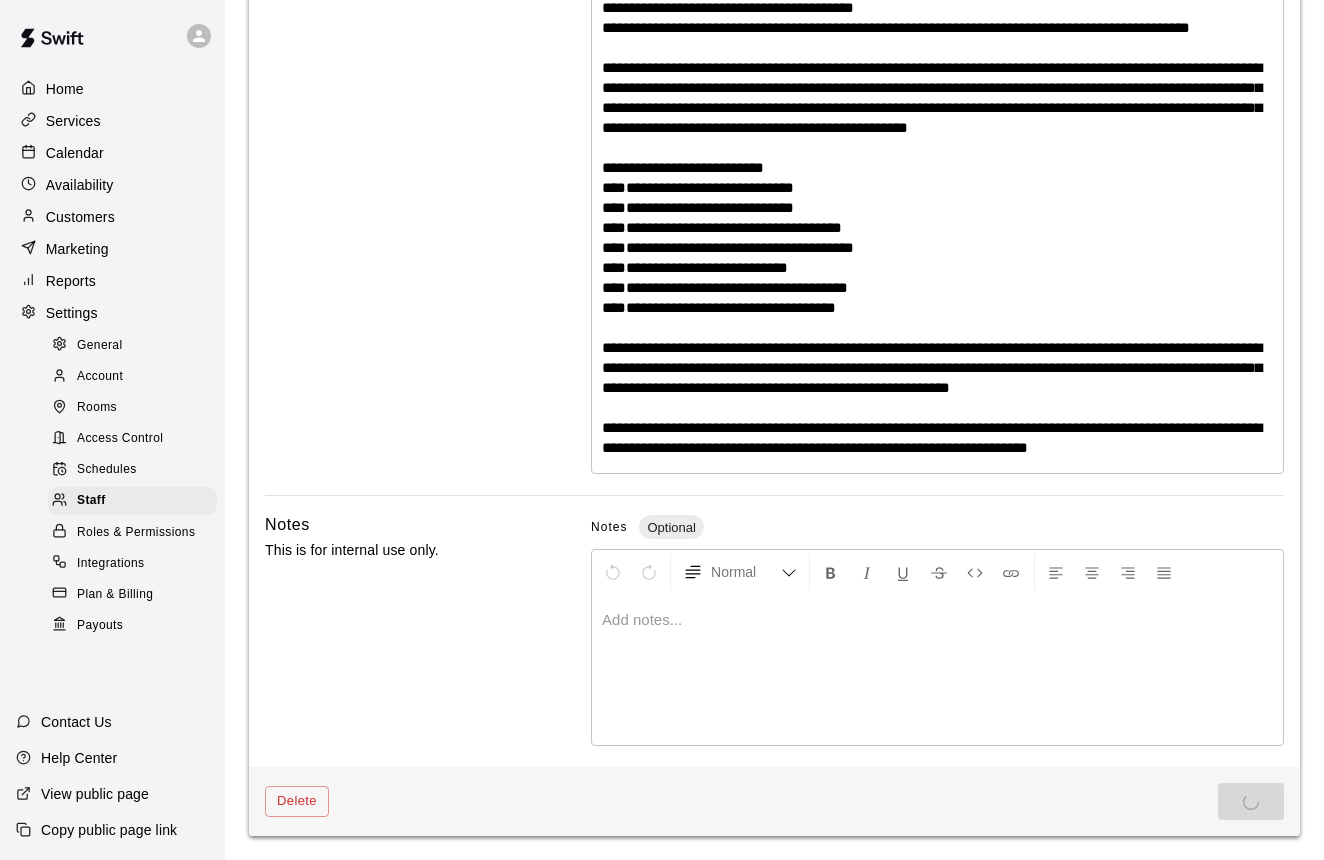 scroll, scrollTop: 0, scrollLeft: 0, axis: both 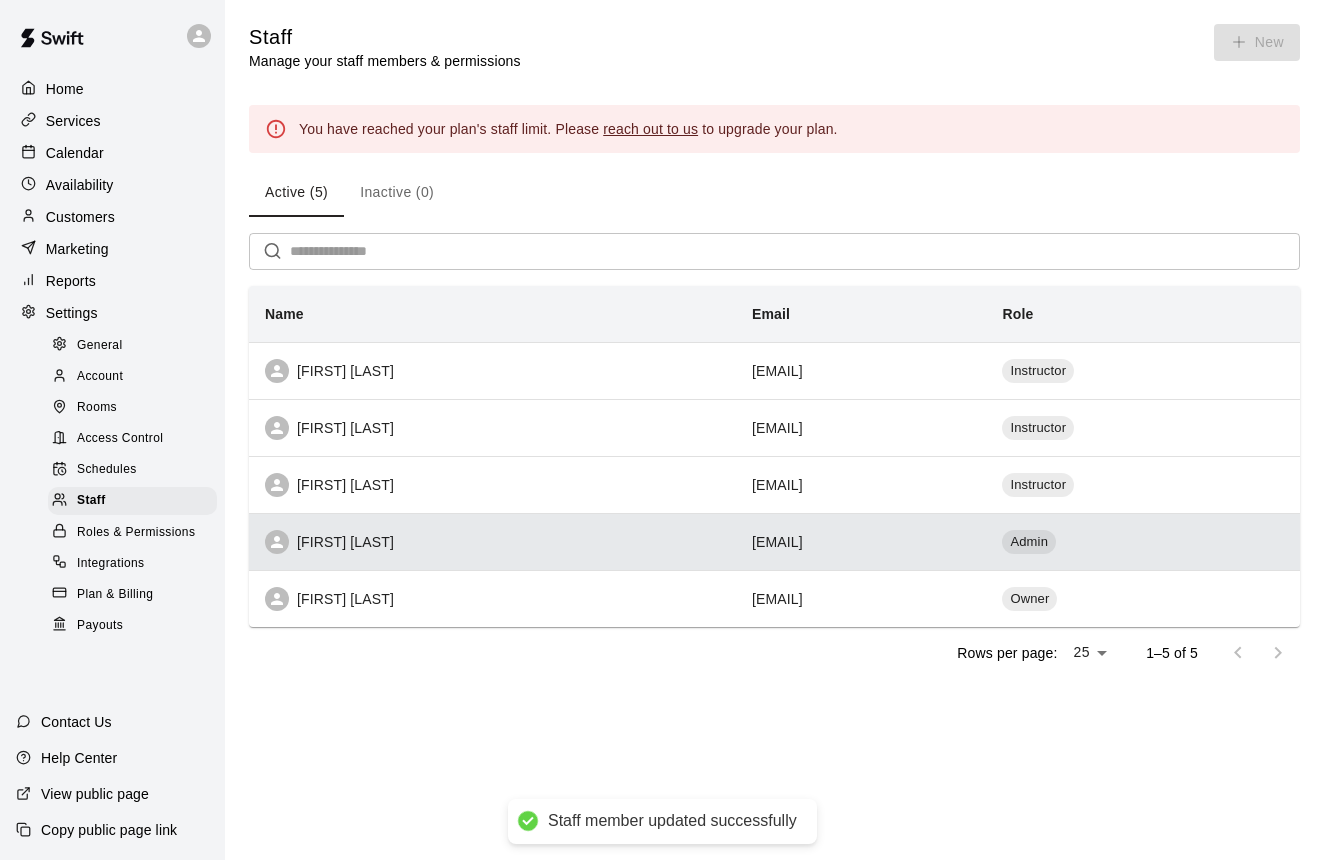 click on "[FIRST] [LAST]" at bounding box center [492, 541] 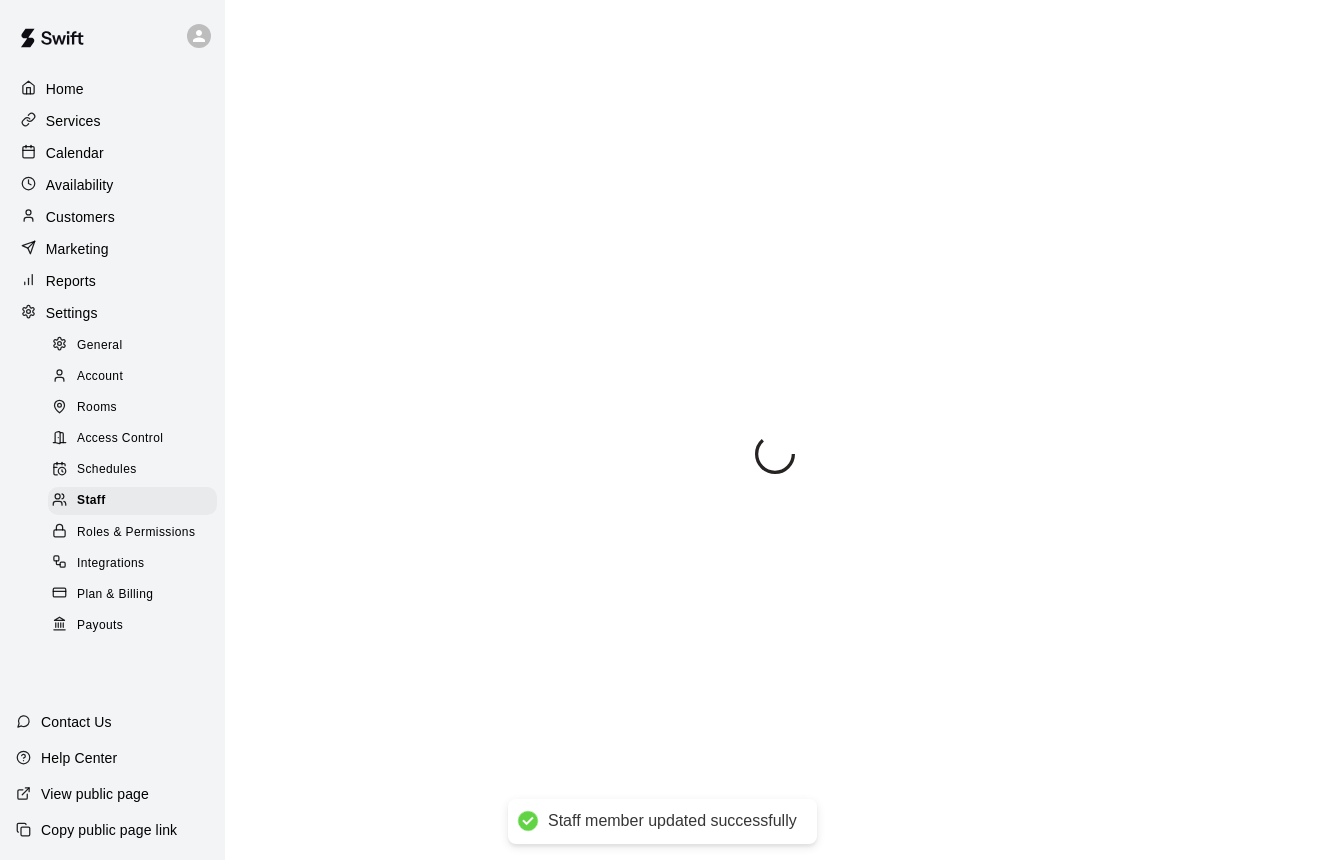scroll, scrollTop: 27, scrollLeft: 0, axis: vertical 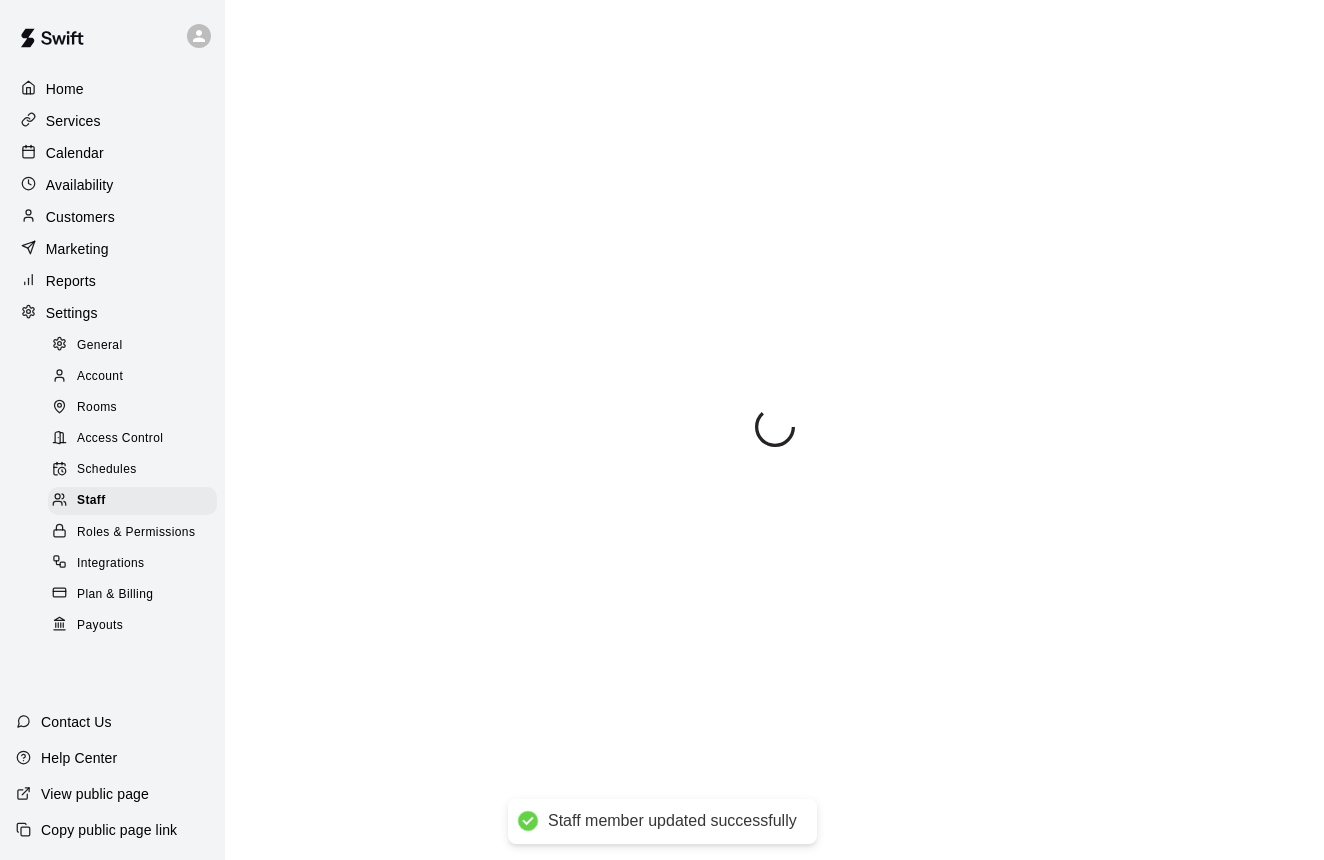 select on "**" 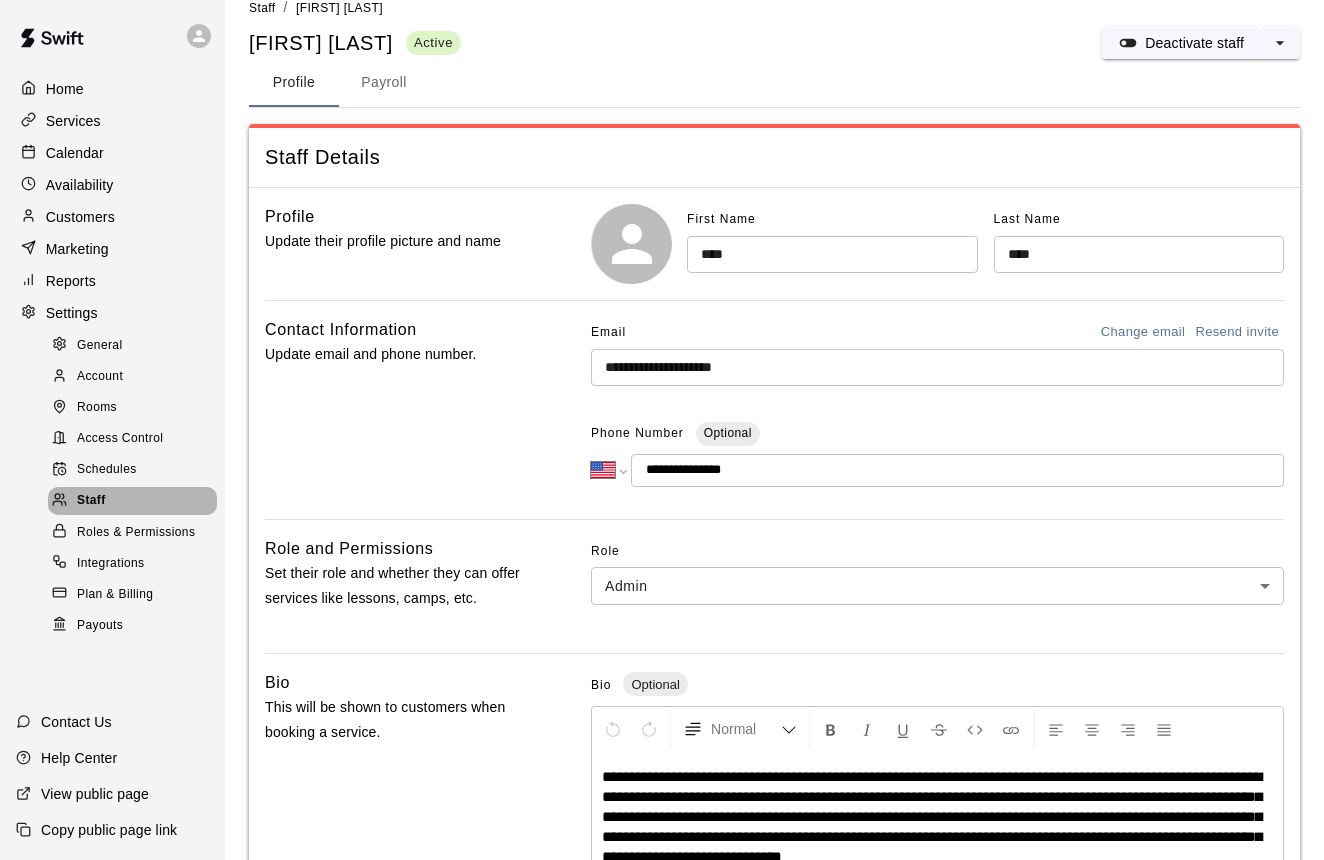 click on "Staff" at bounding box center (132, 501) 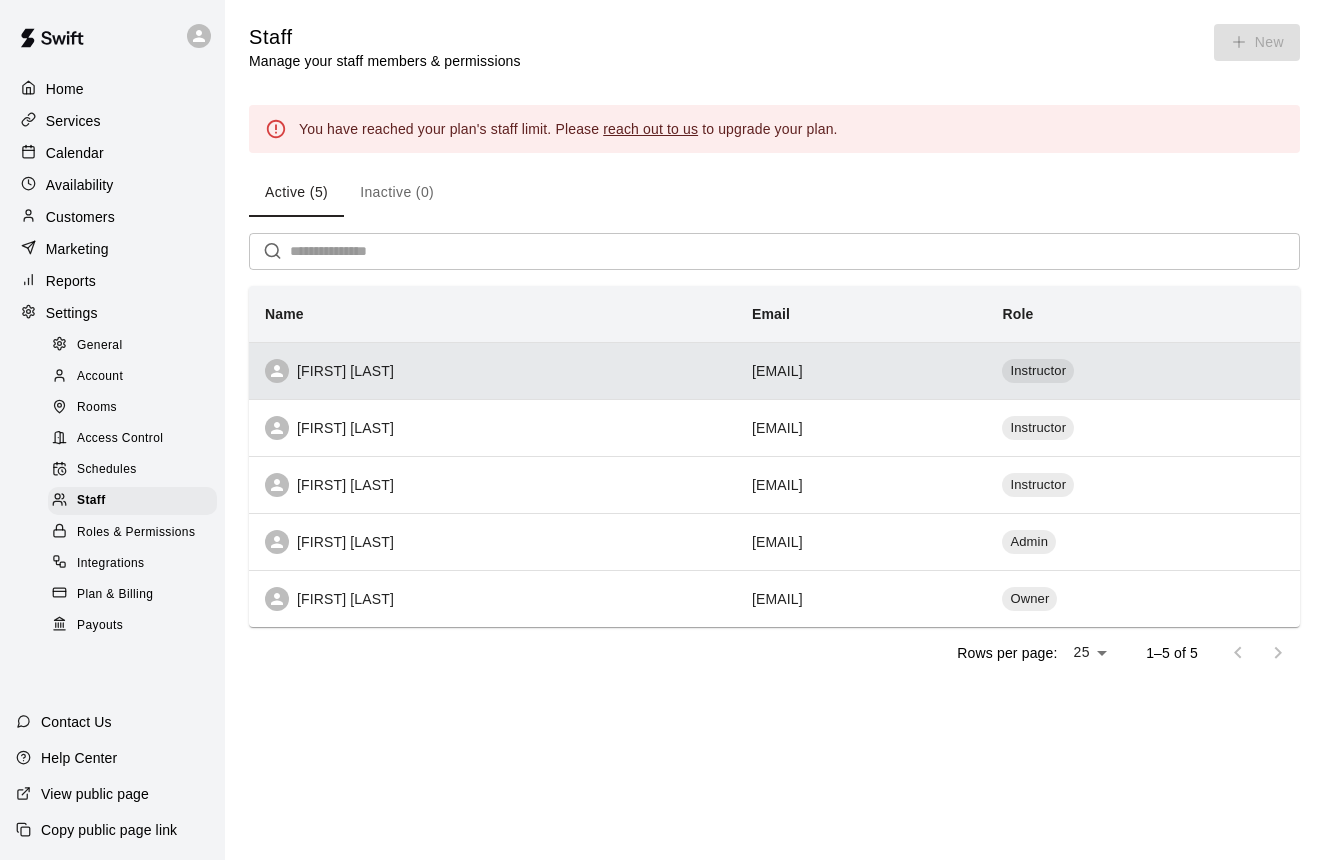 click on "caitlinjurcik@gmail.com" at bounding box center (861, 370) 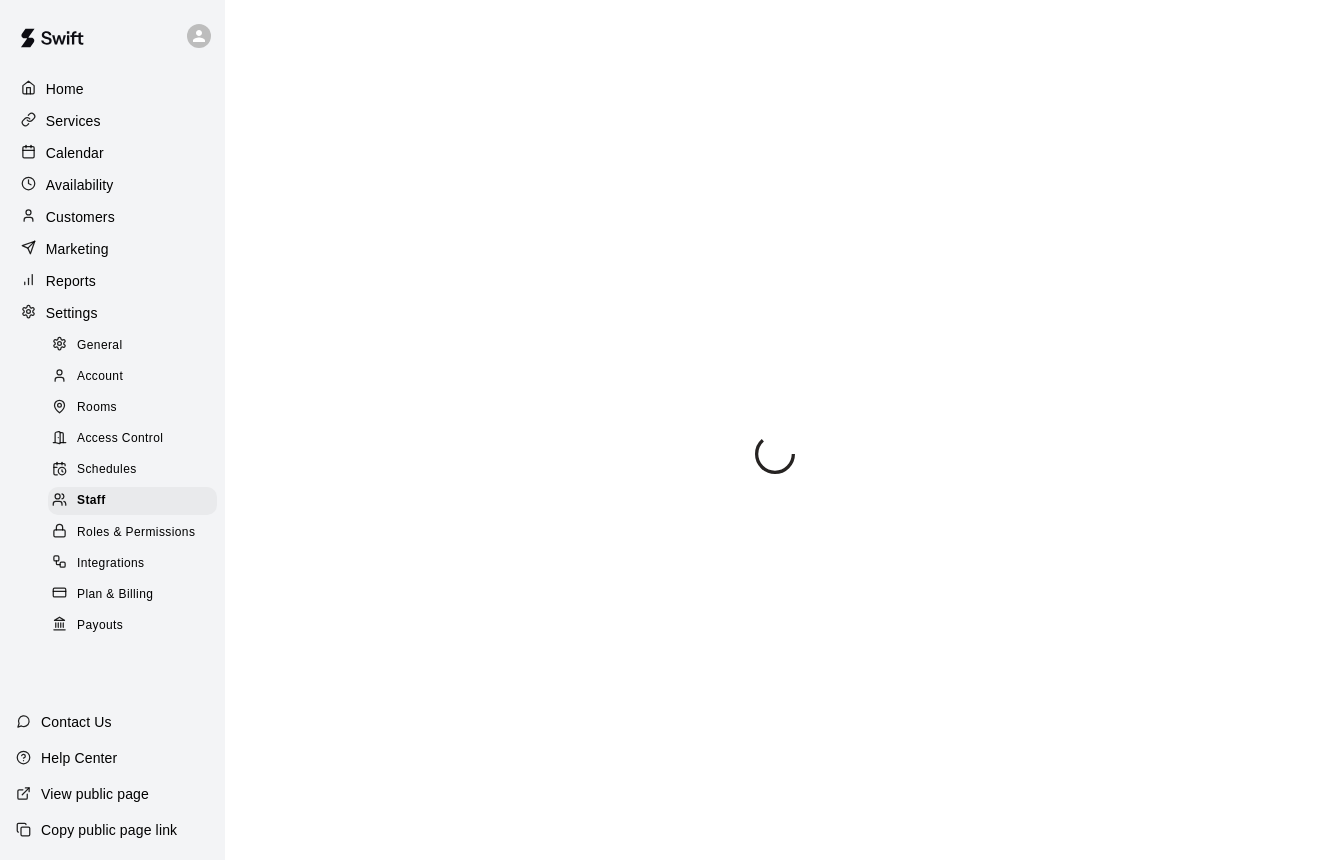 select on "**" 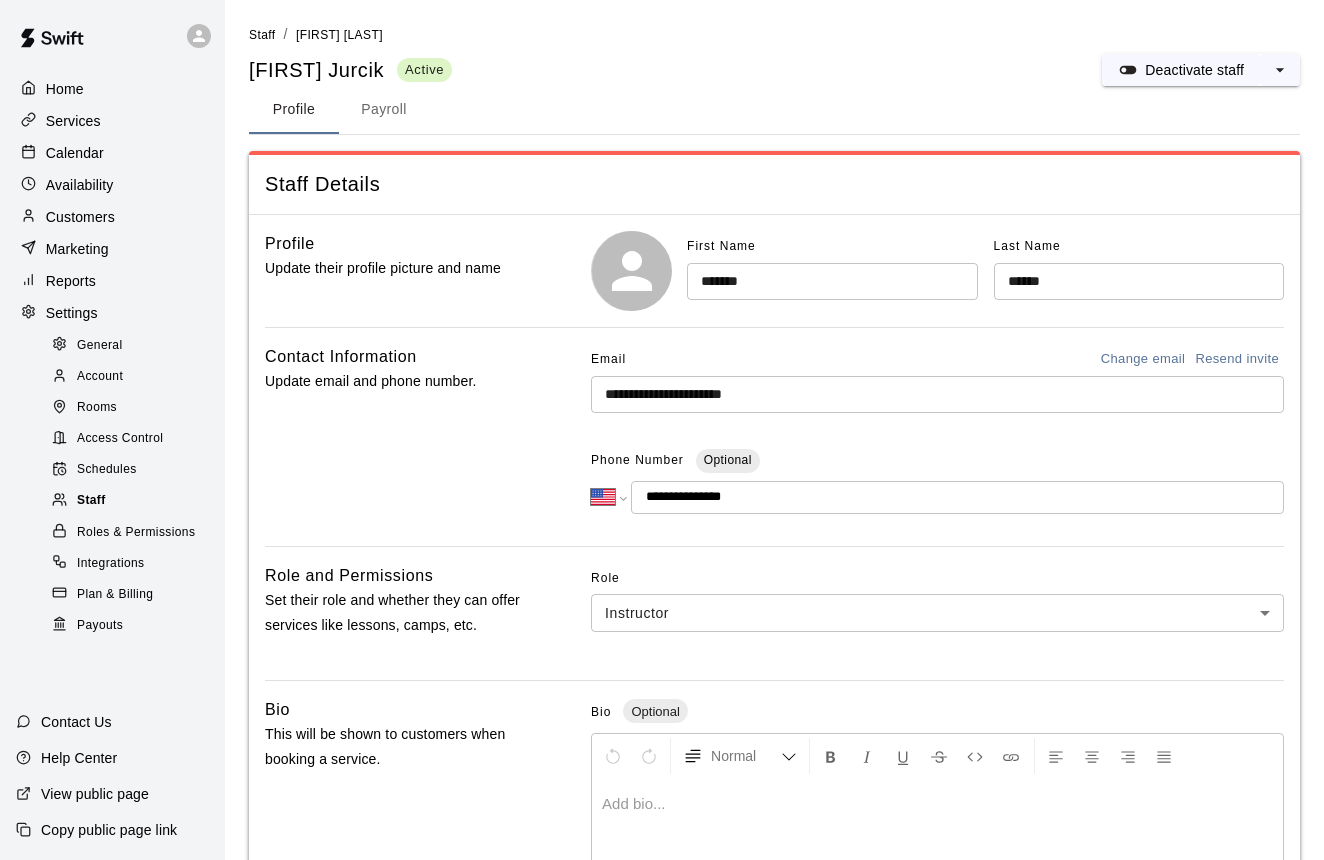 click on "Staff" at bounding box center (91, 501) 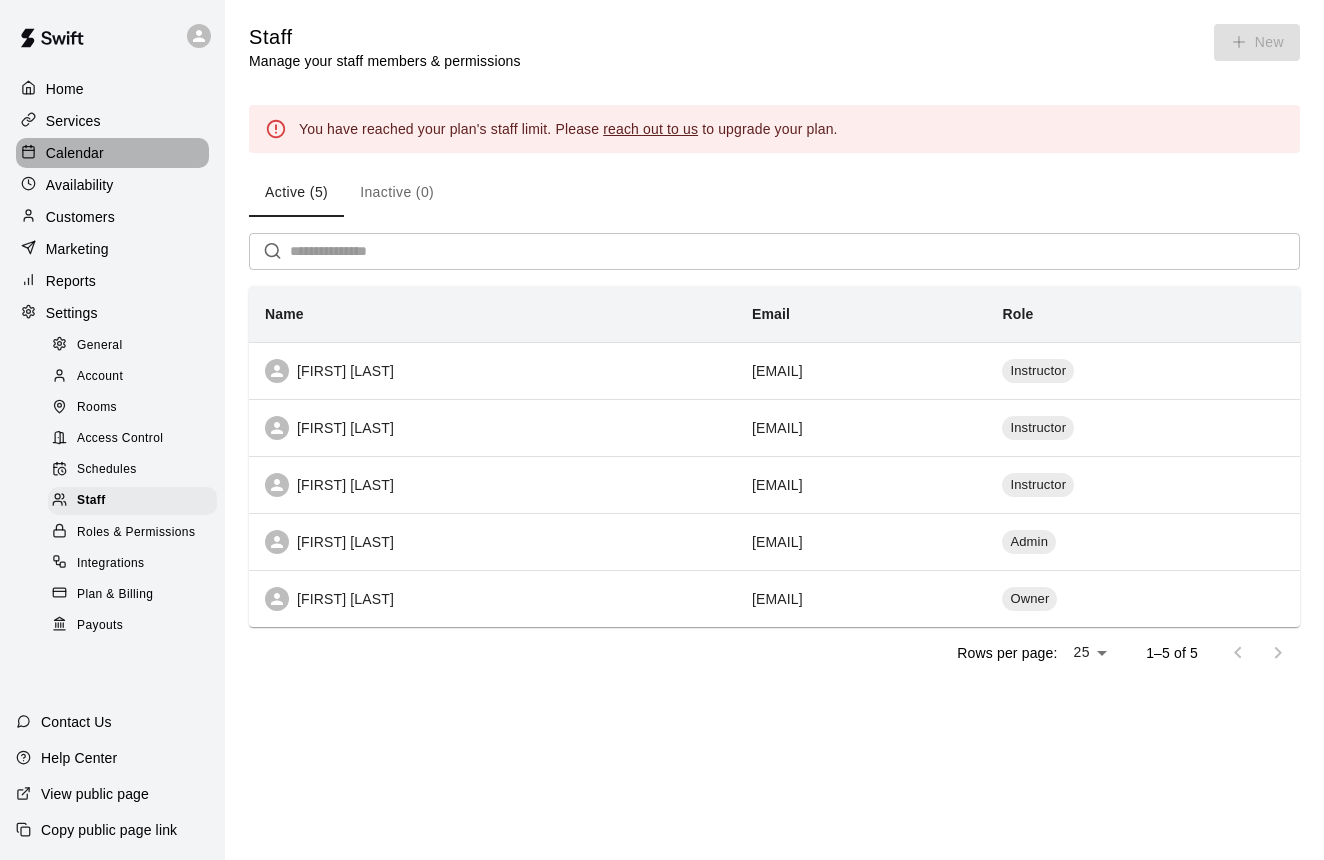 click on "Calendar" at bounding box center [75, 153] 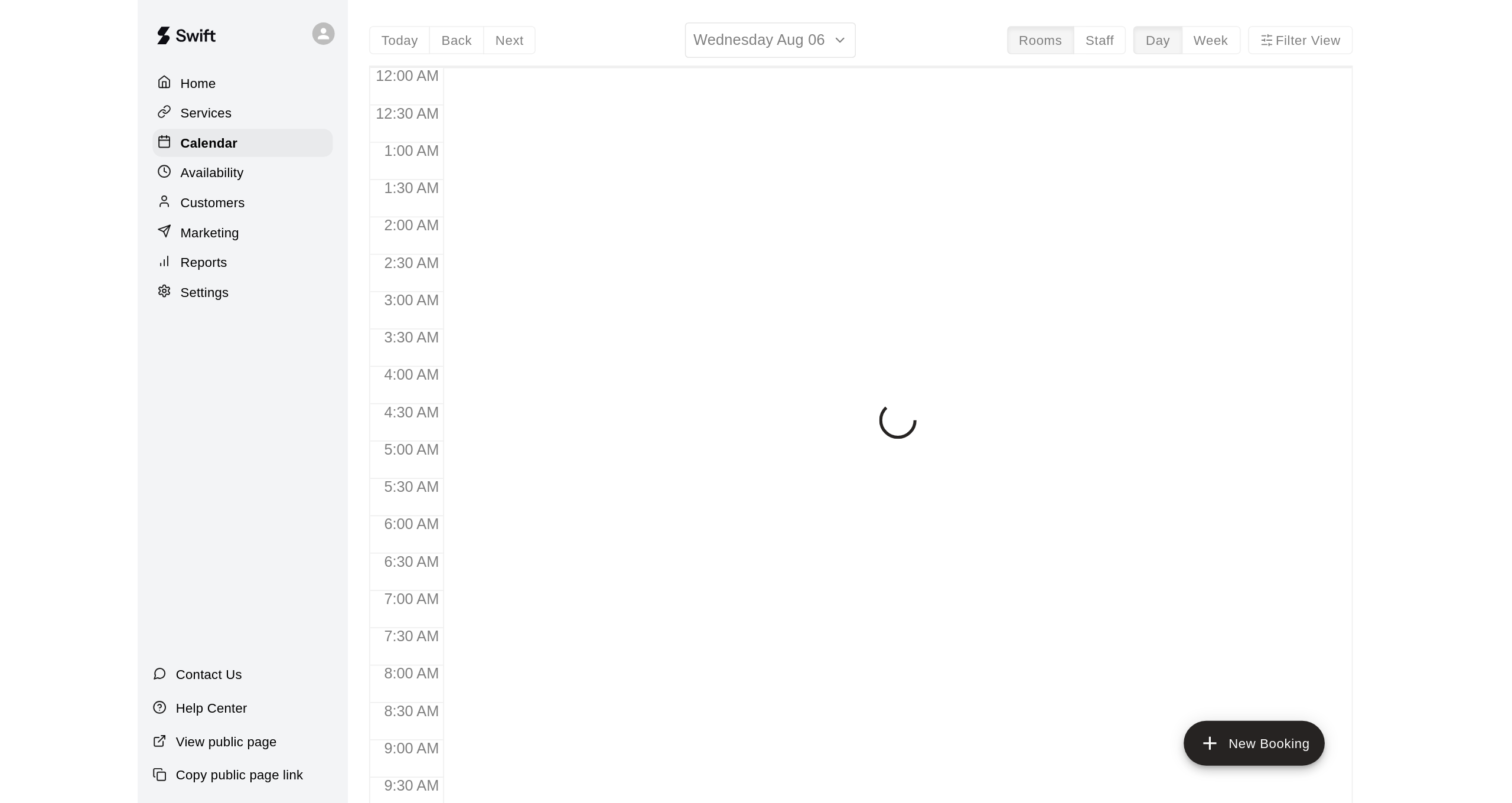 scroll, scrollTop: 656, scrollLeft: 0, axis: vertical 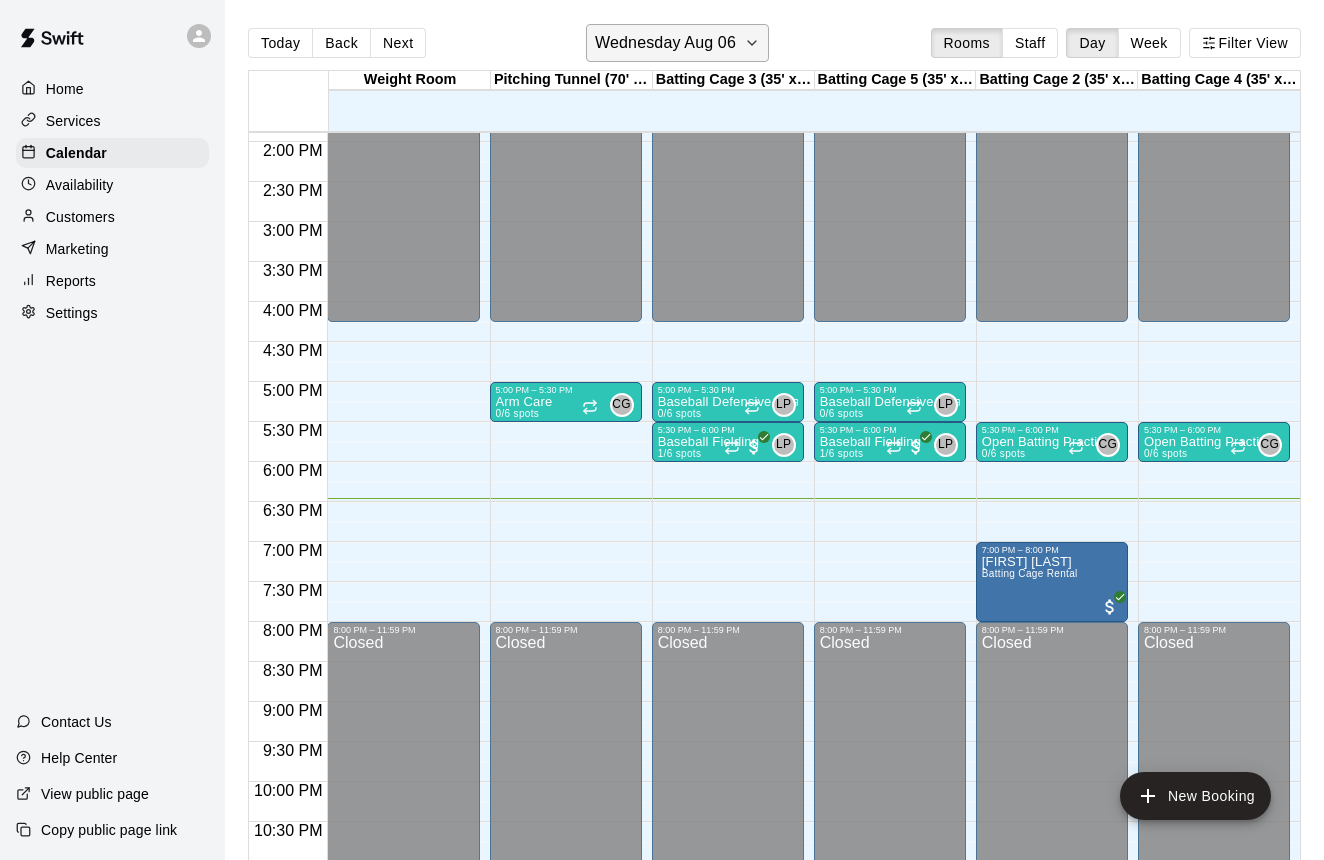 click on "Wednesday Aug 06" at bounding box center [665, 43] 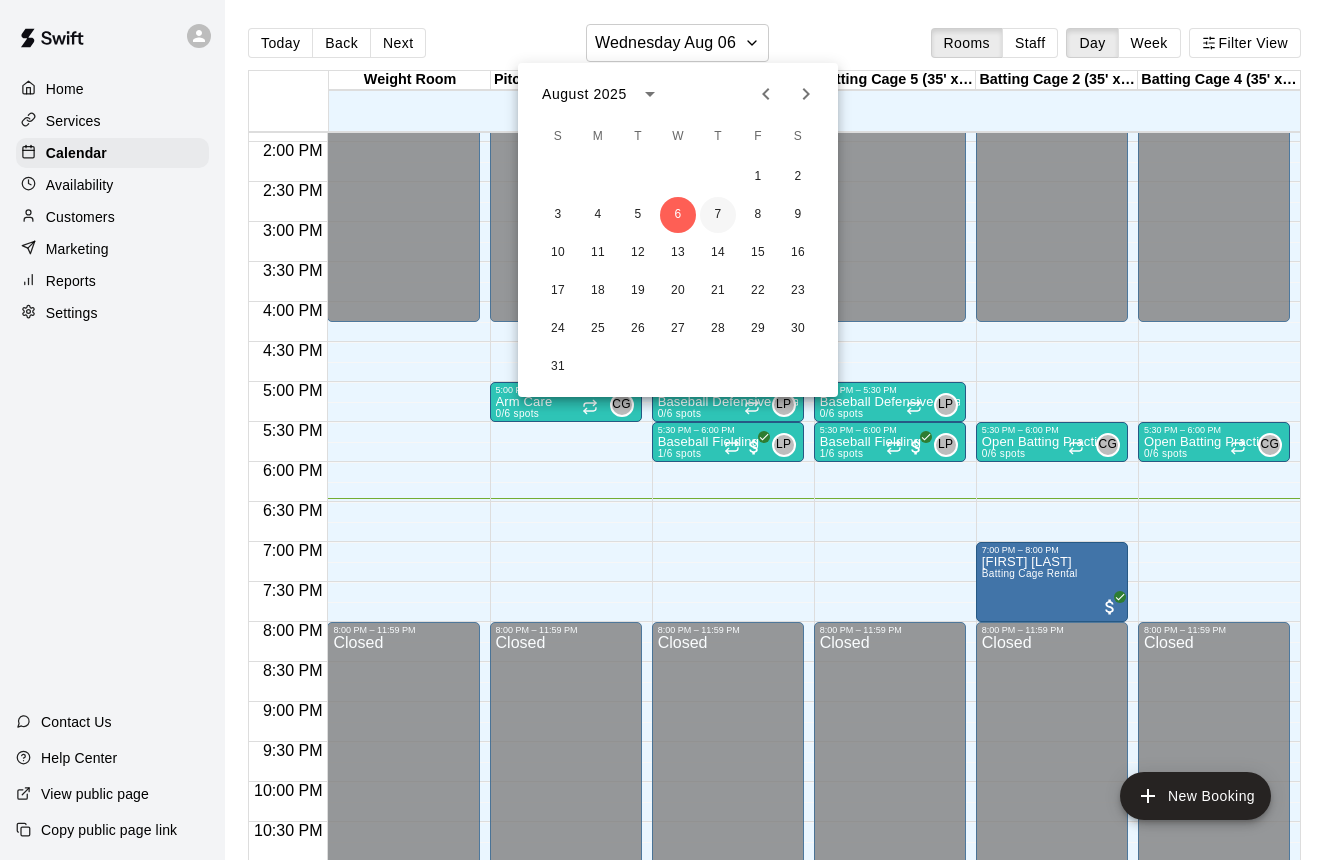 click on "7" at bounding box center [718, 215] 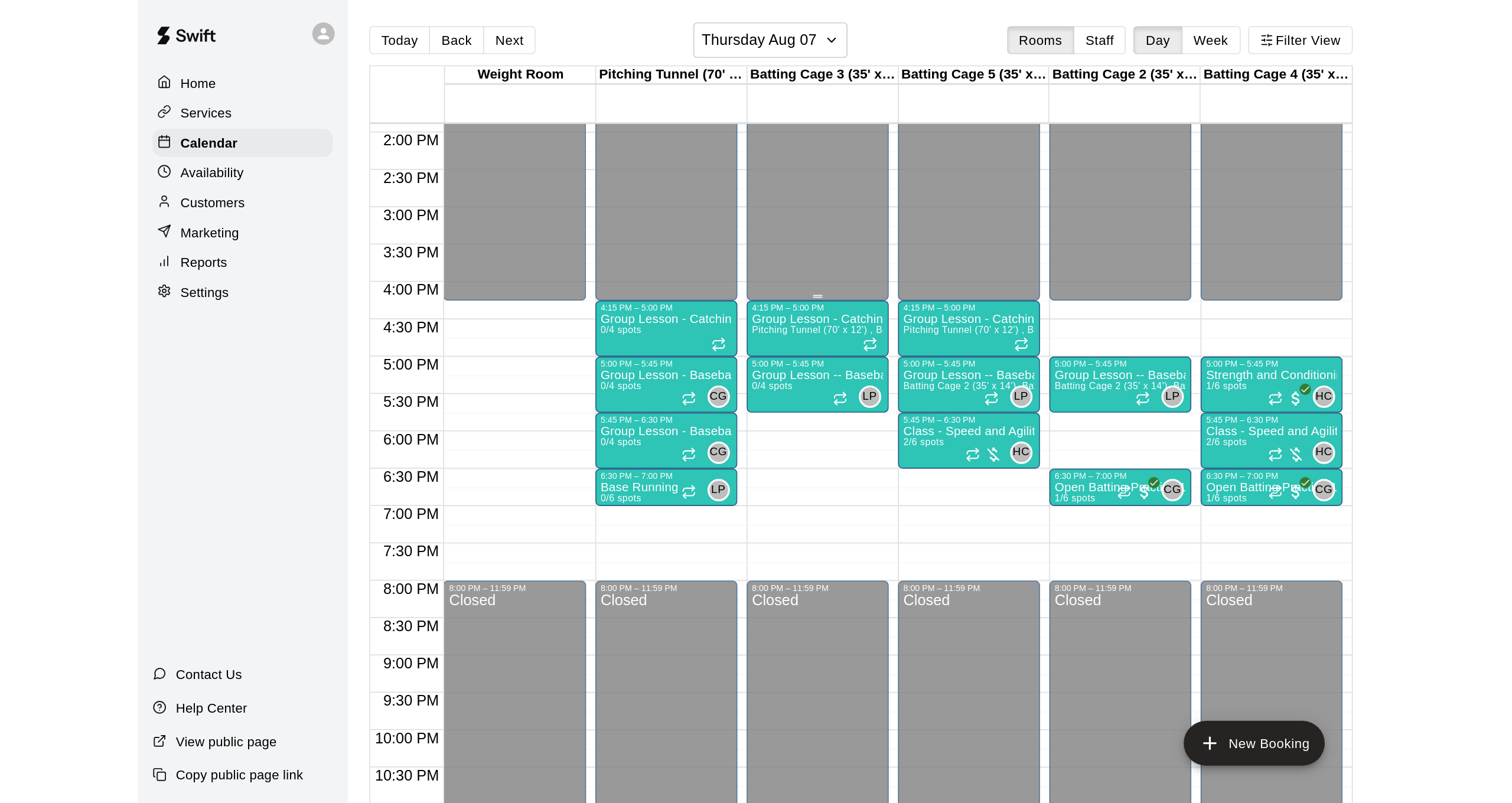 scroll, scrollTop: 396, scrollLeft: 0, axis: vertical 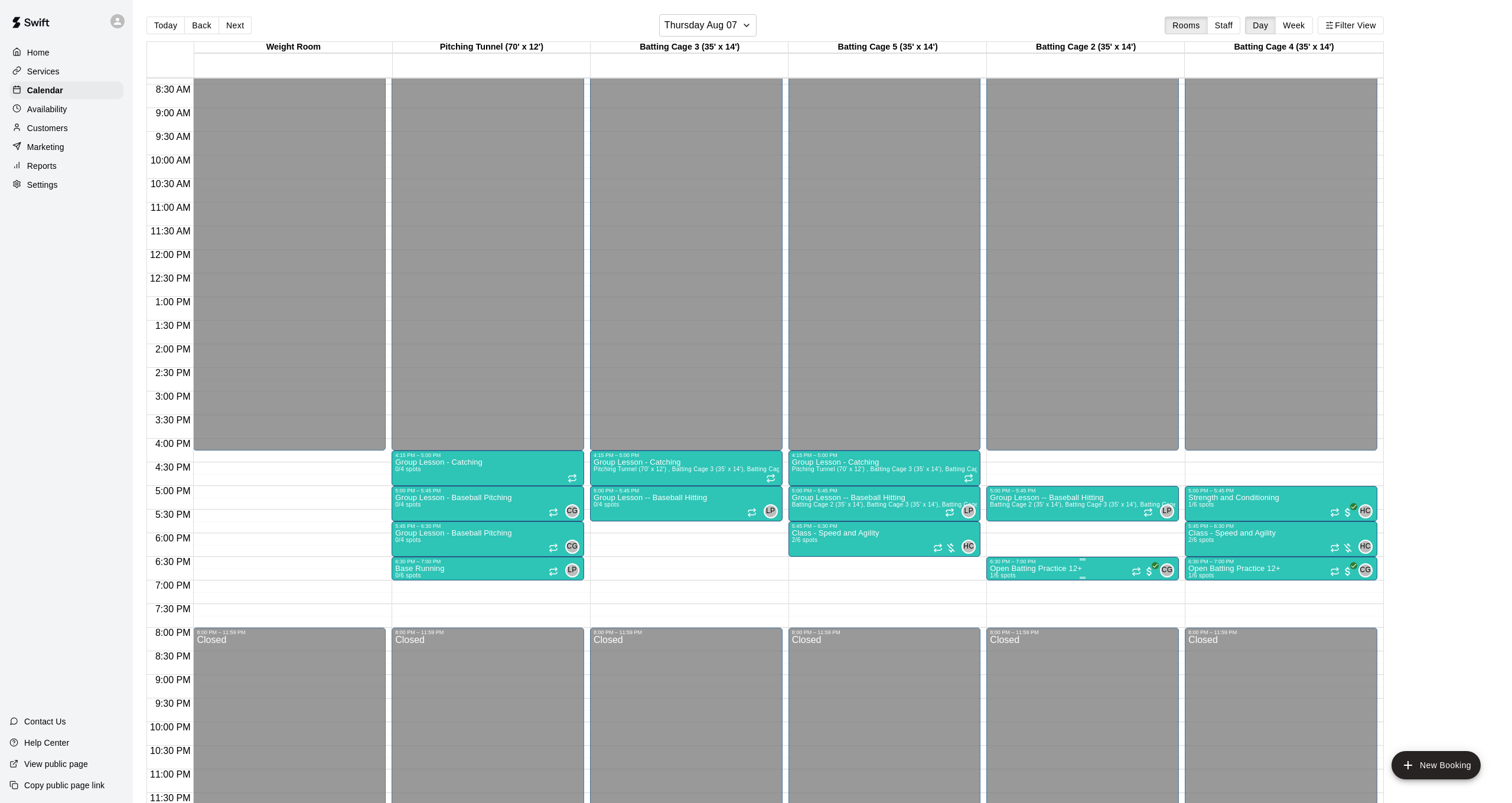 click on "Open Batting Practice 12+ 1/6 spots CG 0" at bounding box center (1083, 966) 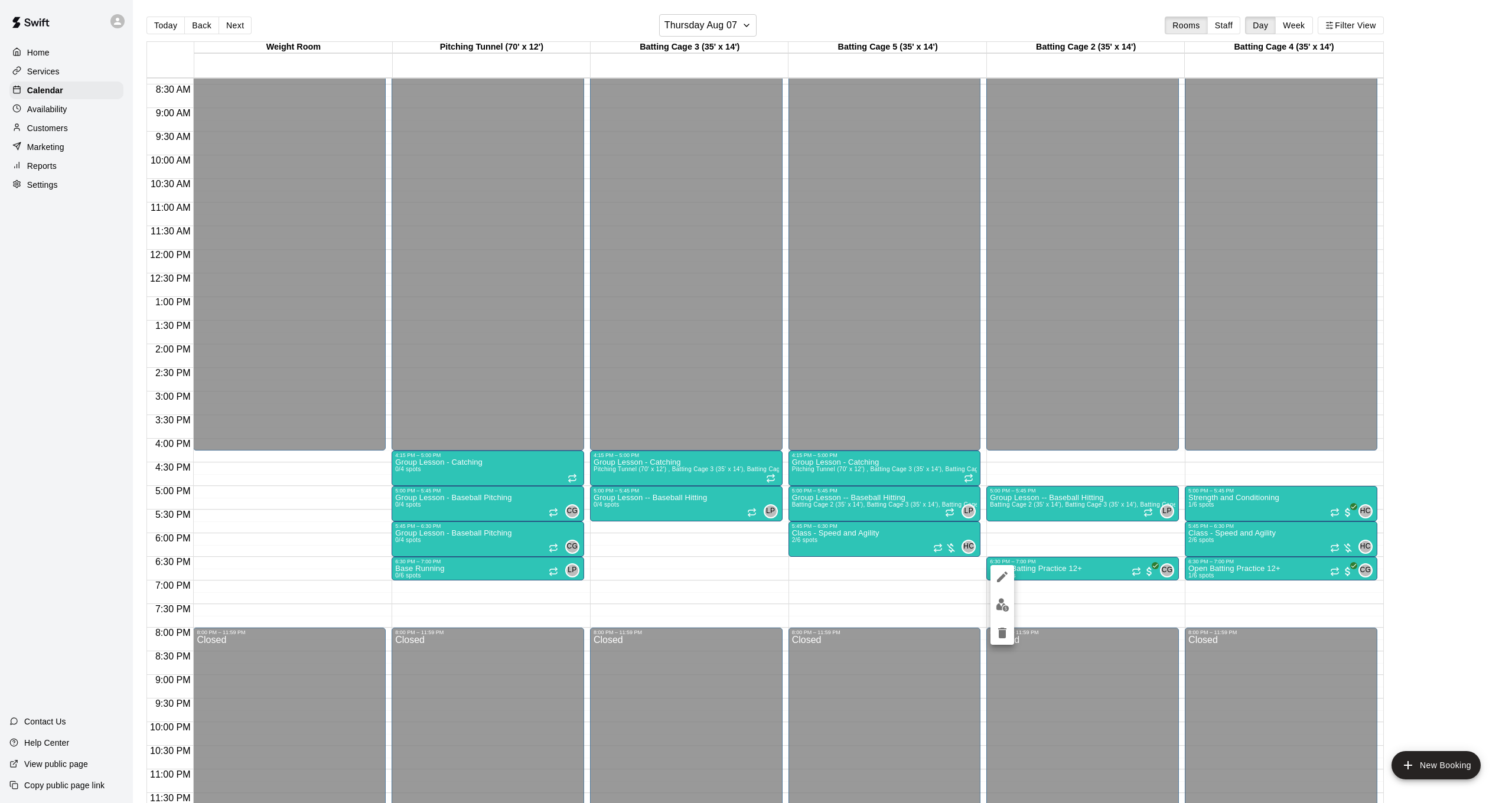 click at bounding box center (756, 402) 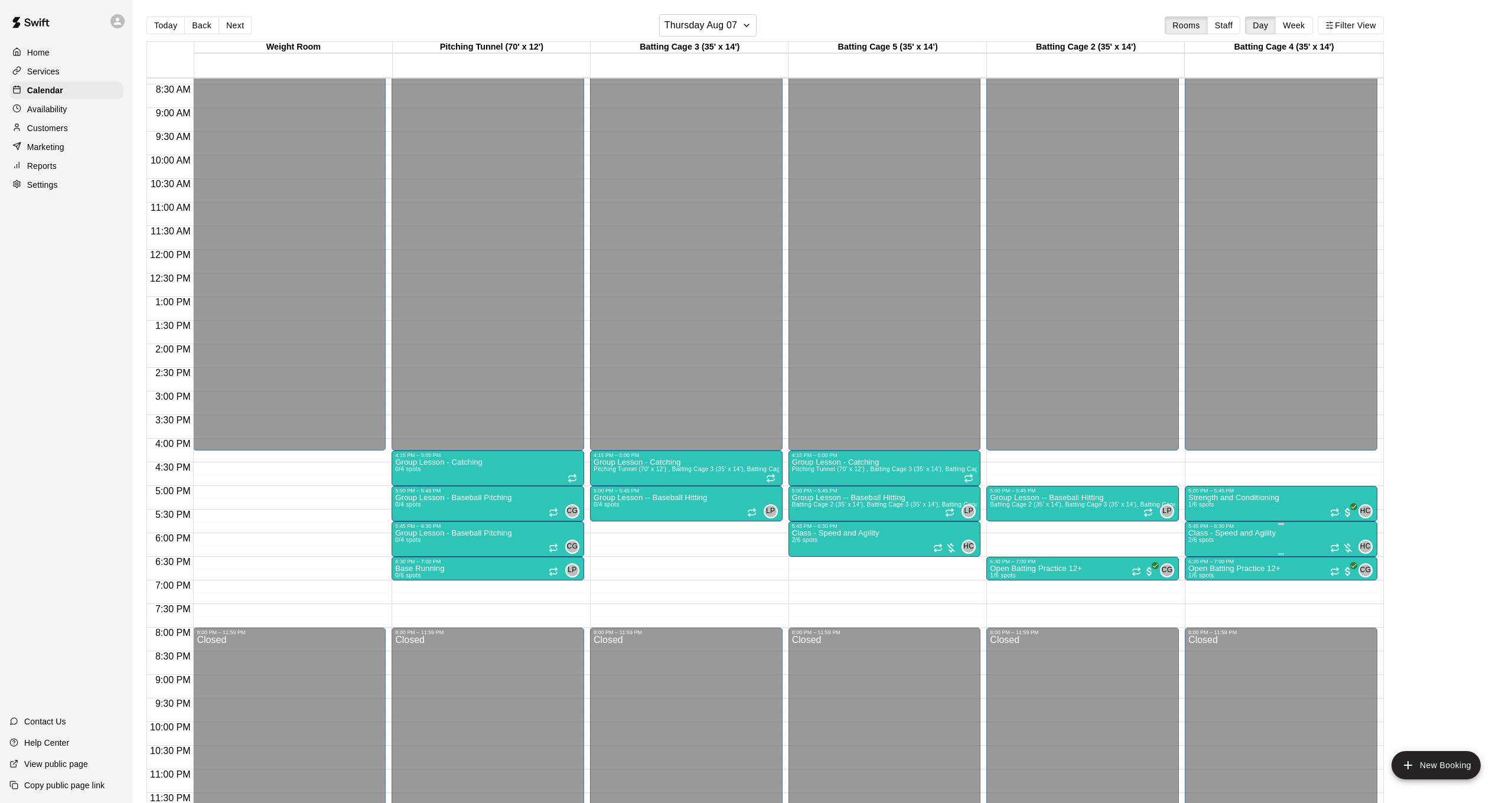 click on "Class - Speed and Agility  2/6 spots HC 0" at bounding box center (1281, 931) 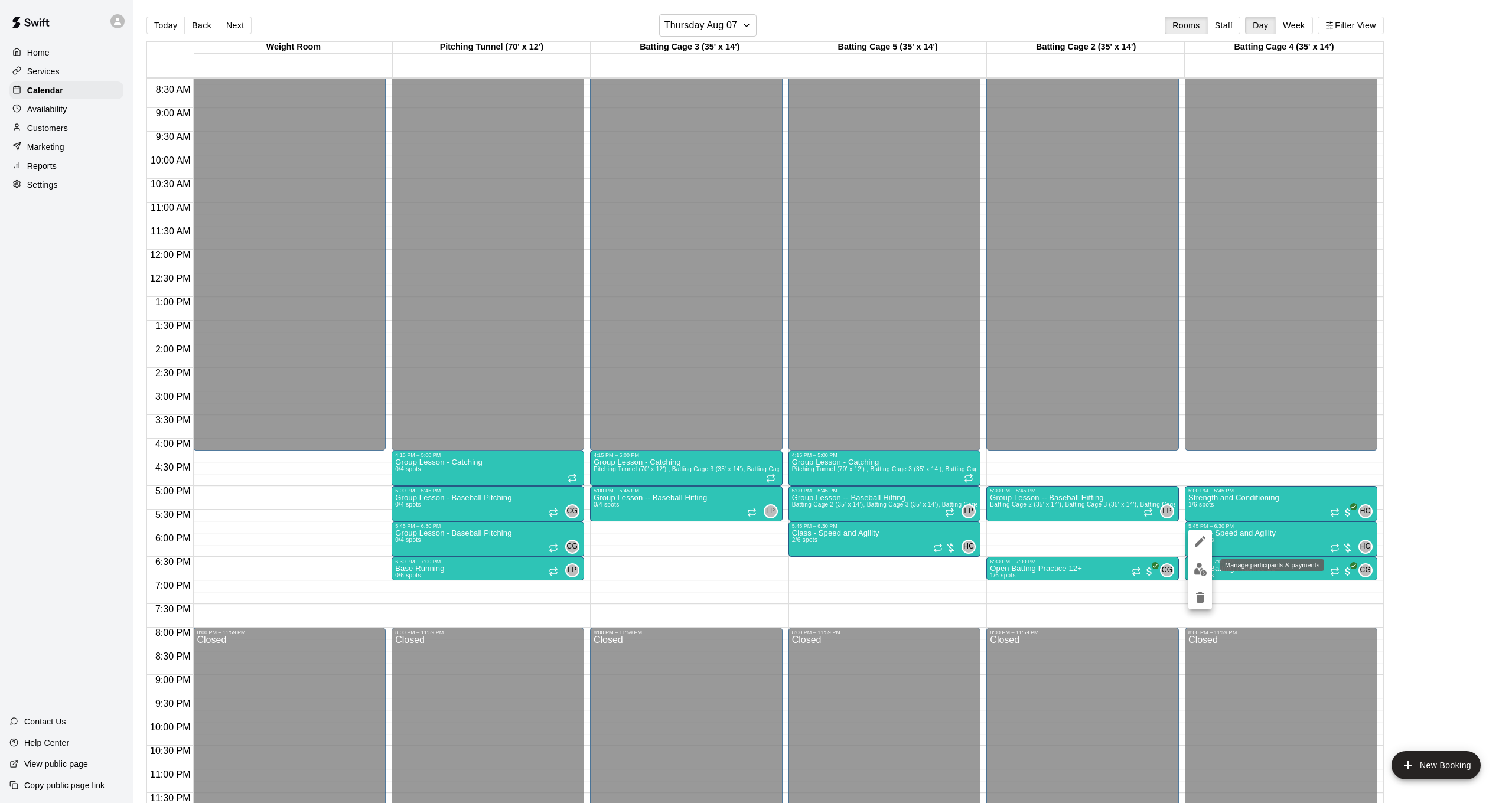 click at bounding box center (1200, 569) 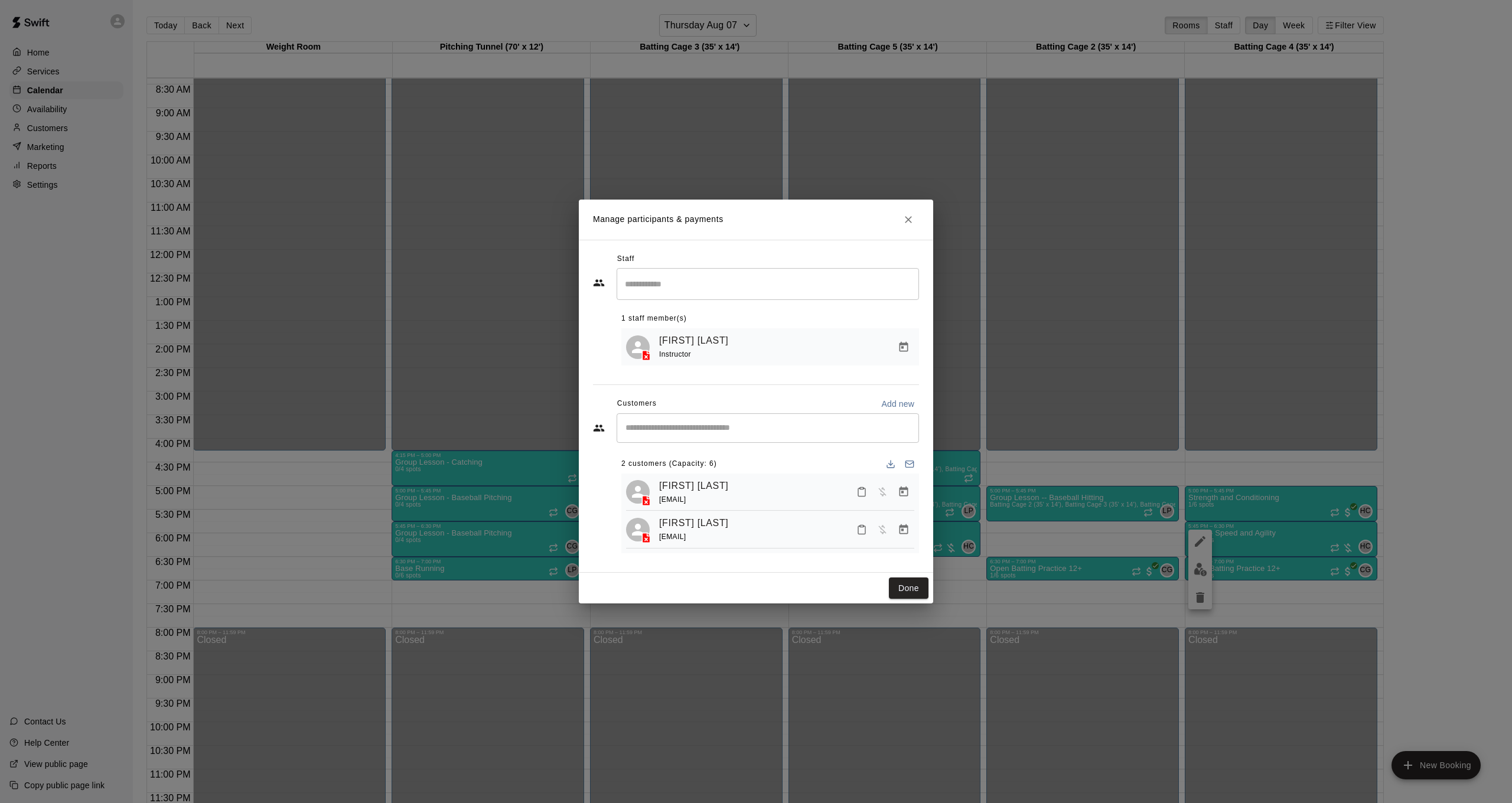 click on "​" at bounding box center (768, 428) 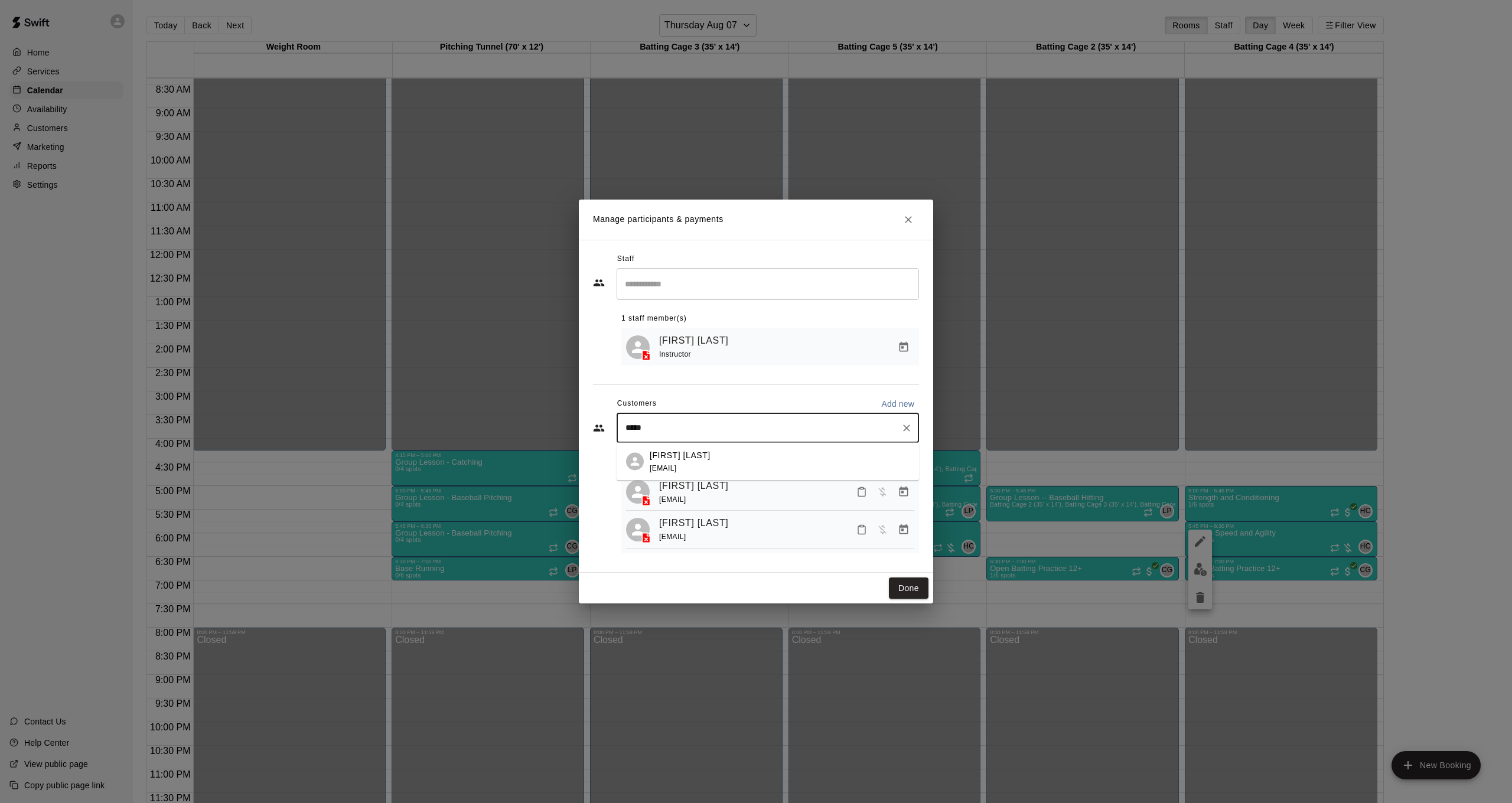 type on "******" 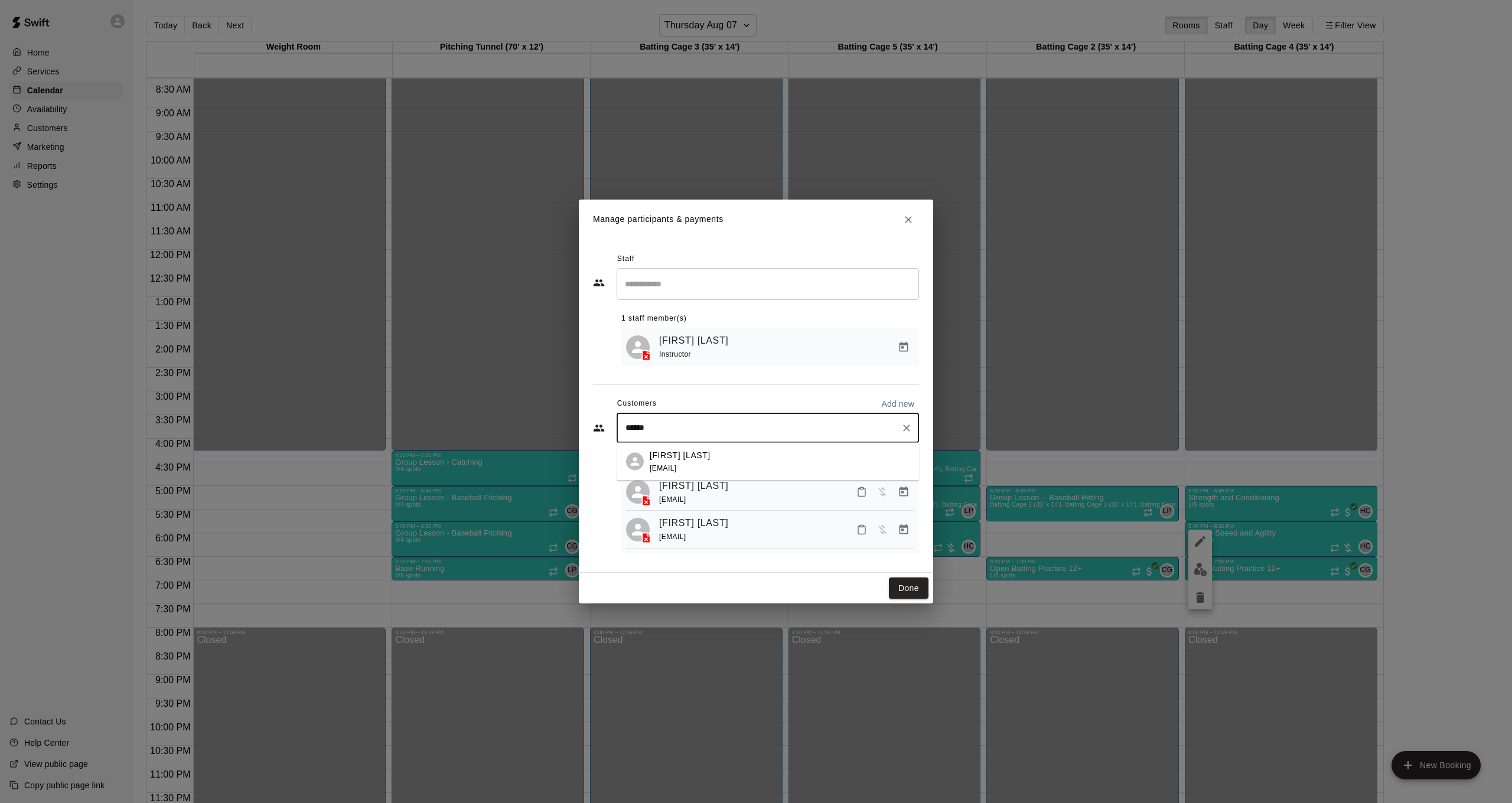 click on "MarleeKay Hosch" at bounding box center [680, 455] 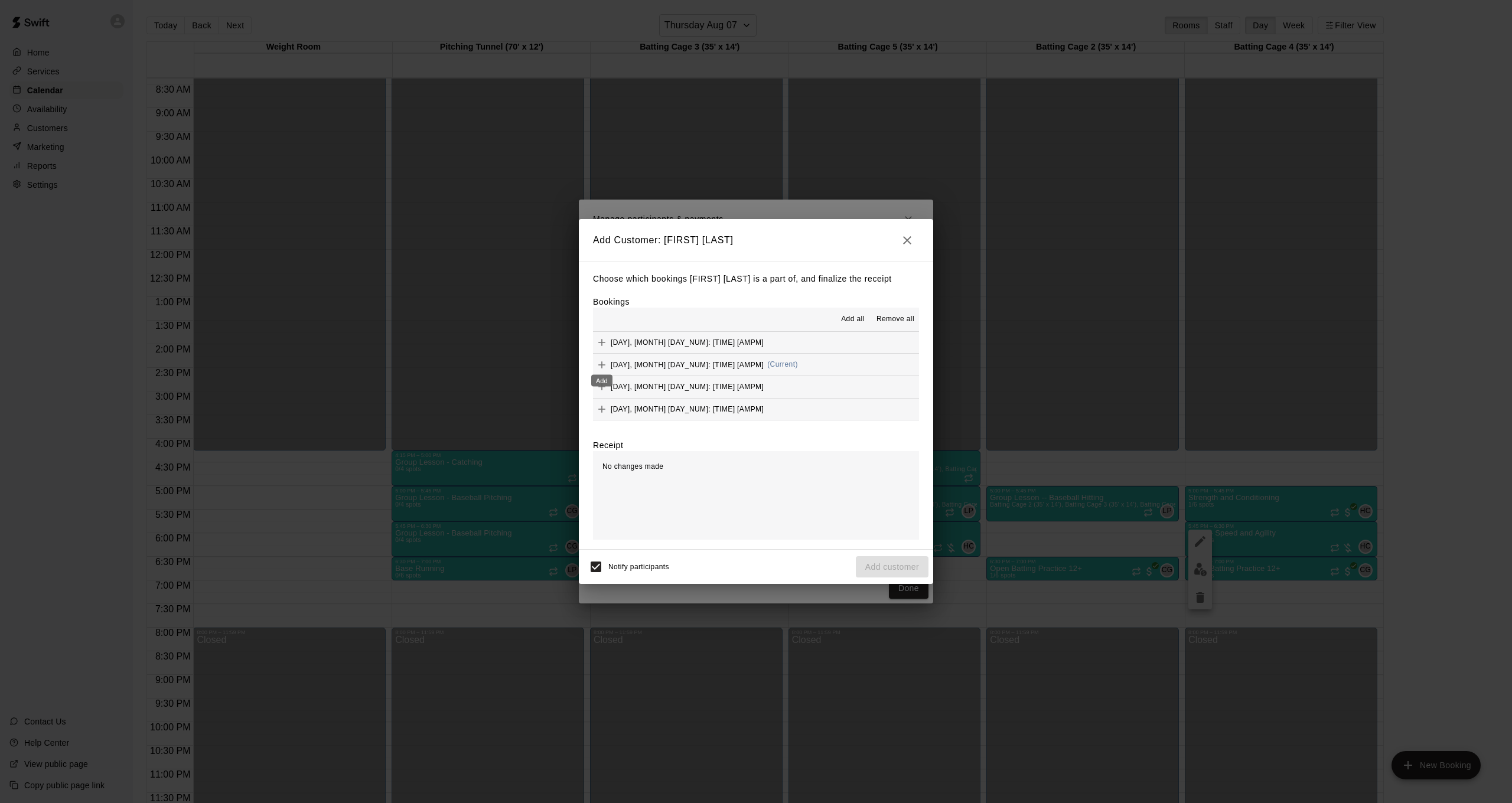 drag, startPoint x: 599, startPoint y: 363, endPoint x: 600, endPoint y: 386, distance: 23.021729 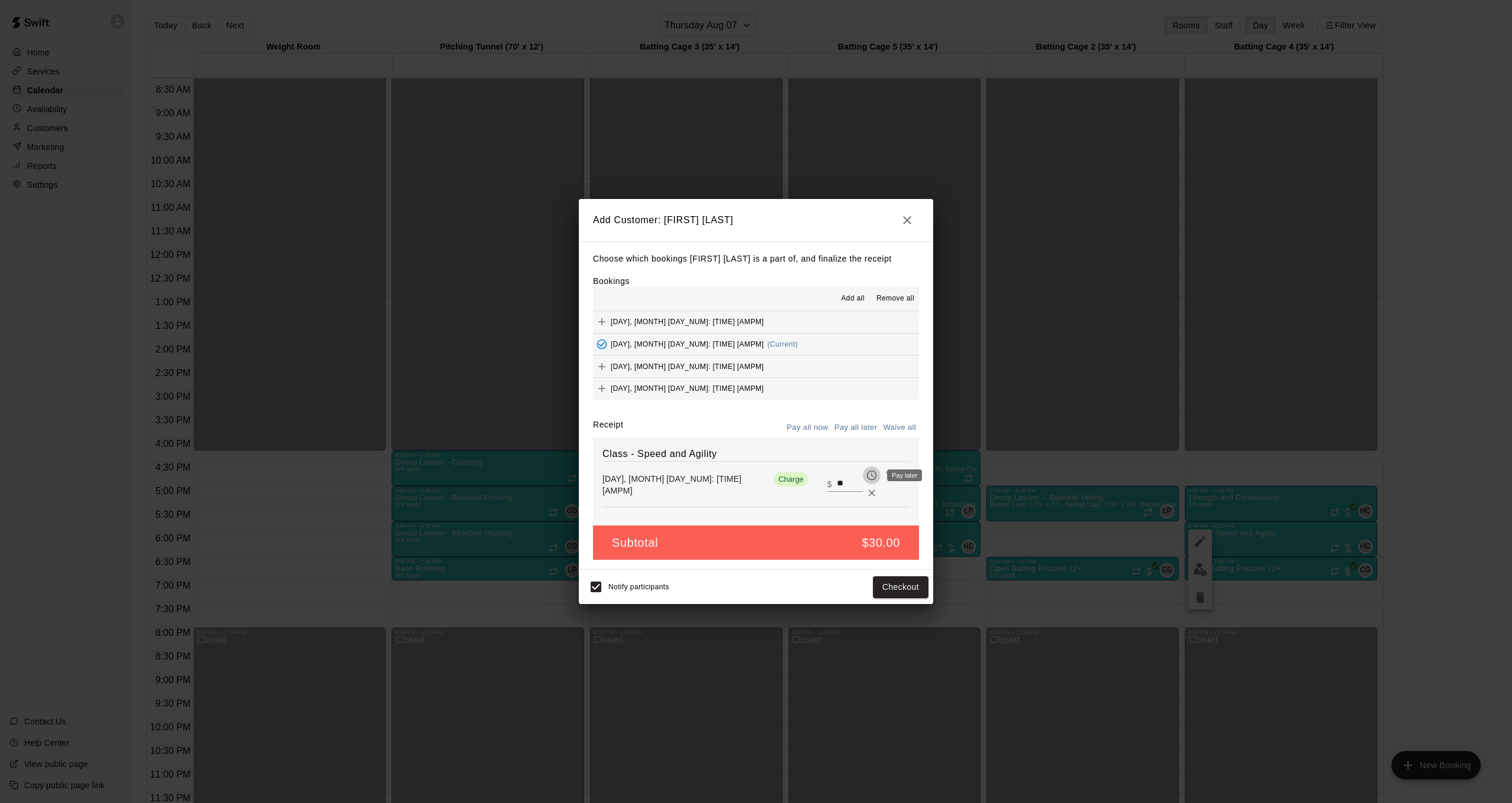 click 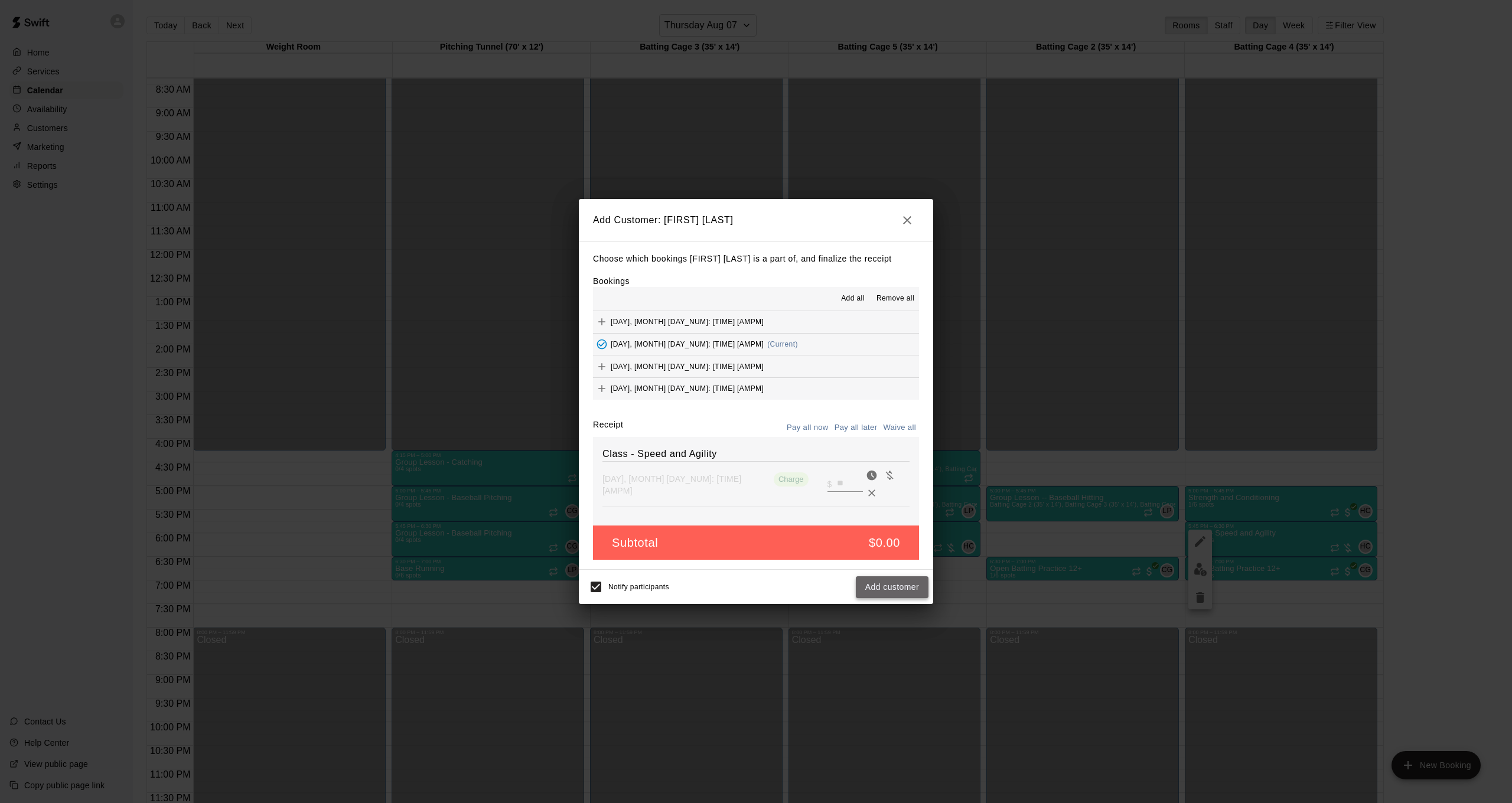 click on "Add customer" at bounding box center [892, 587] 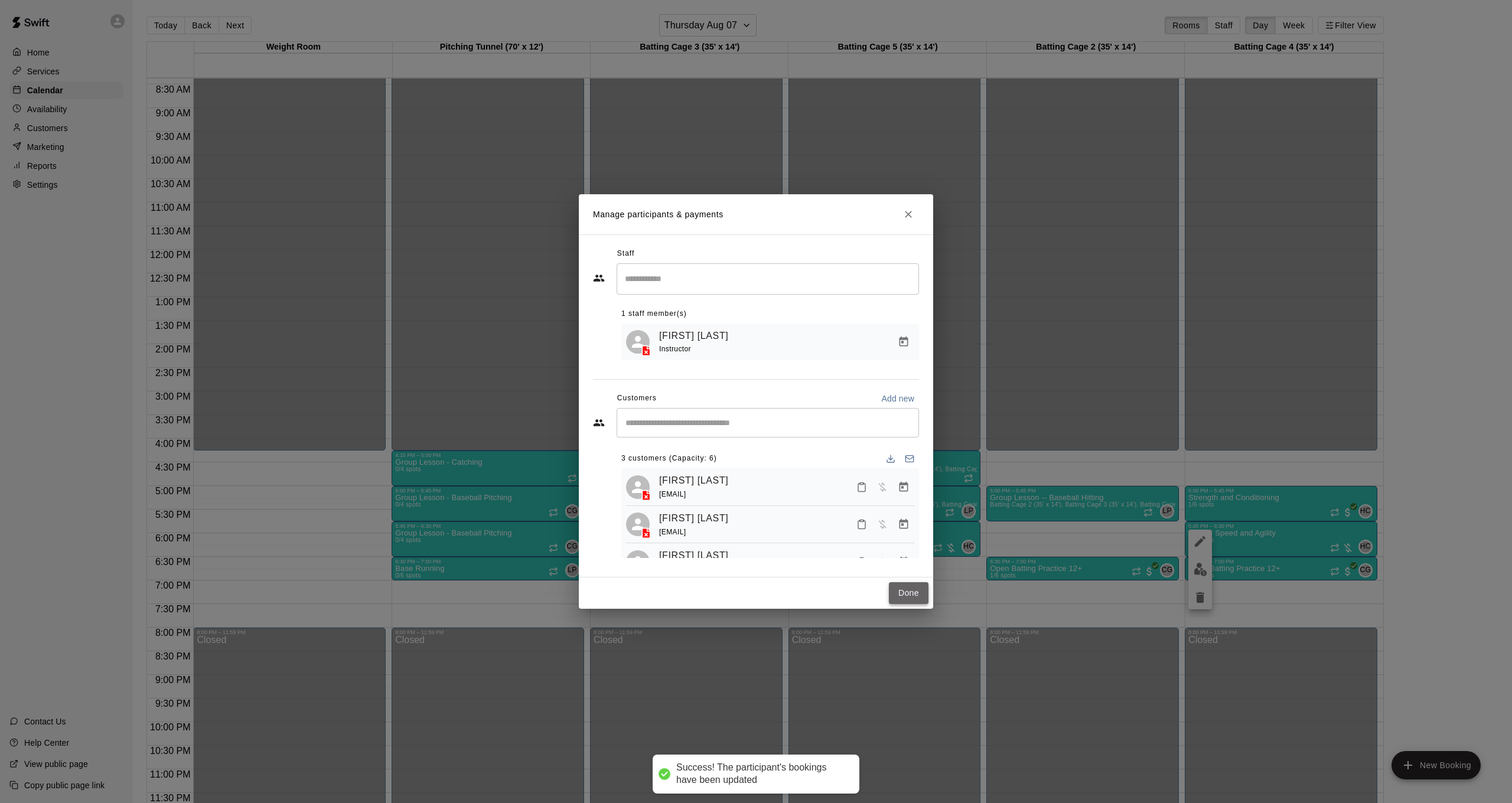 click on "Done" at bounding box center [908, 593] 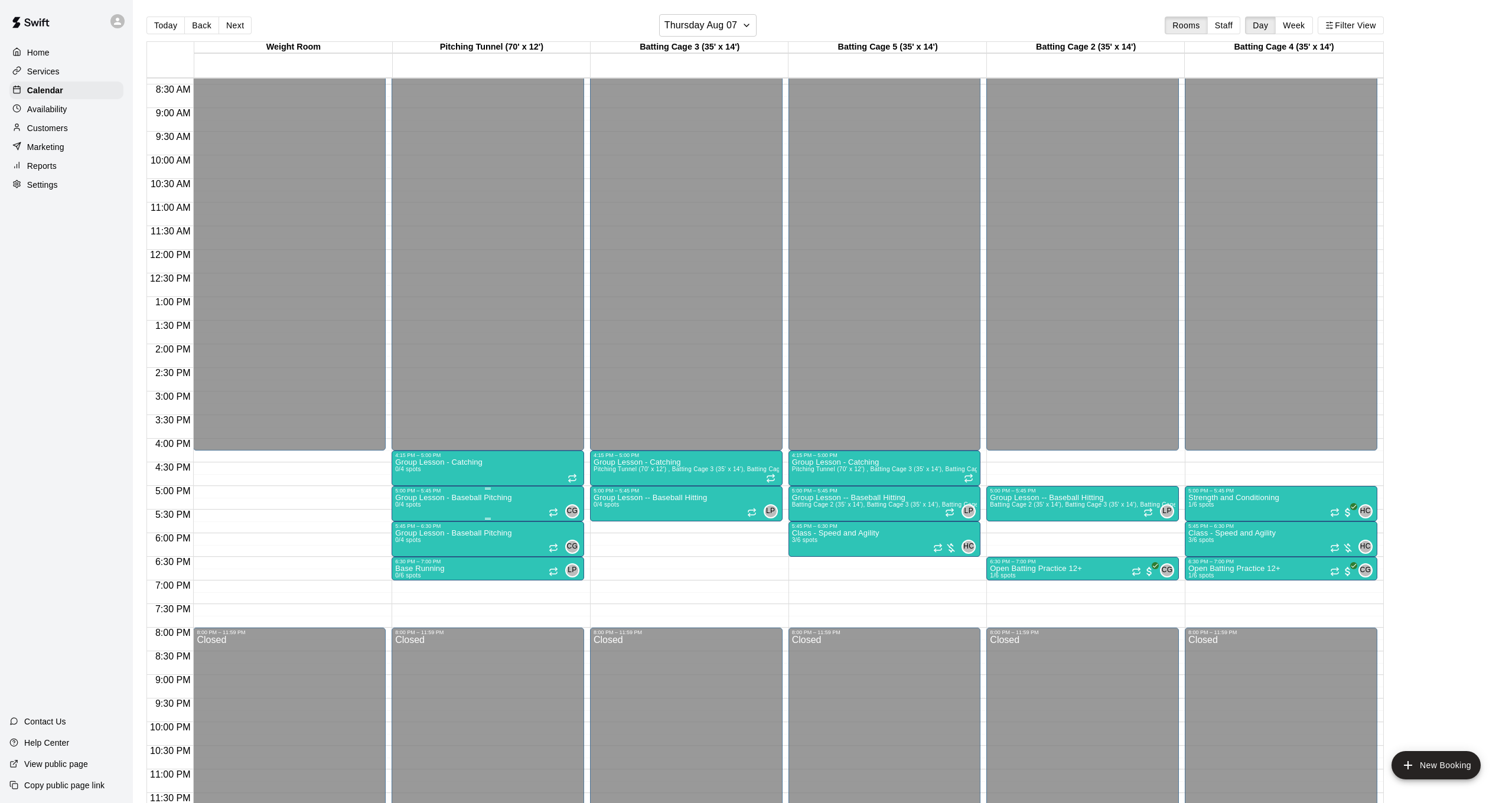 click on "Group Lesson - Baseball Pitching 0/4 spots" at bounding box center [453, 895] 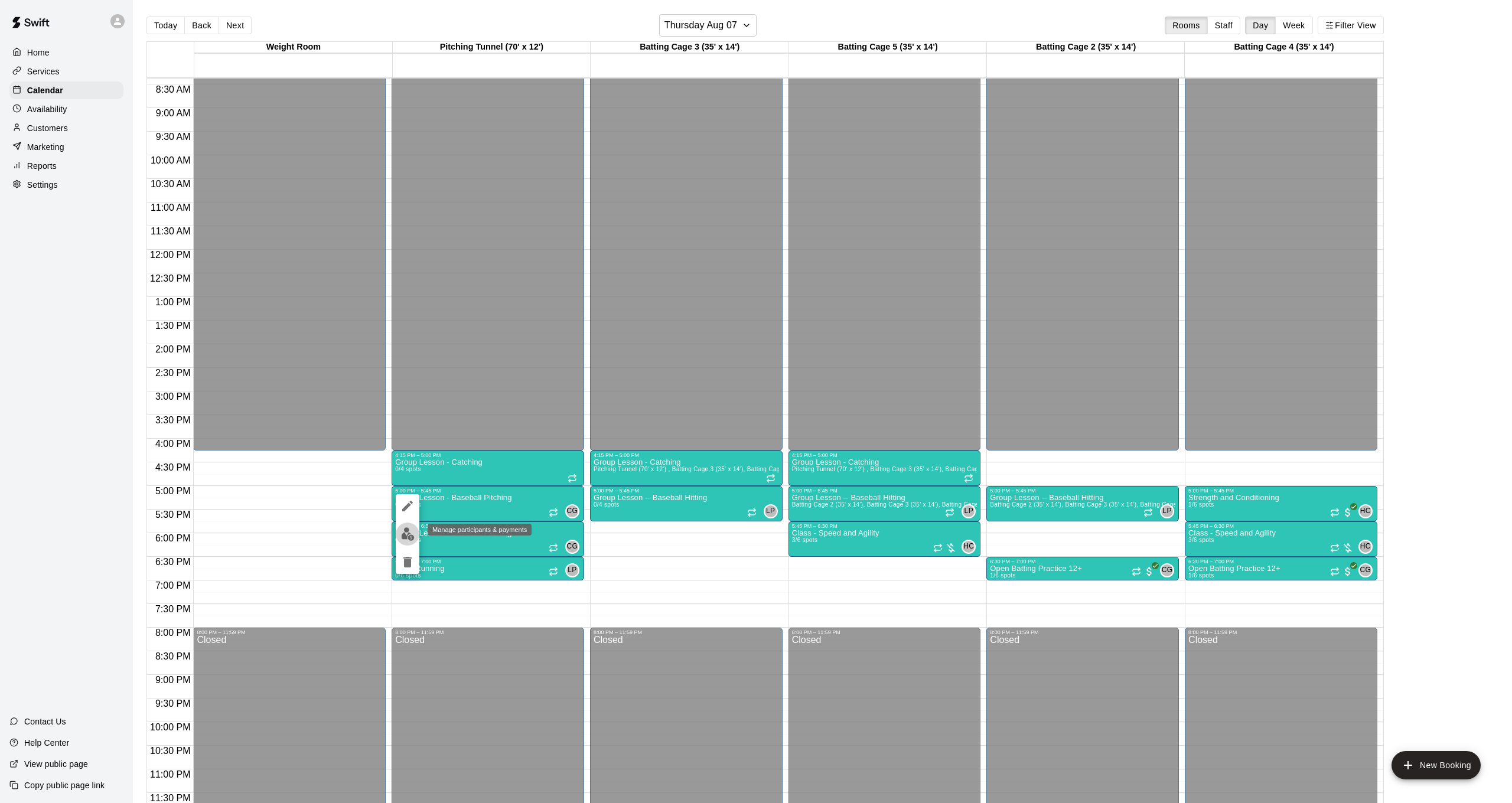 click at bounding box center (408, 534) 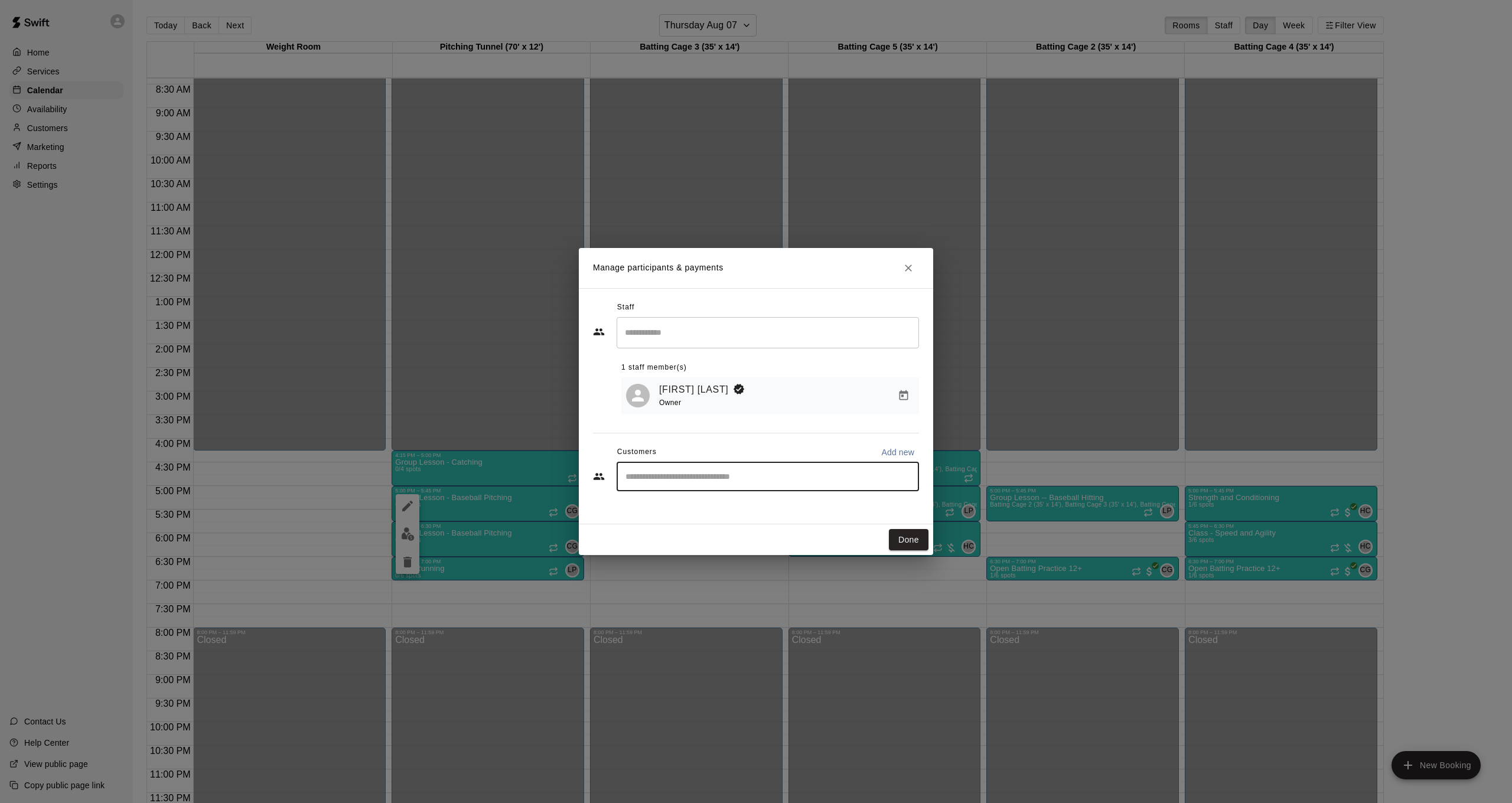 click at bounding box center (768, 476) 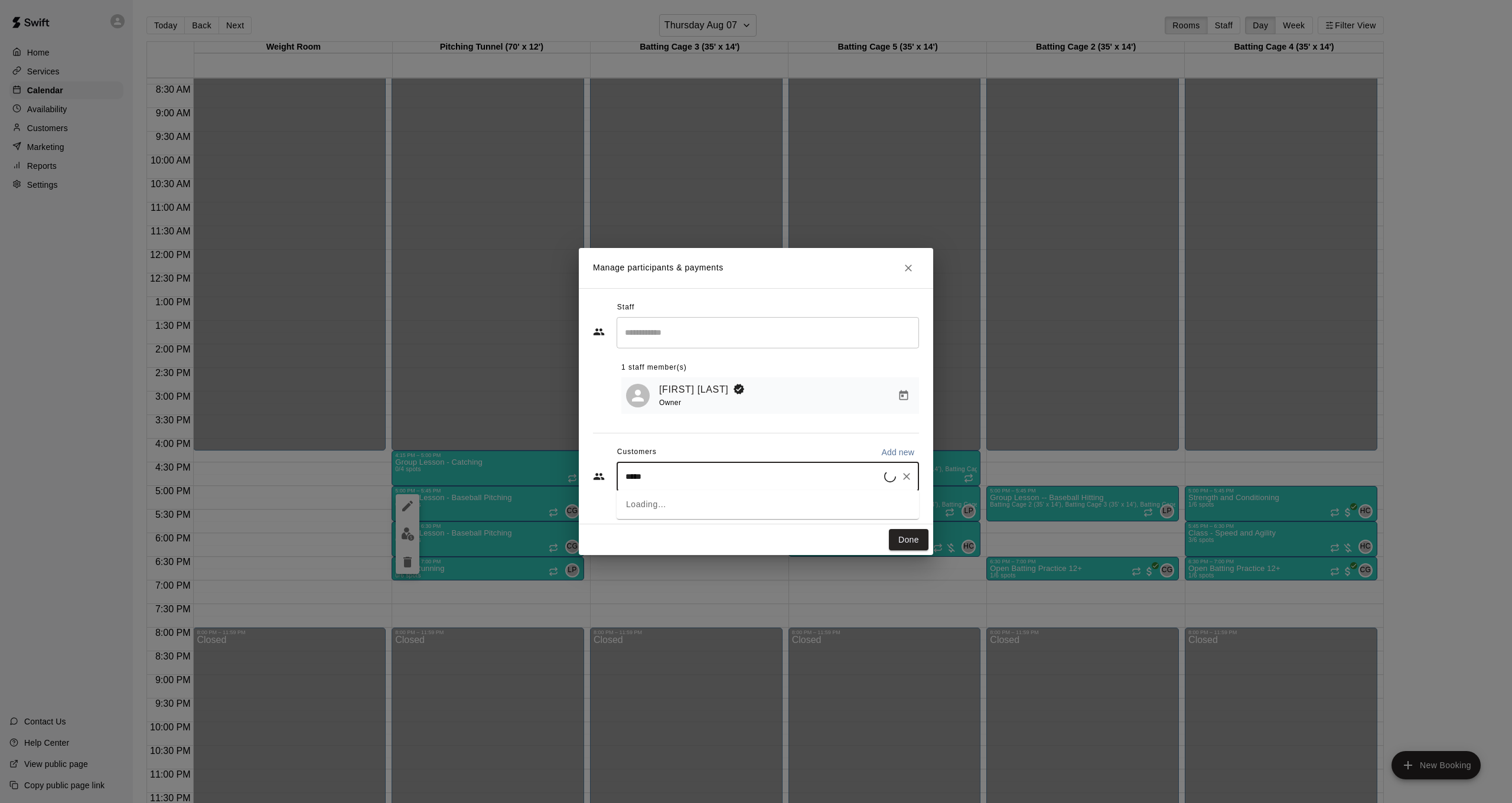 type on "******" 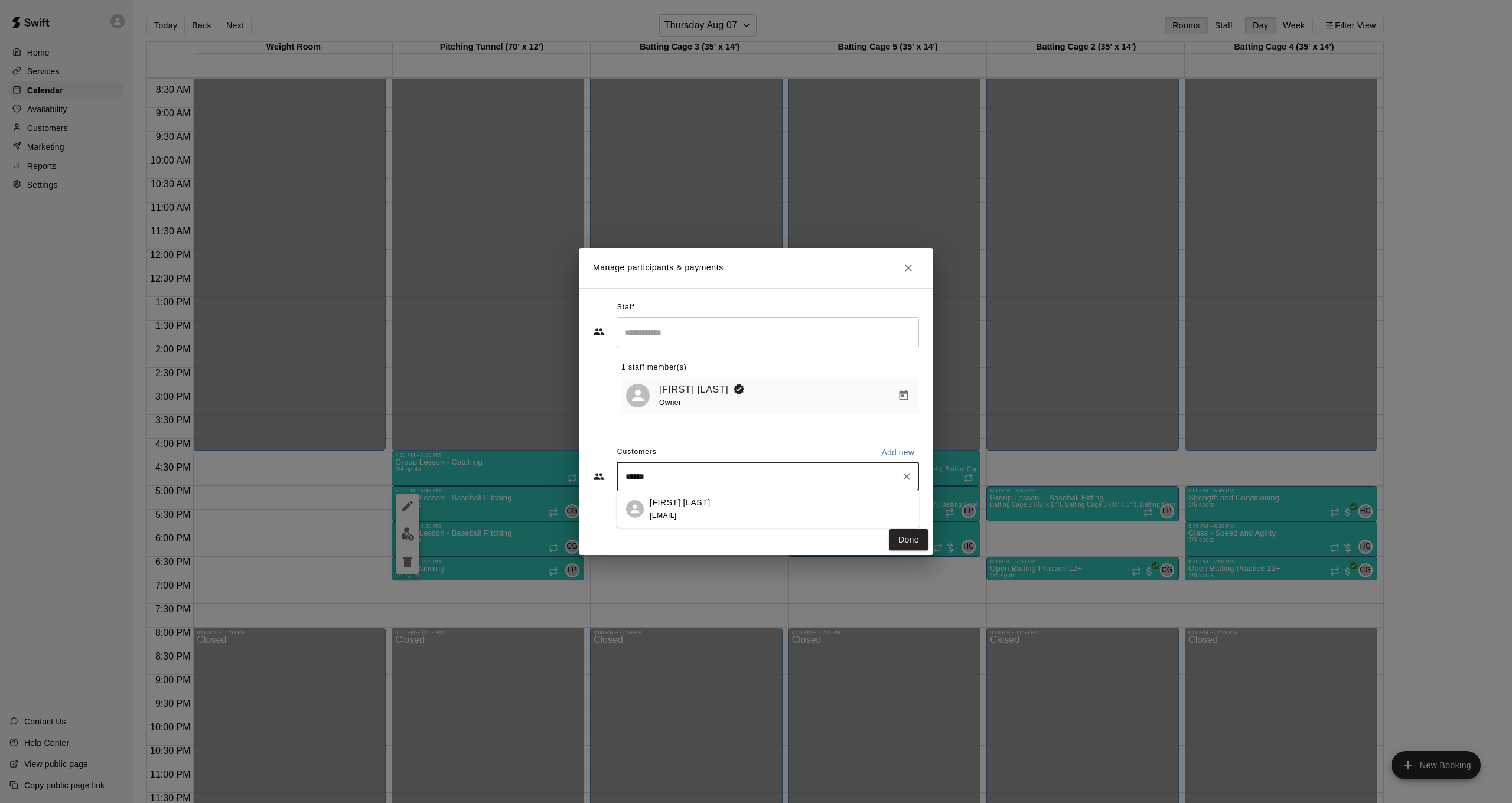 click on "Triton  Henshaw henshawh@jacksonk12.org" at bounding box center (768, 509) 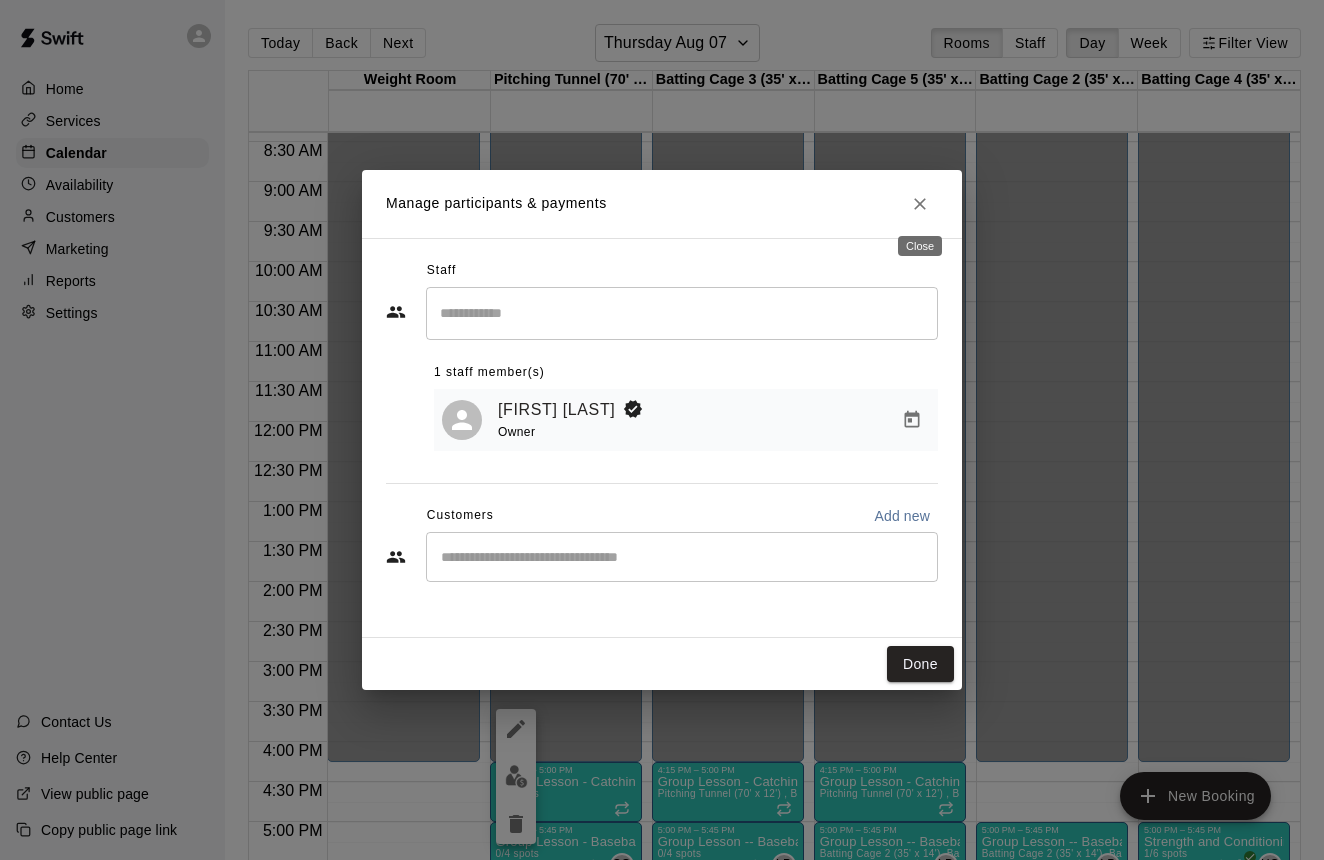 click 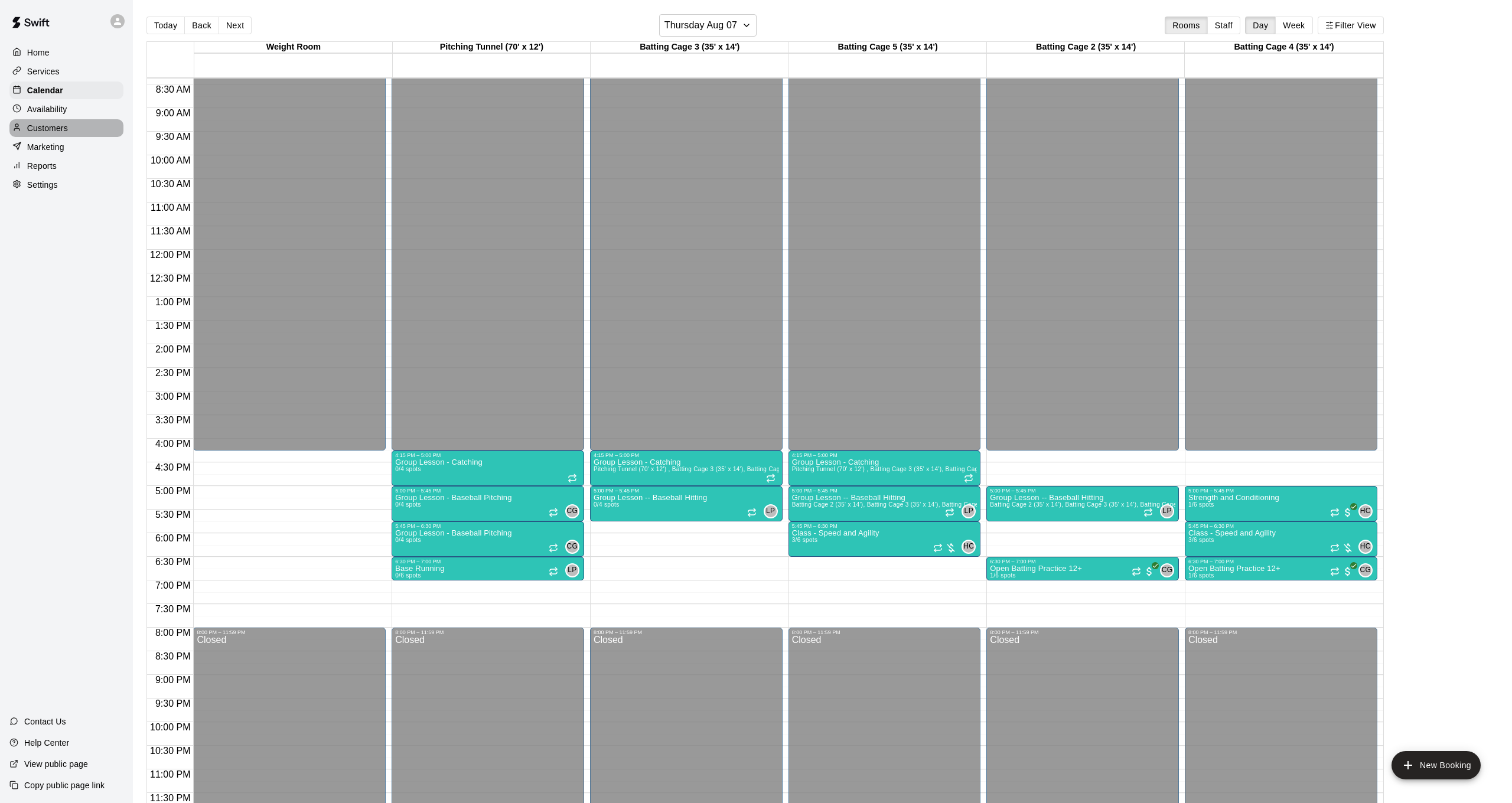 click on "Customers" at bounding box center [47, 128] 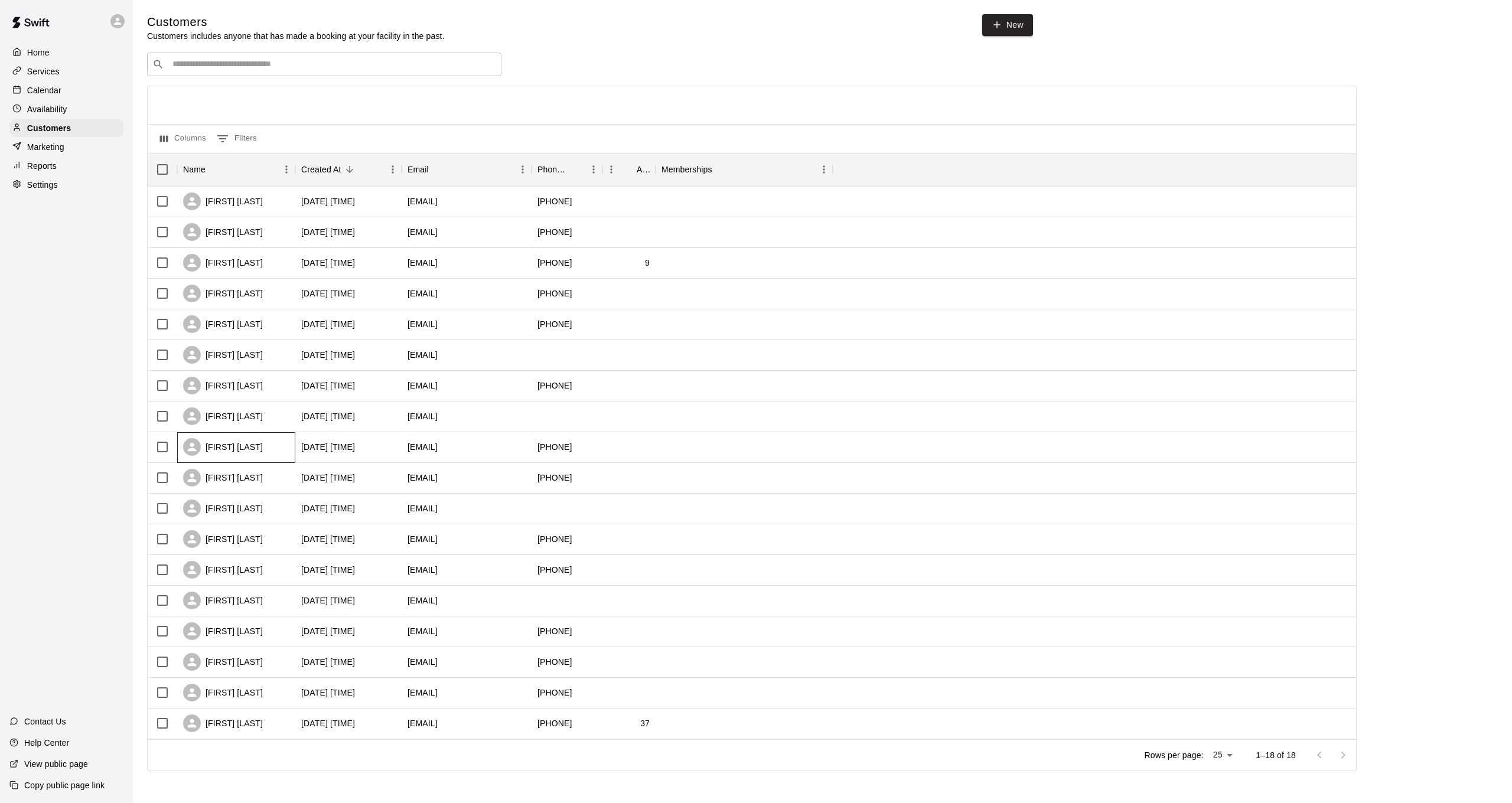 click on "Heather  Henshaw" at bounding box center [236, 448] 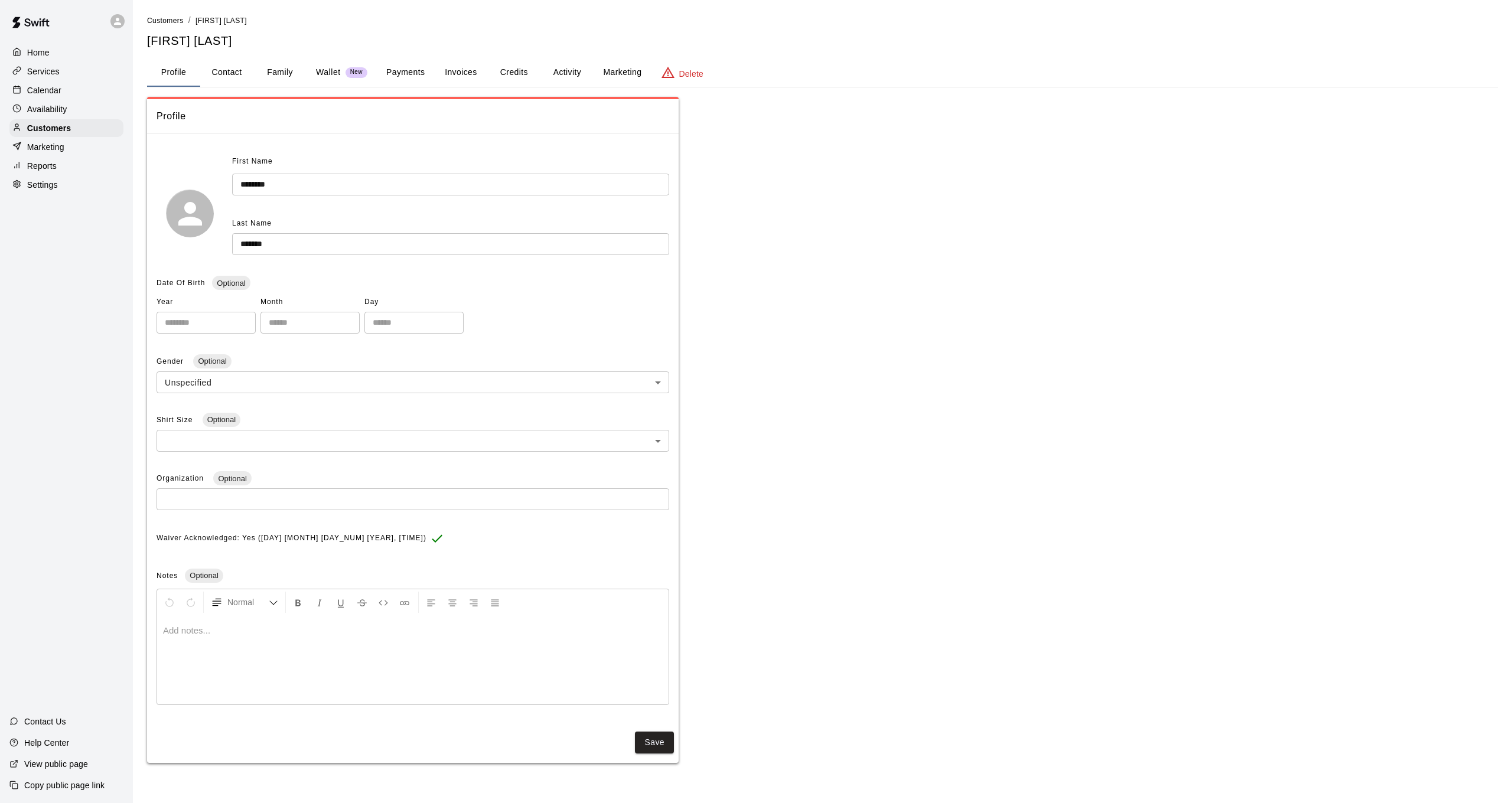 click on "Activity" at bounding box center (567, 73) 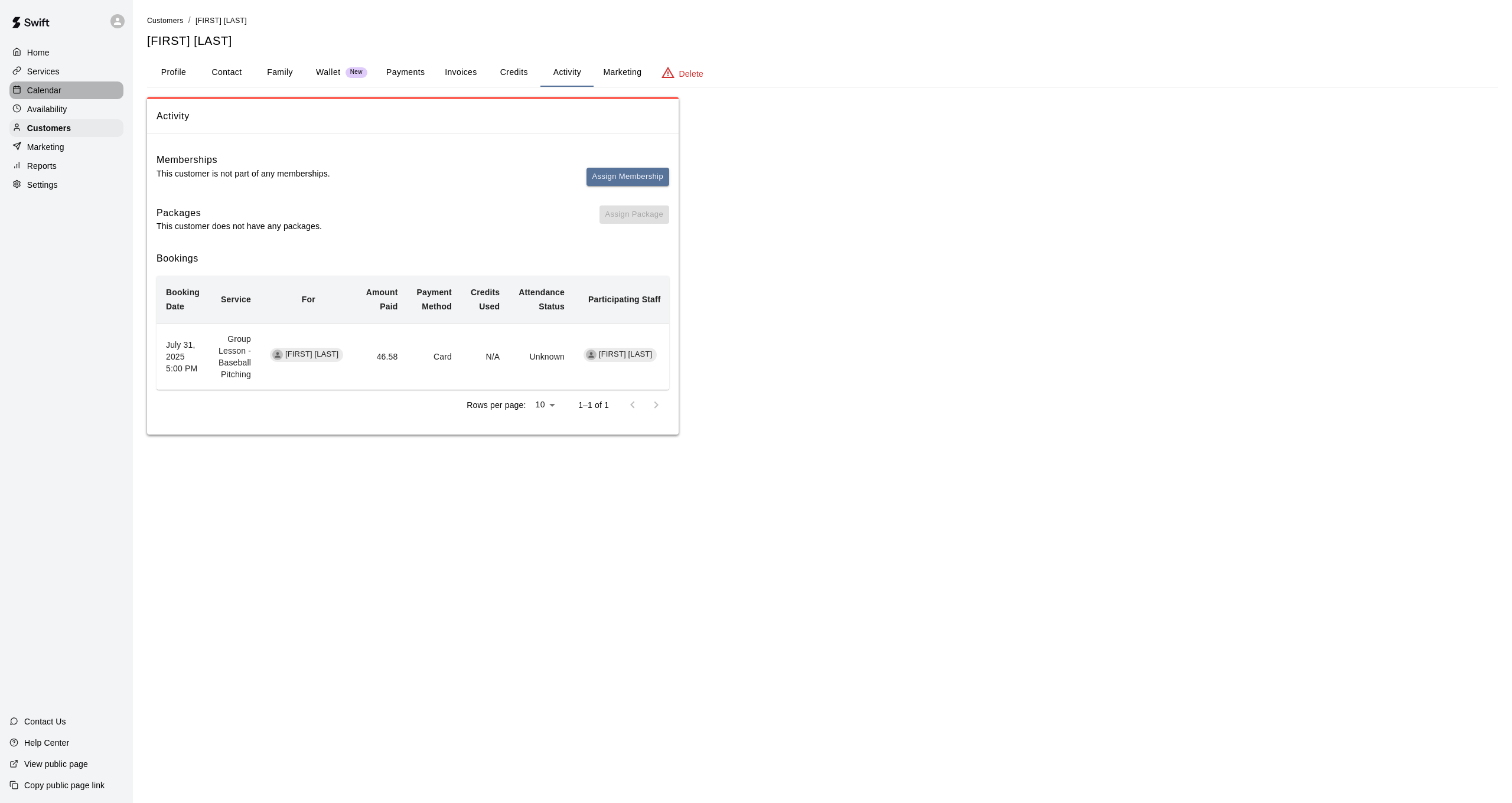 click on "Calendar" at bounding box center [44, 90] 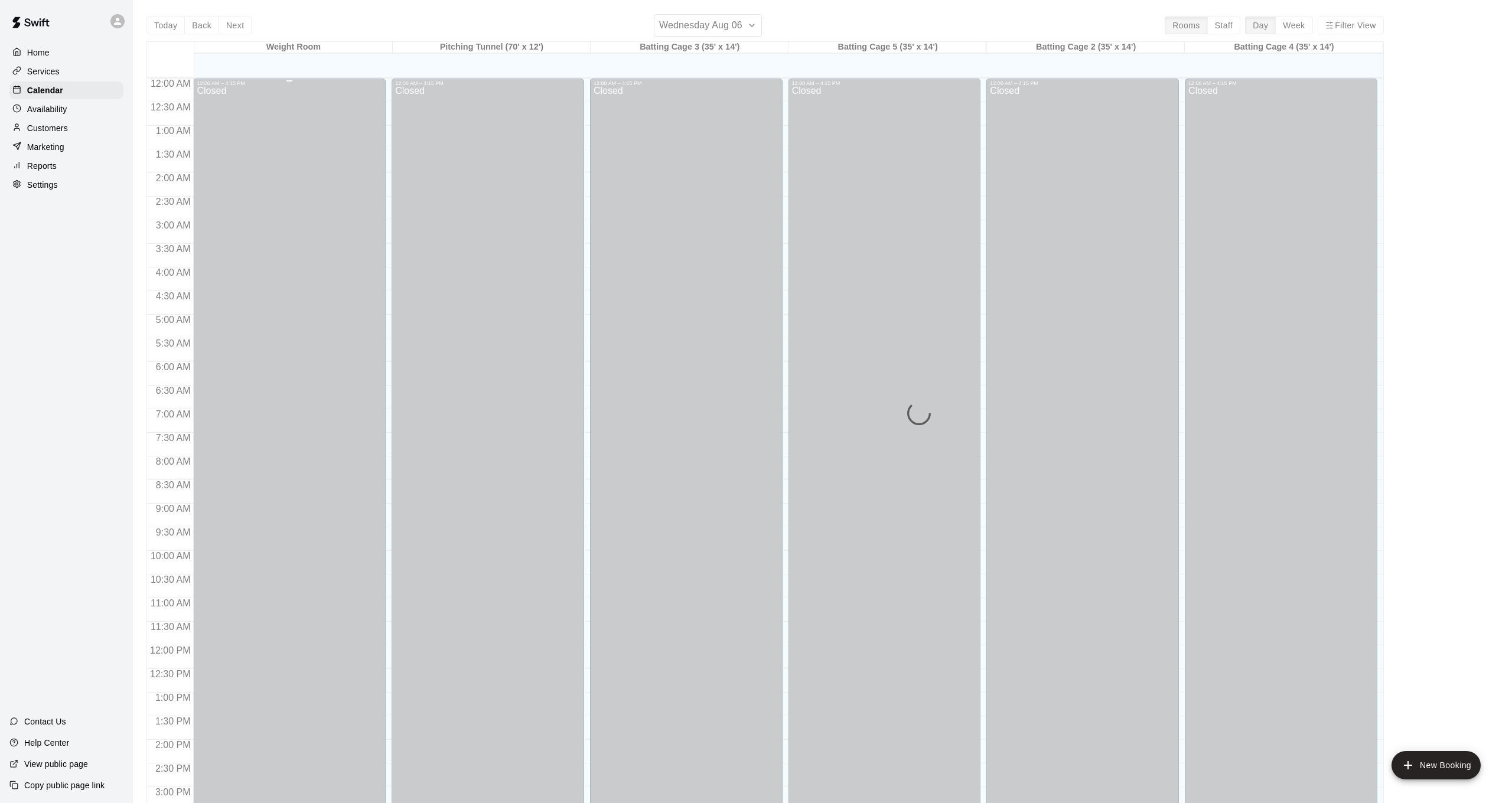 scroll, scrollTop: 361, scrollLeft: 0, axis: vertical 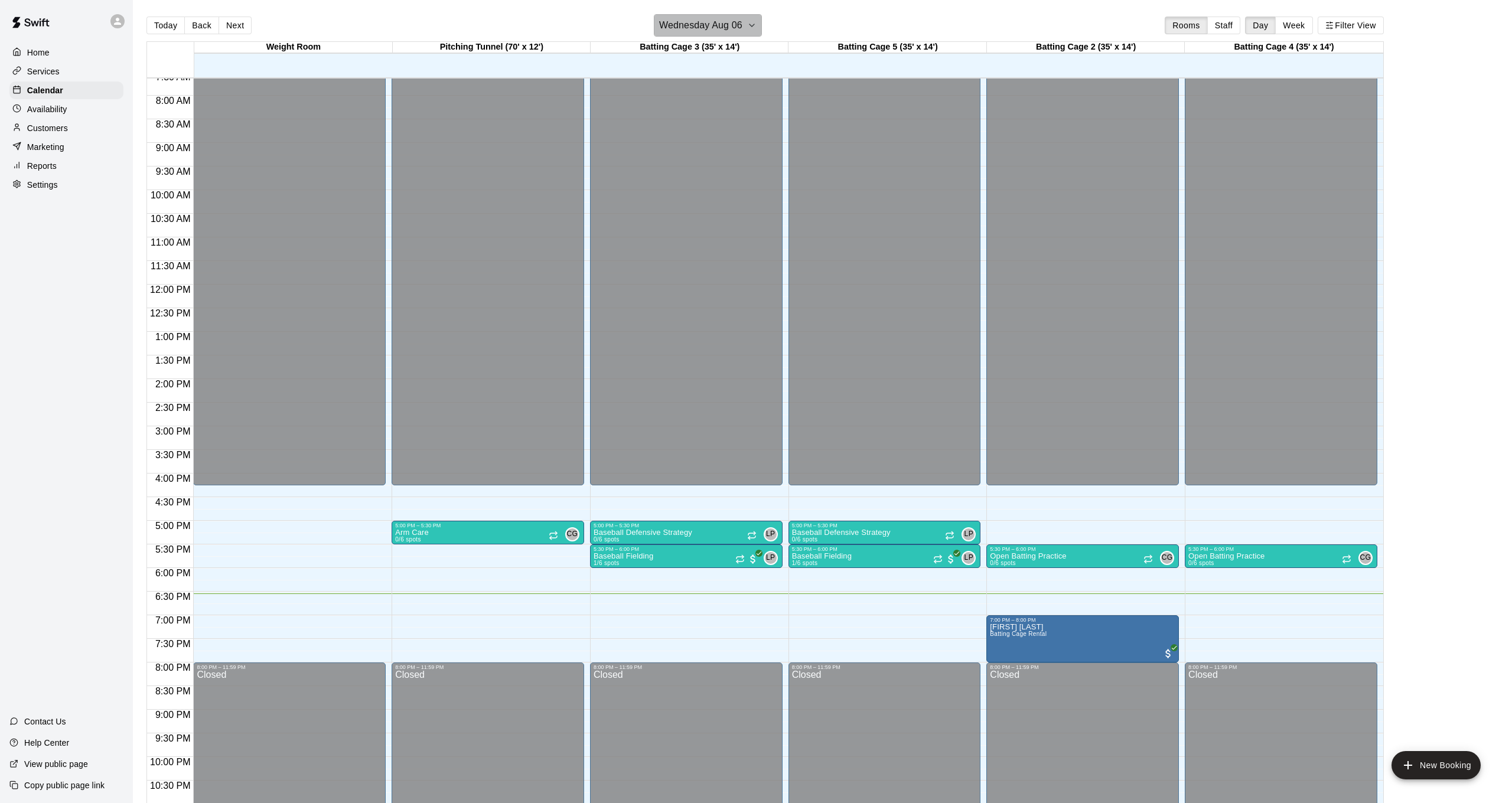 click on "Wednesday Aug 06" at bounding box center (700, 25) 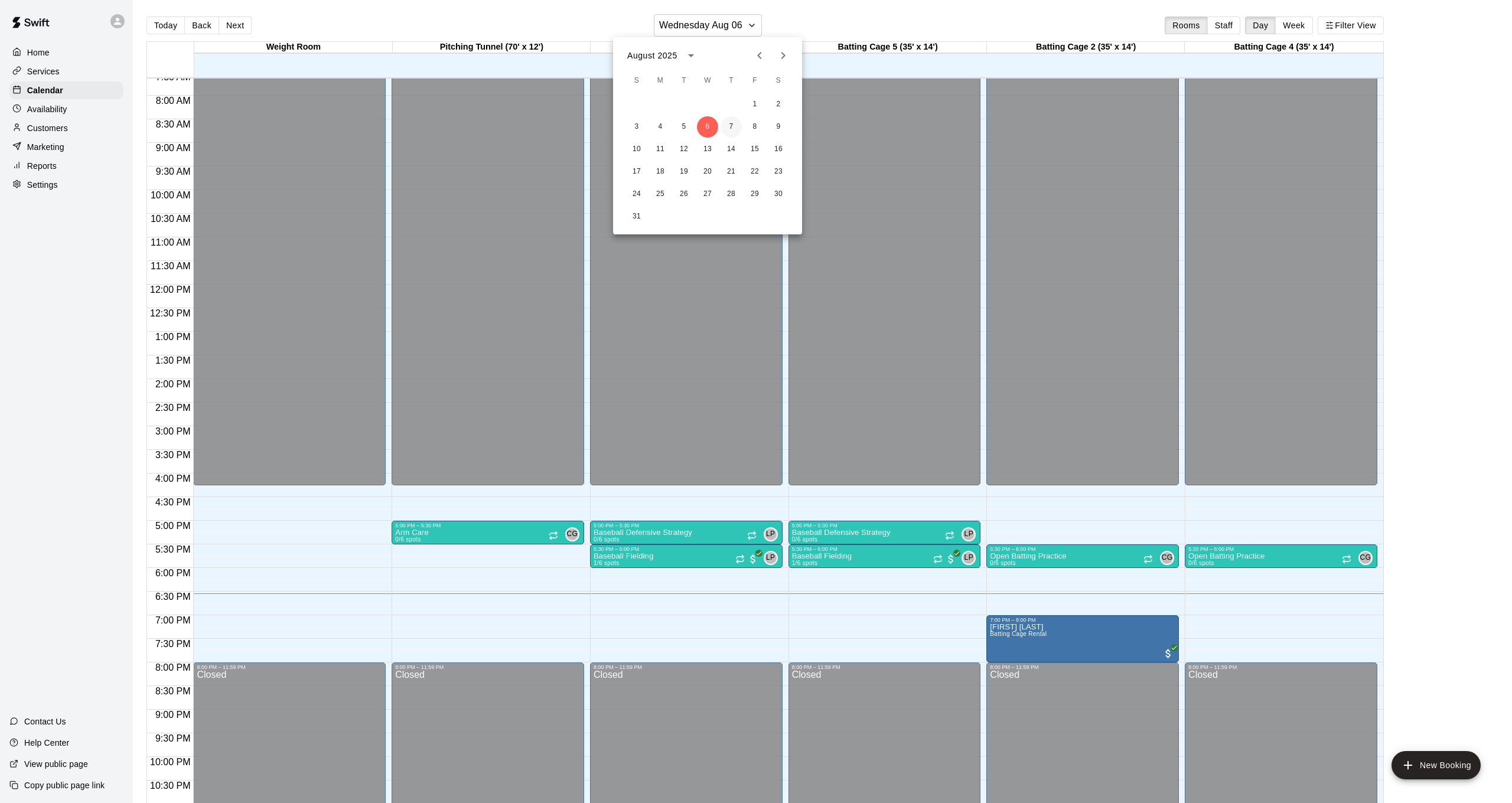 click on "7" at bounding box center (731, 127) 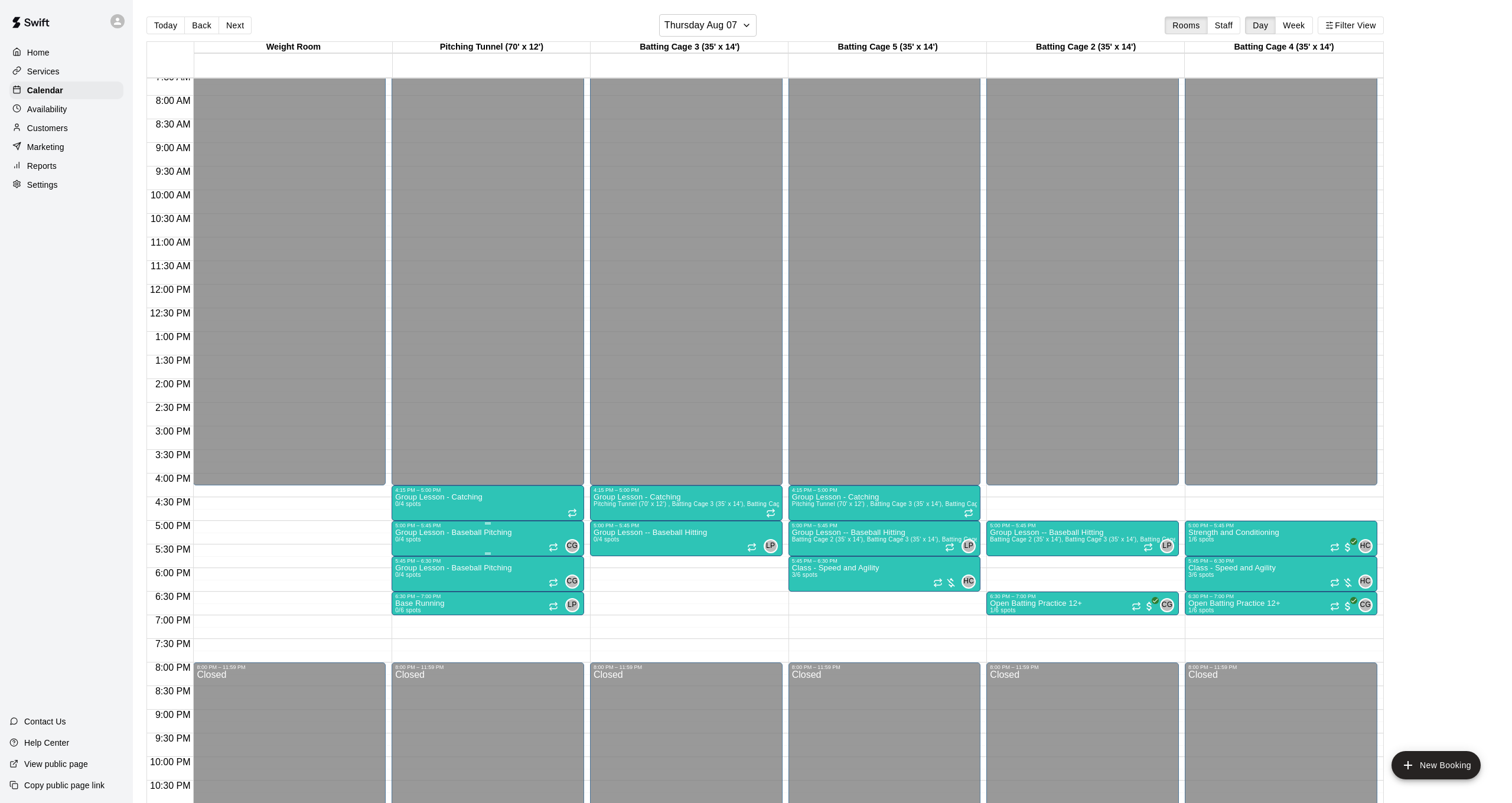 click on "Group Lesson - Baseball Pitching 0/4 spots" at bounding box center [453, 930] 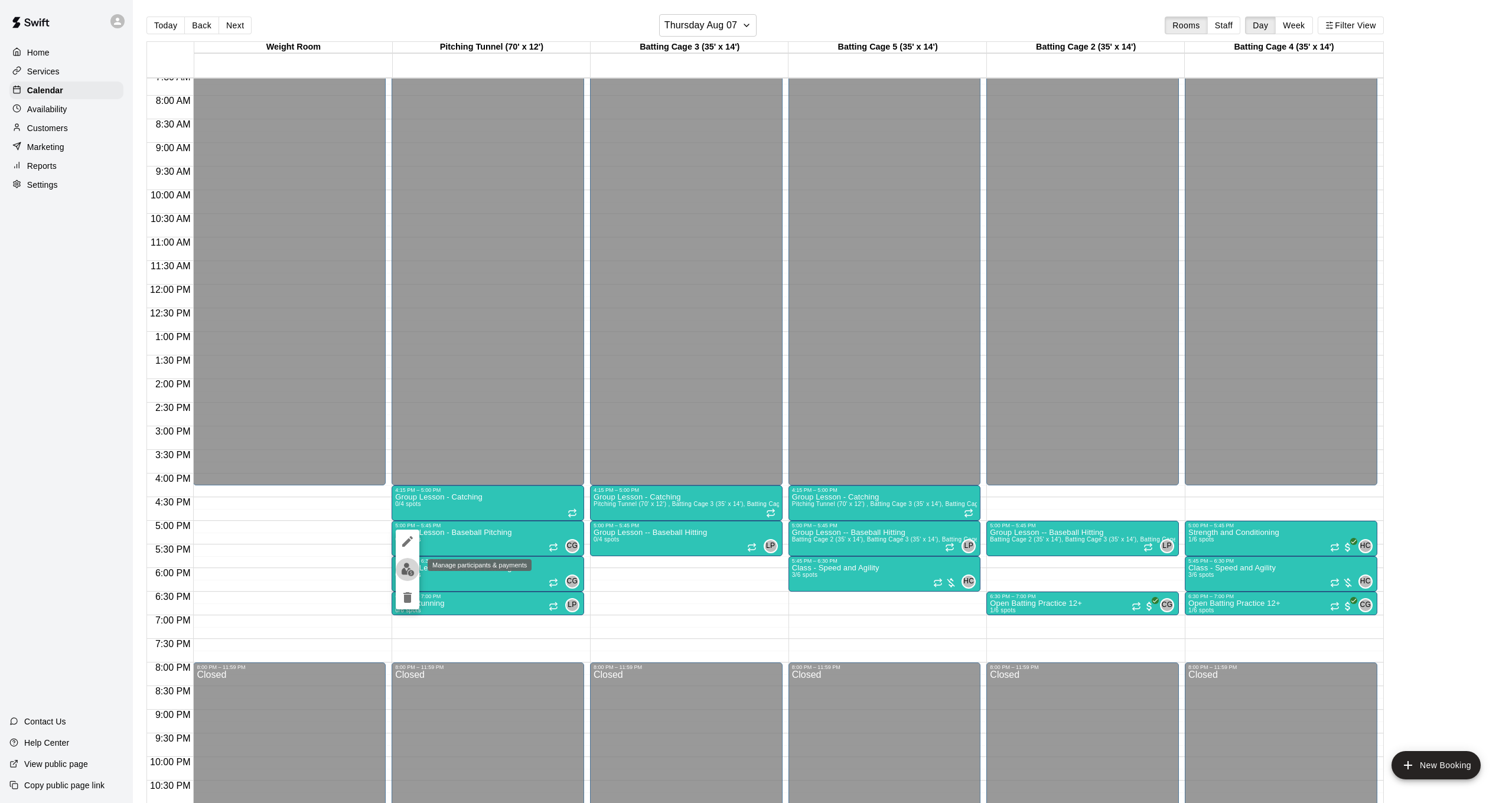 click at bounding box center (408, 569) 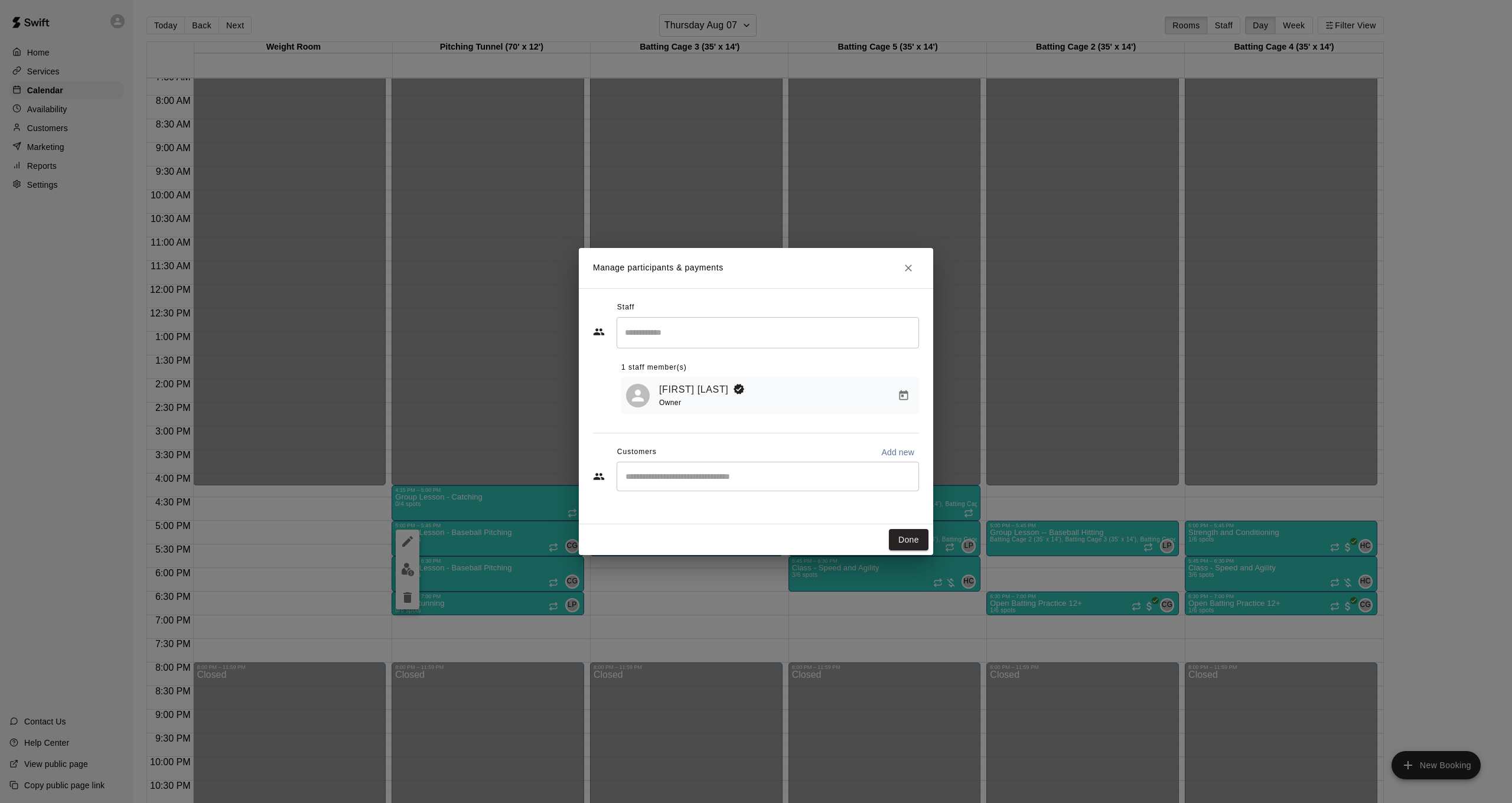 click at bounding box center [768, 476] 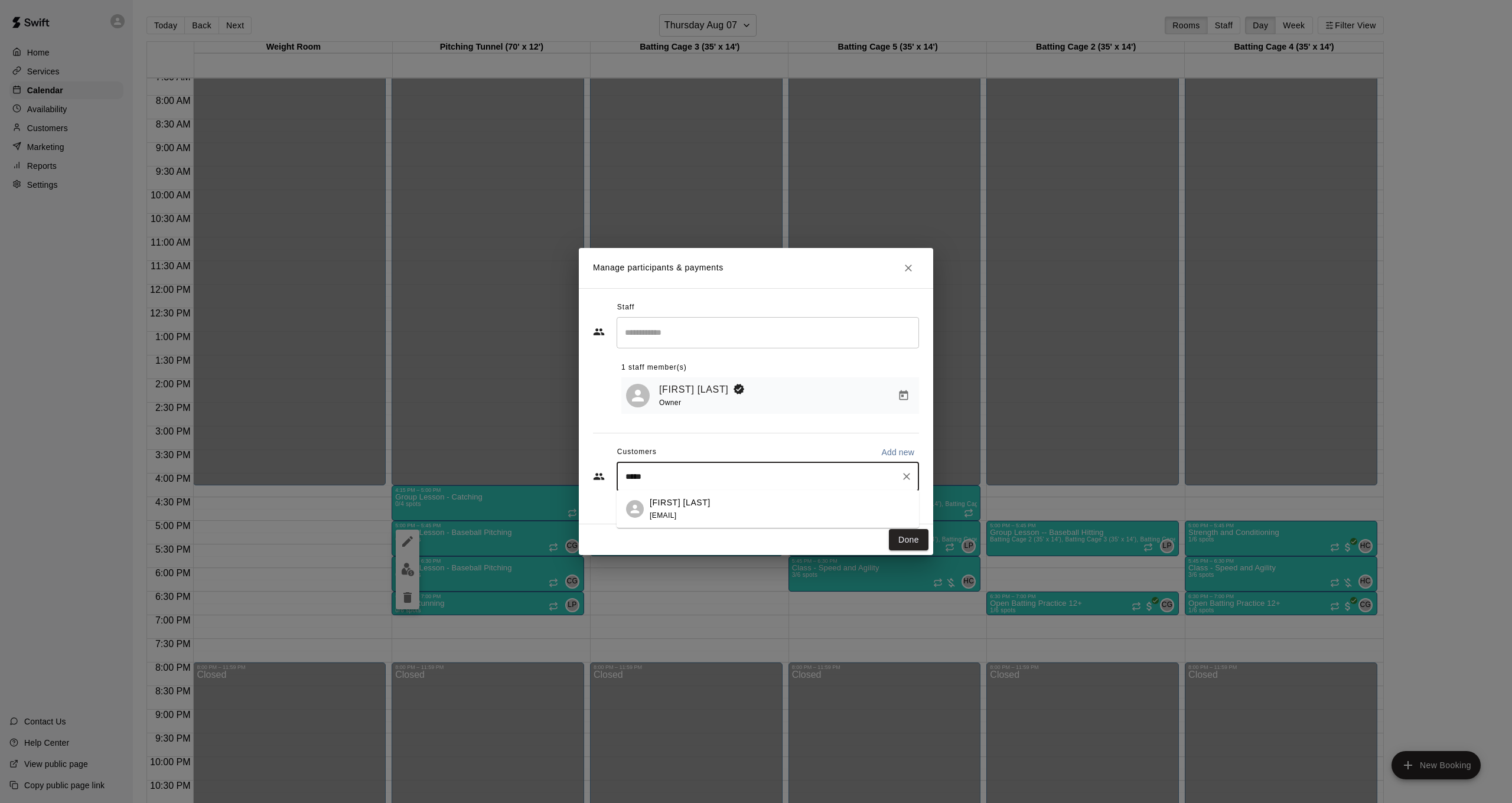 type on "******" 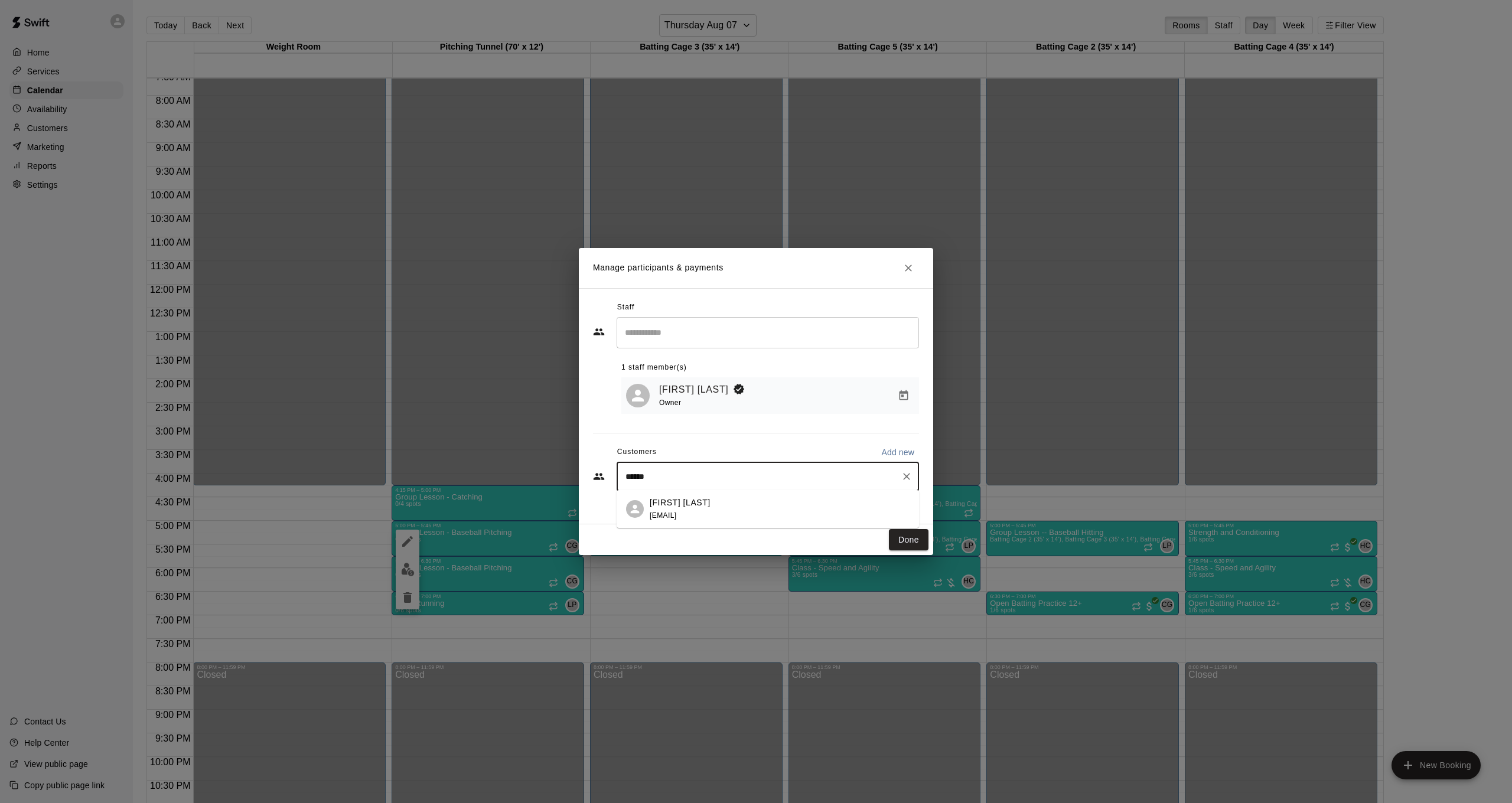 click on "Triton  Henshaw" at bounding box center [680, 502] 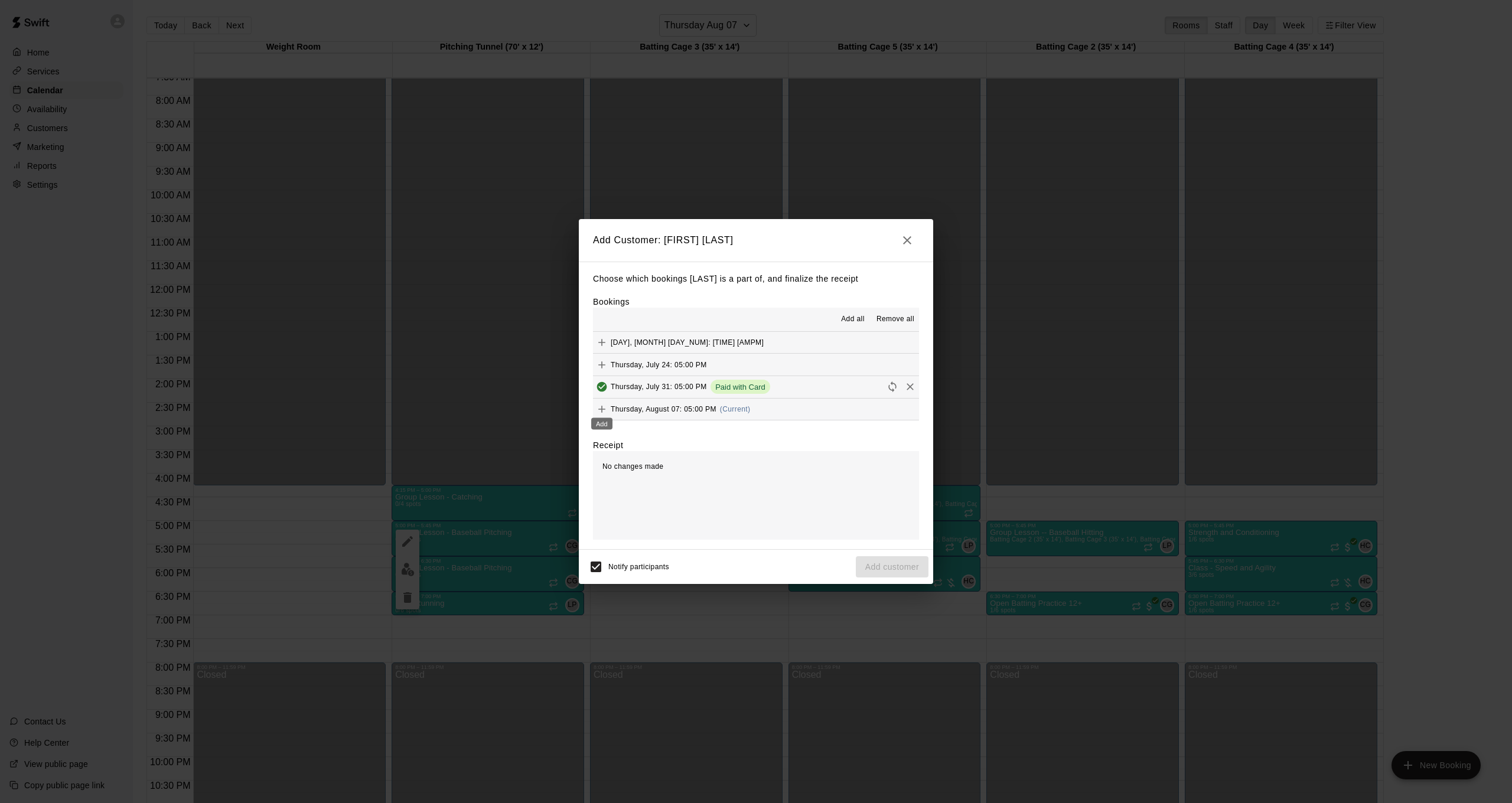 click 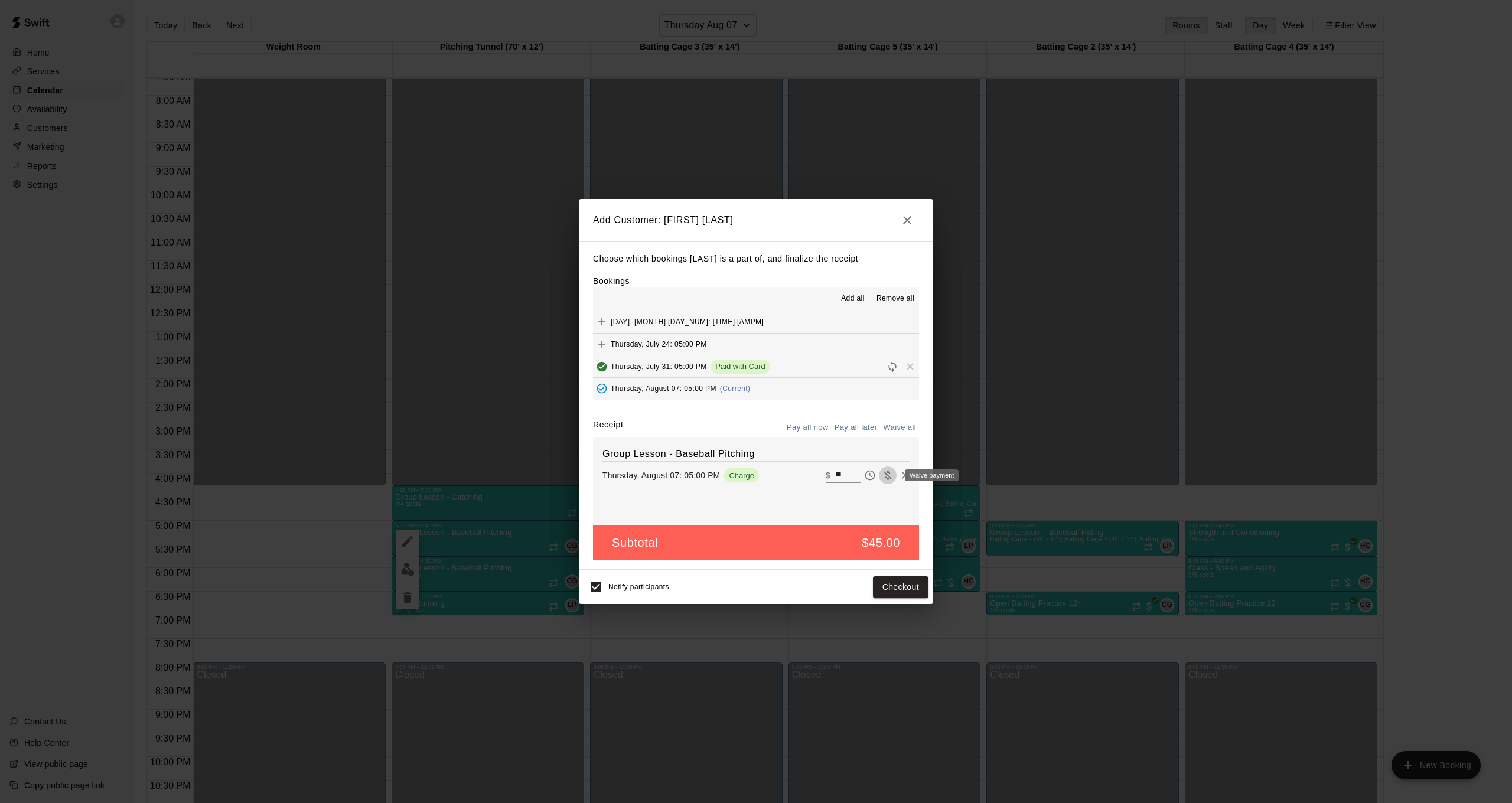 click 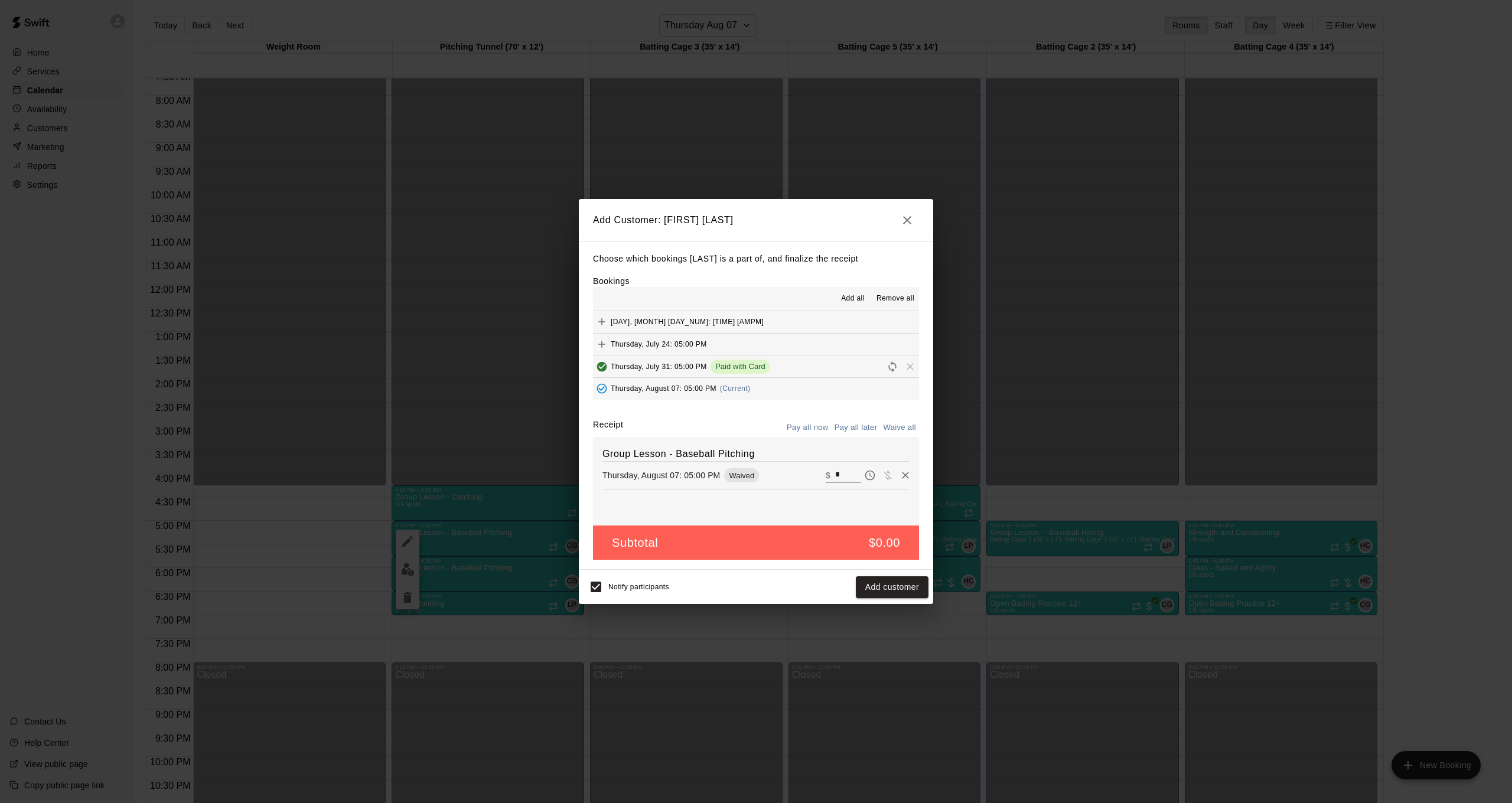 click on "Add customer" at bounding box center [892, 587] 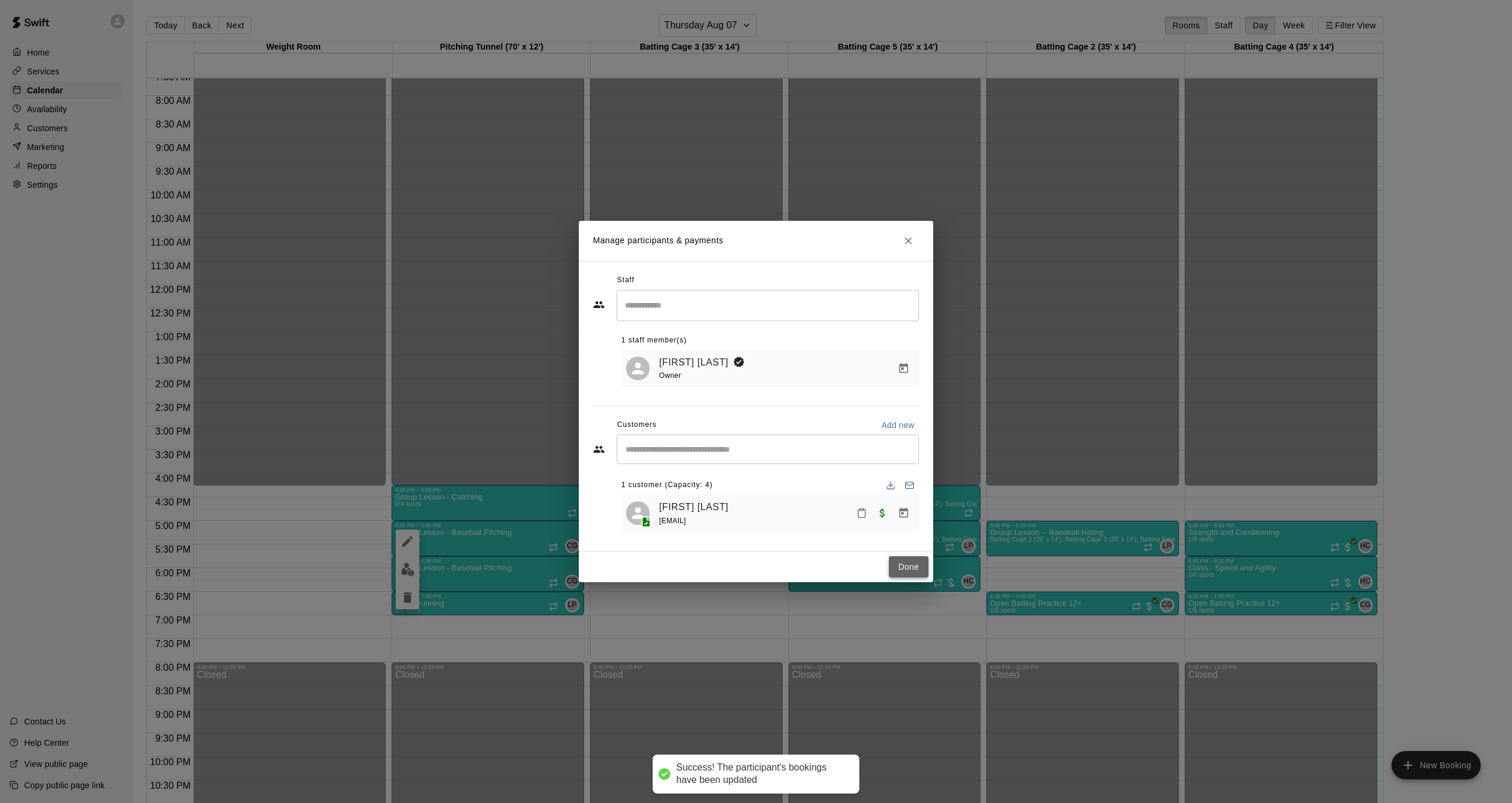 click on "Done" at bounding box center (908, 567) 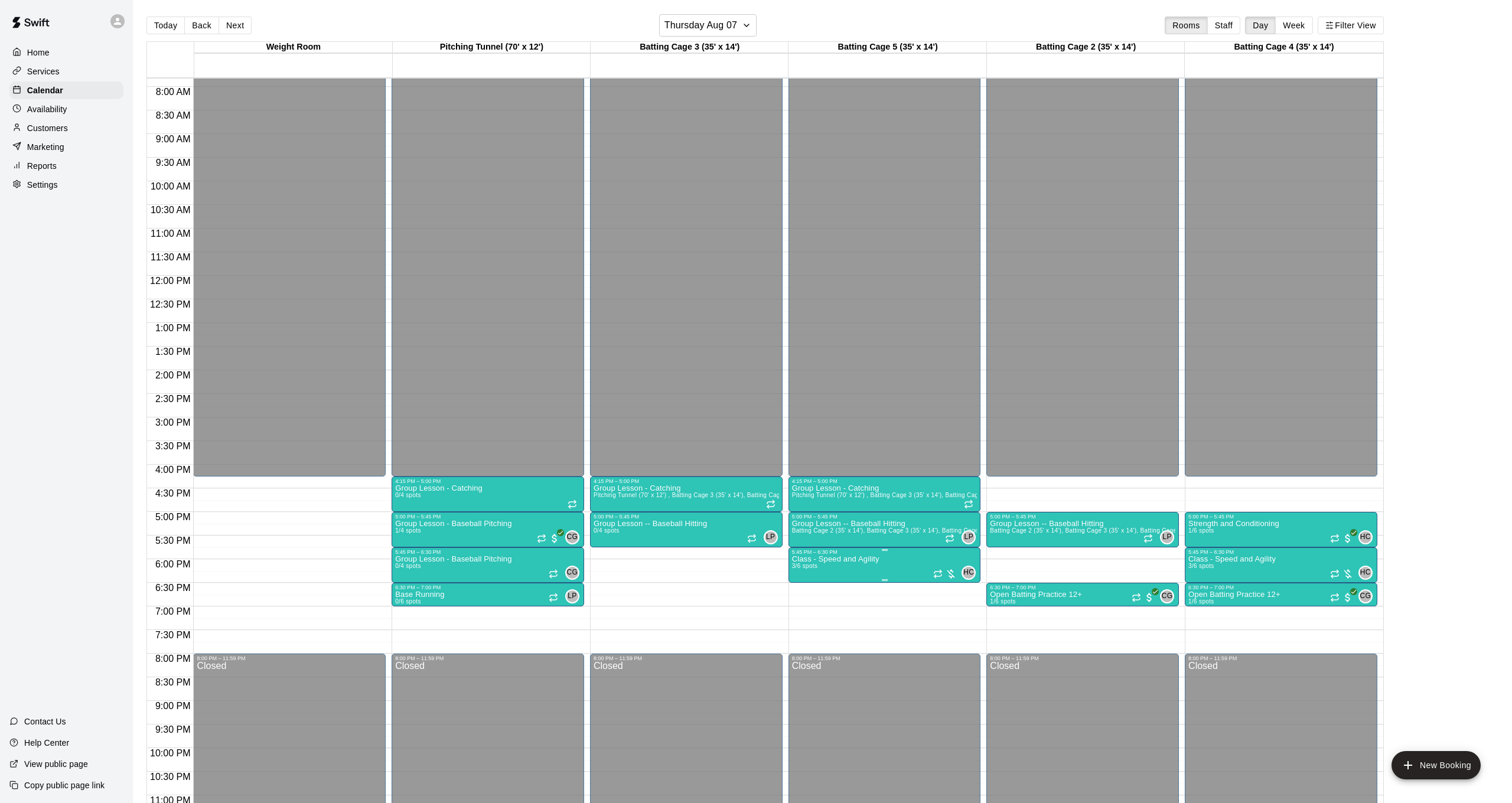 scroll, scrollTop: 396, scrollLeft: 0, axis: vertical 